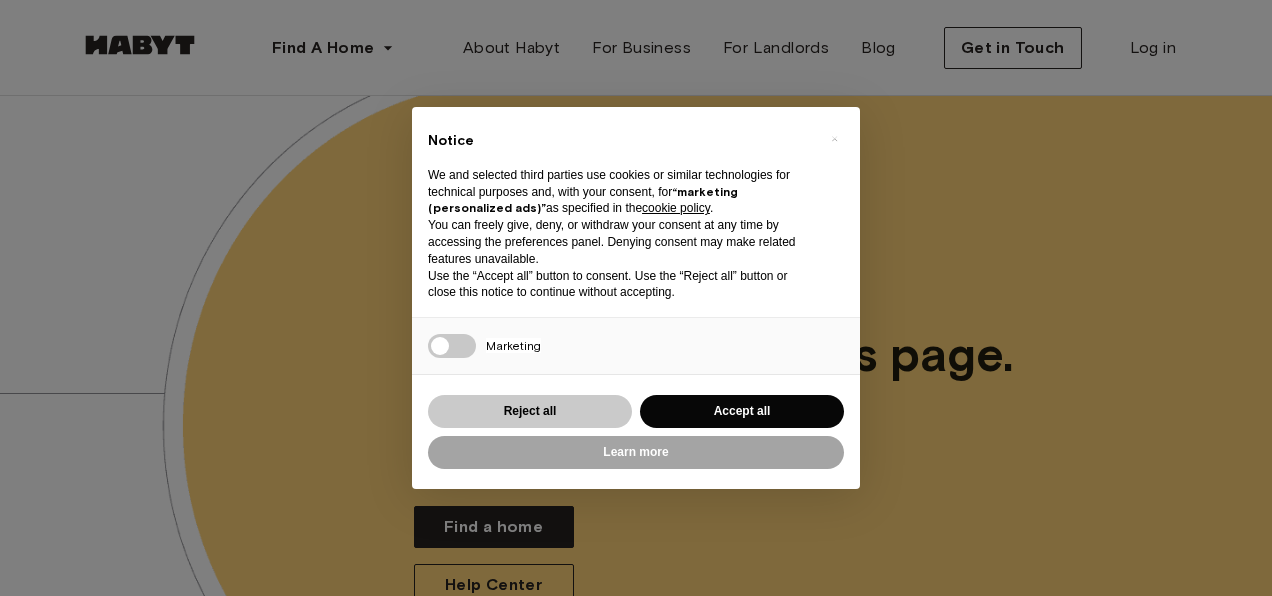 scroll, scrollTop: 0, scrollLeft: 0, axis: both 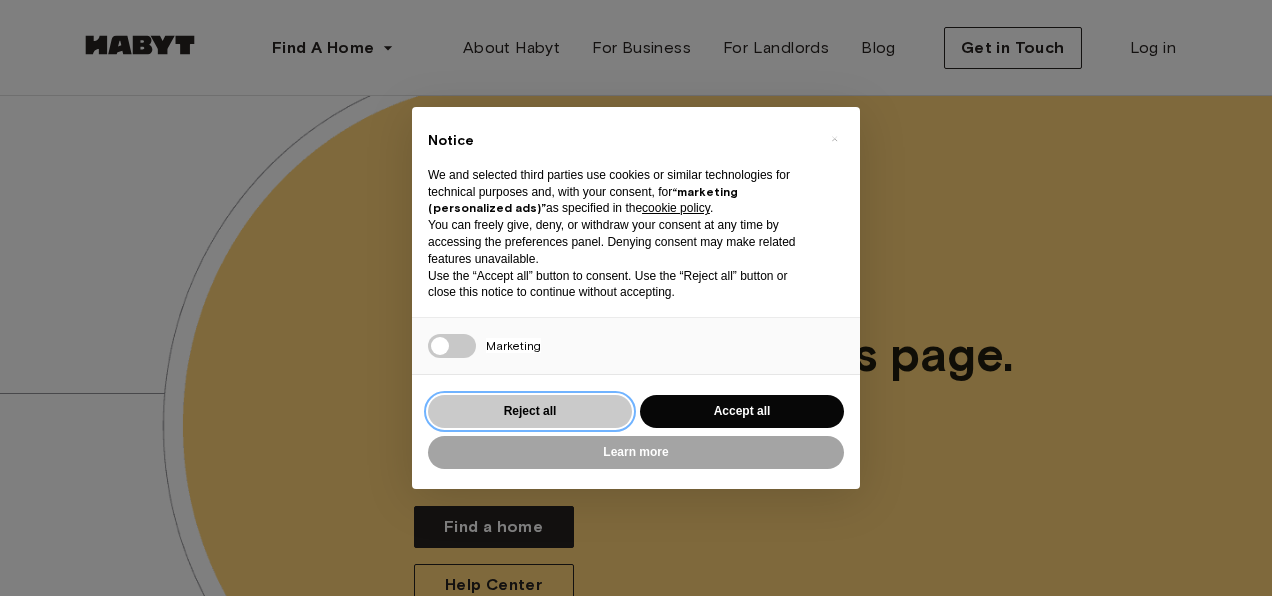click on "Reject all" at bounding box center (530, 411) 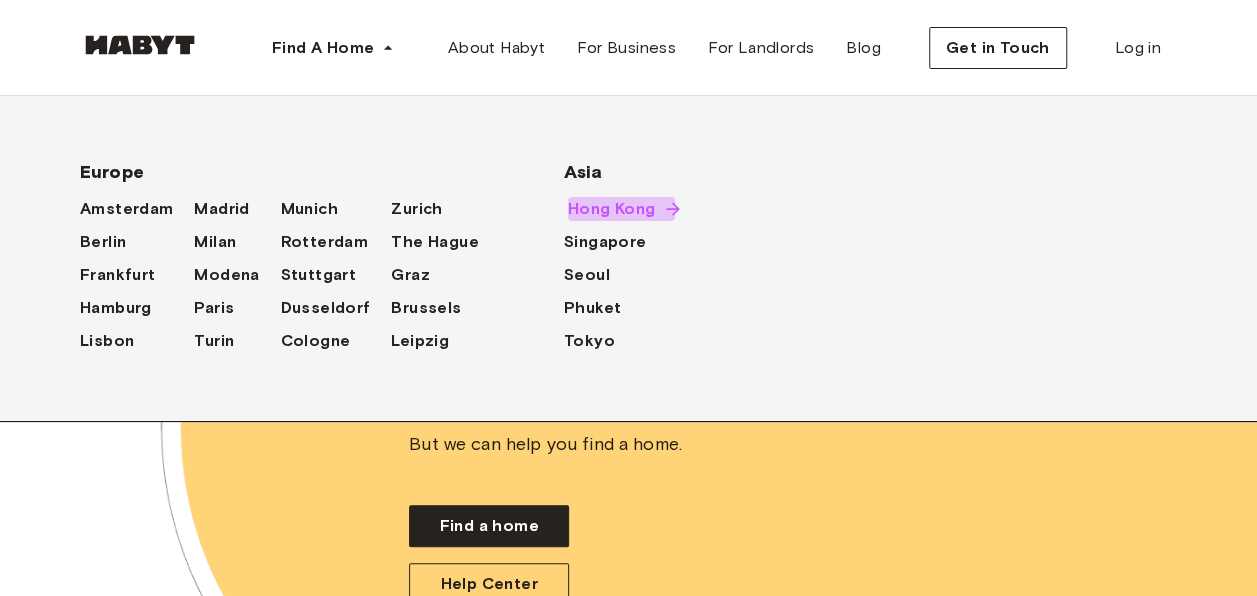 click on "Hong Kong" at bounding box center (612, 209) 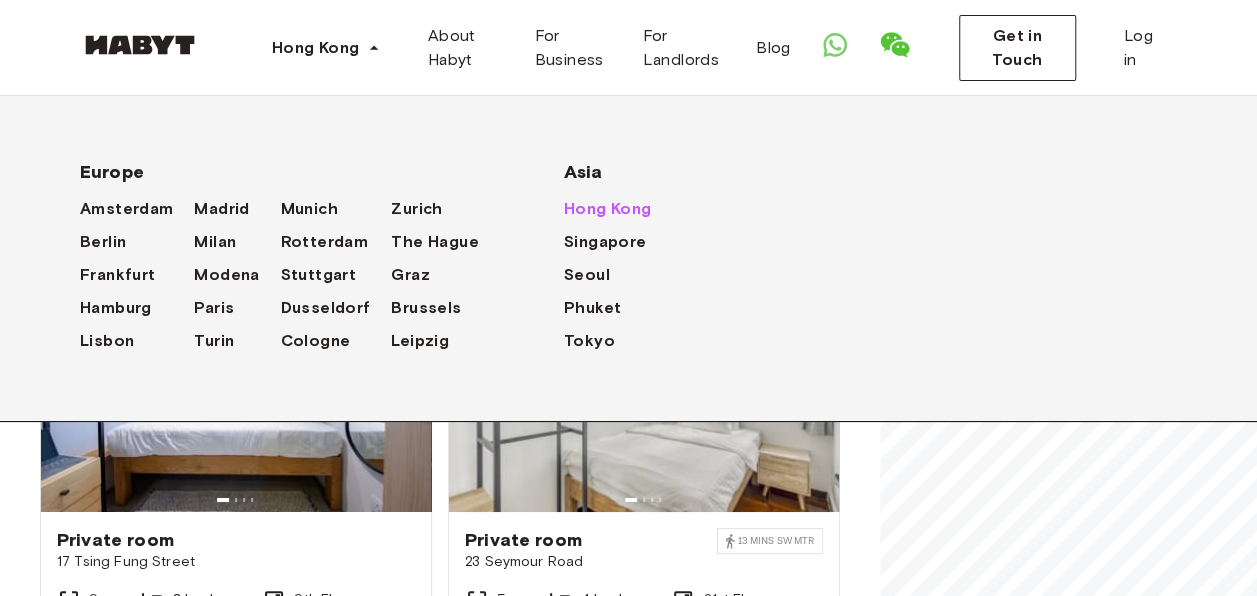 scroll, scrollTop: 0, scrollLeft: 0, axis: both 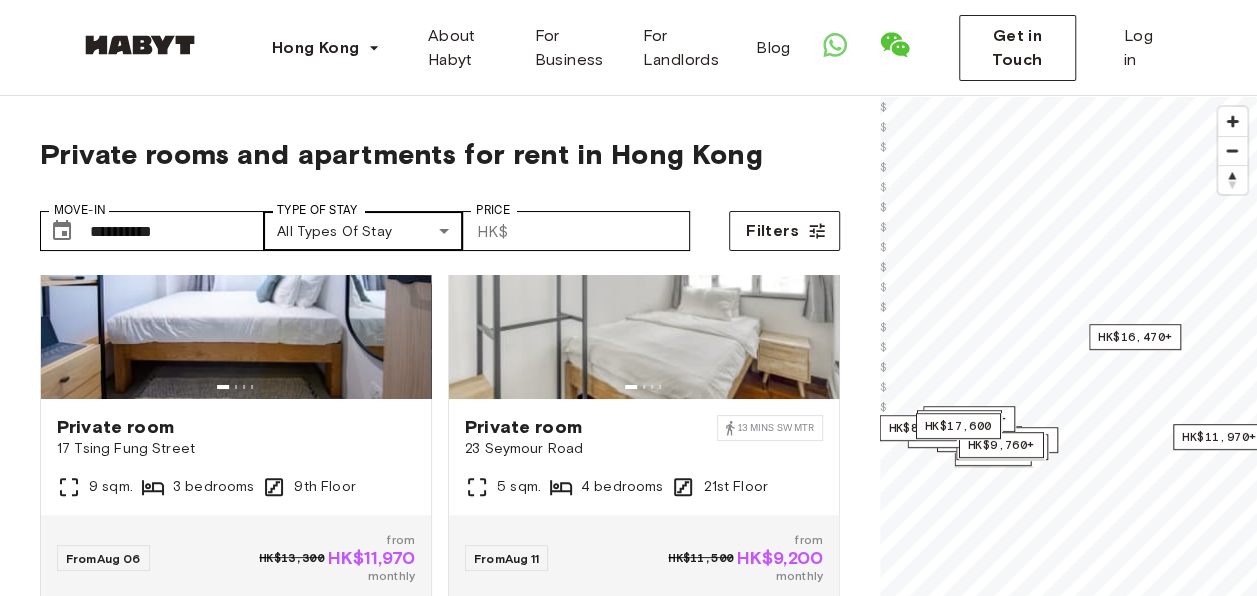 click on "**********" at bounding box center [628, 2313] 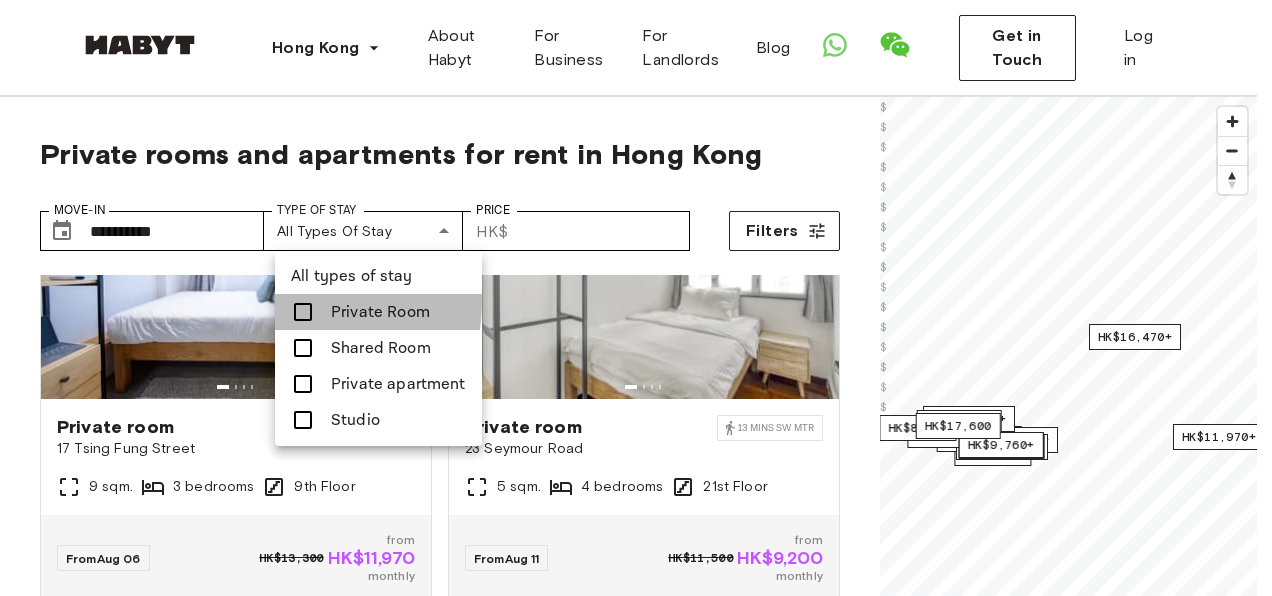 click at bounding box center (303, 312) 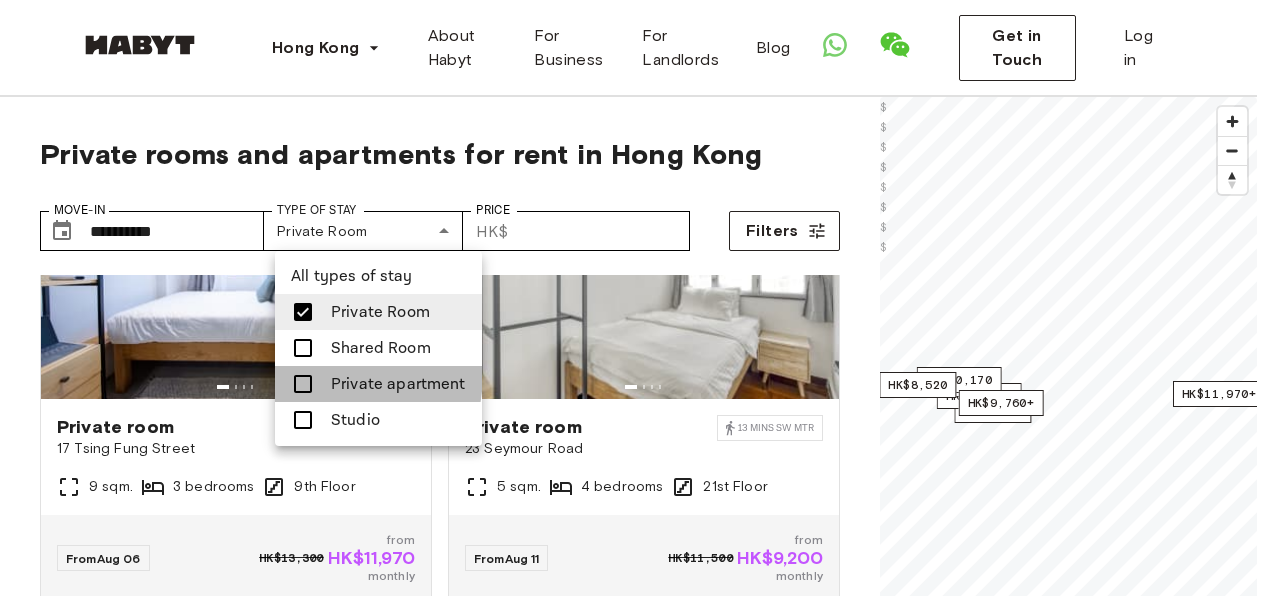 click at bounding box center (303, 384) 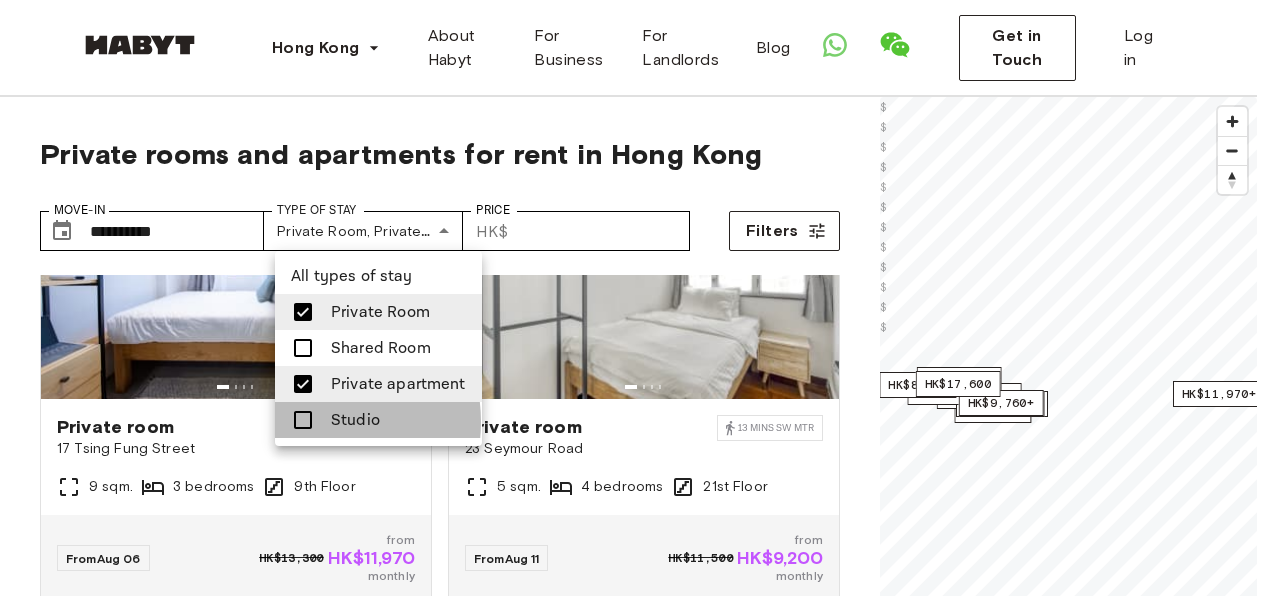 click at bounding box center [303, 420] 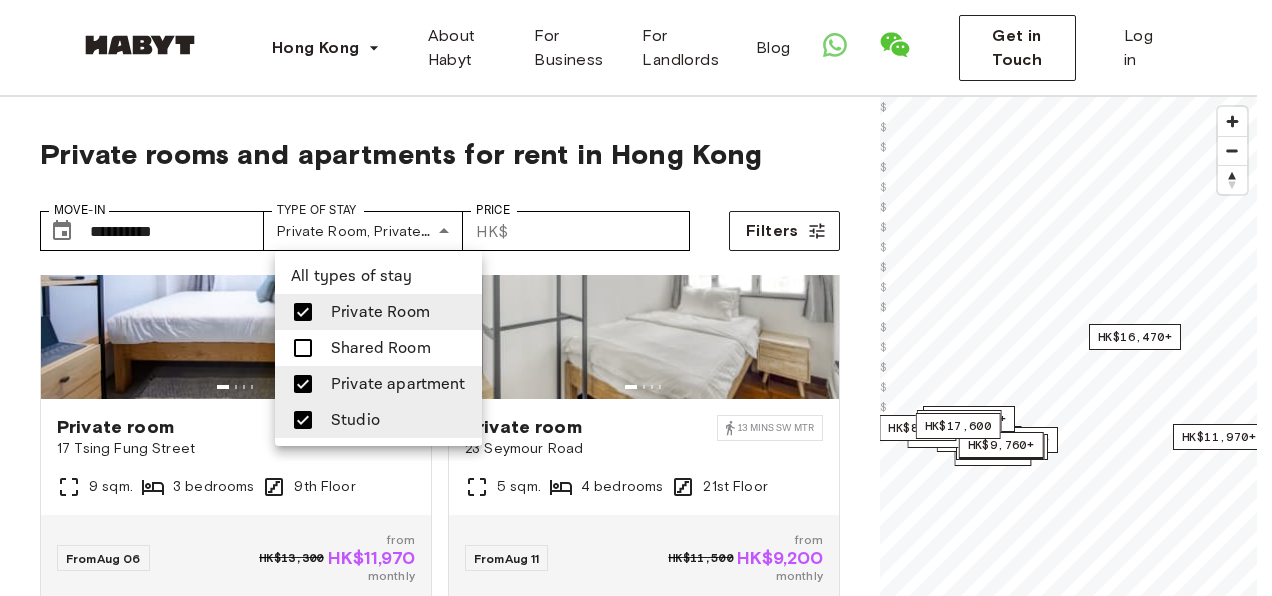 click at bounding box center (636, 298) 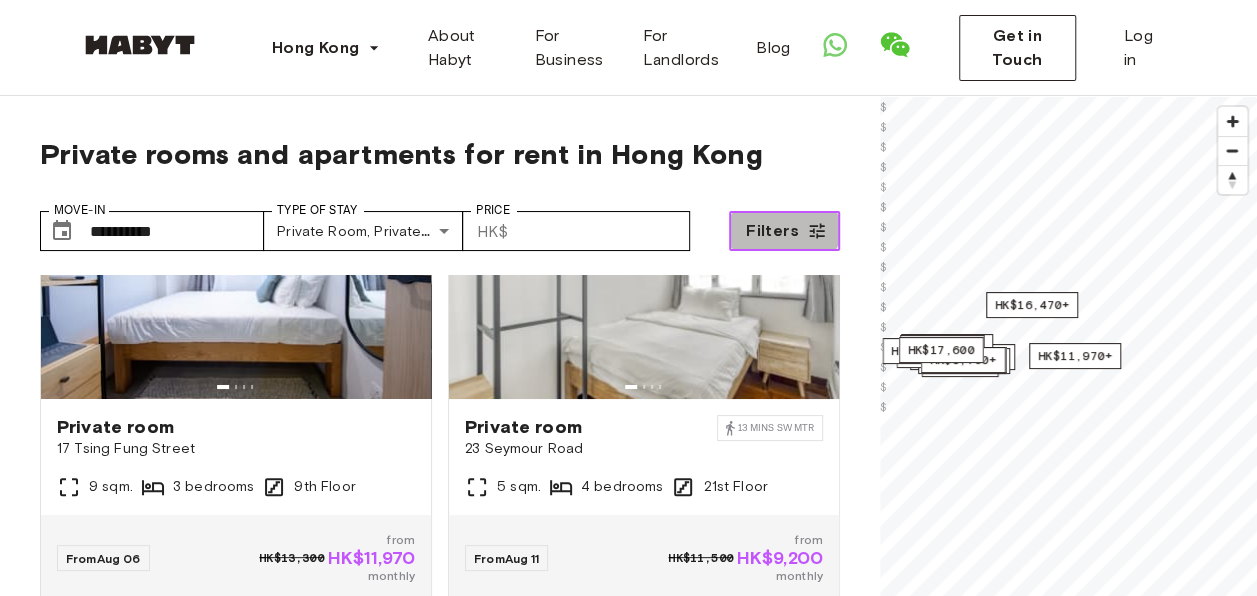 click on "Filters" at bounding box center [784, 231] 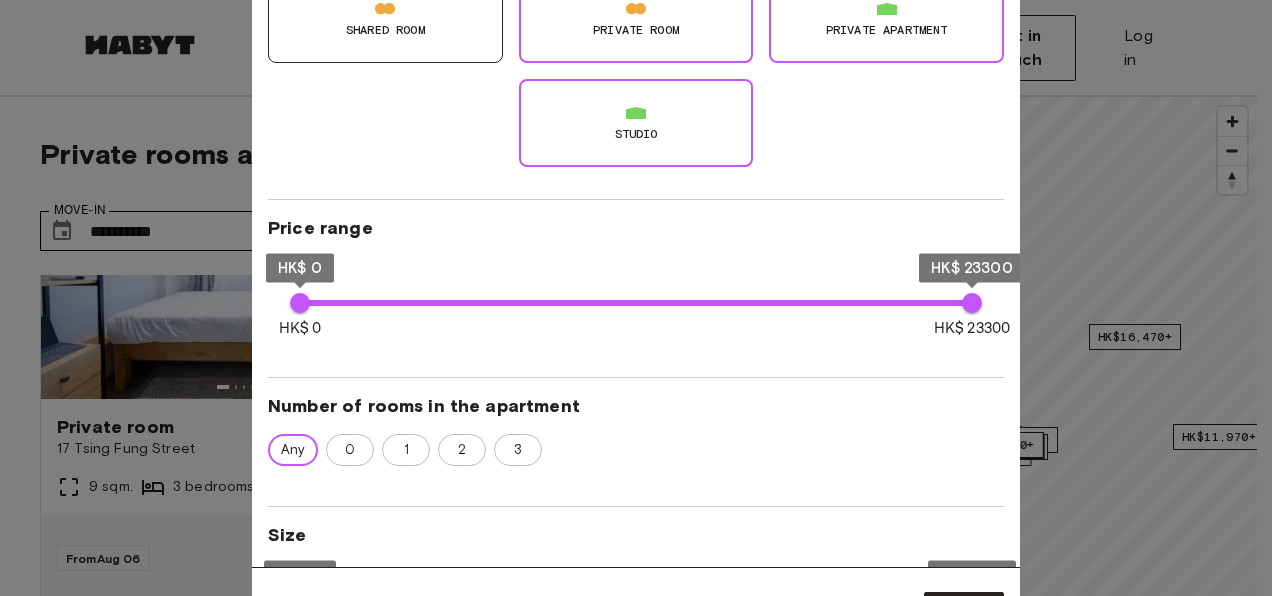 scroll, scrollTop: 205, scrollLeft: 0, axis: vertical 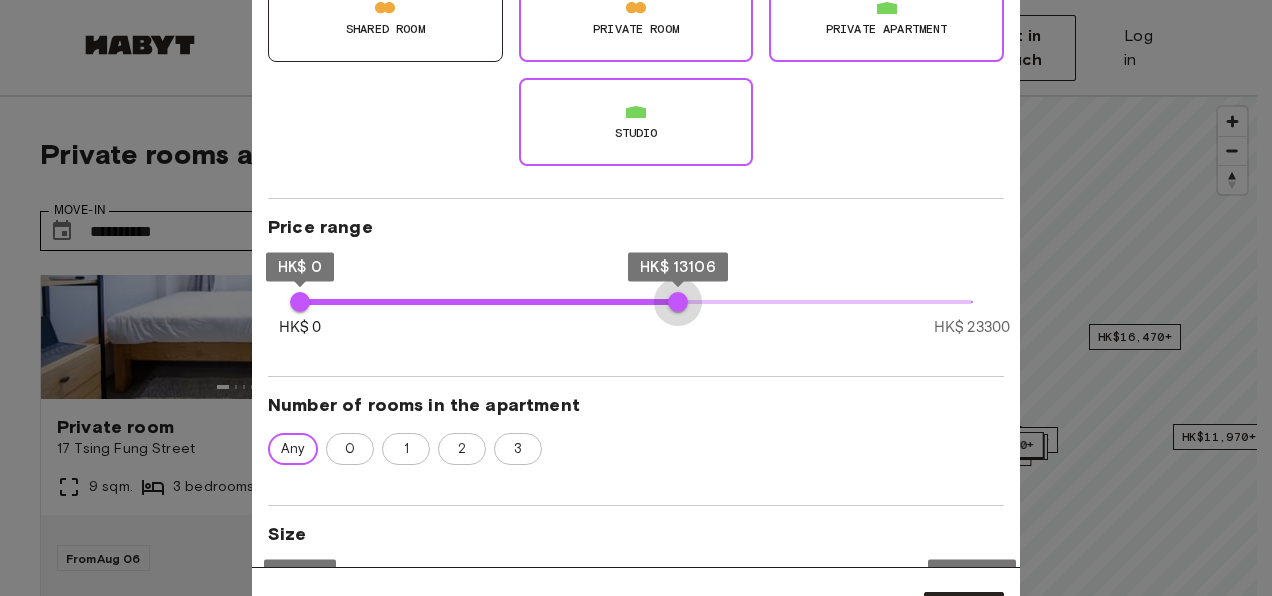 type on "*****" 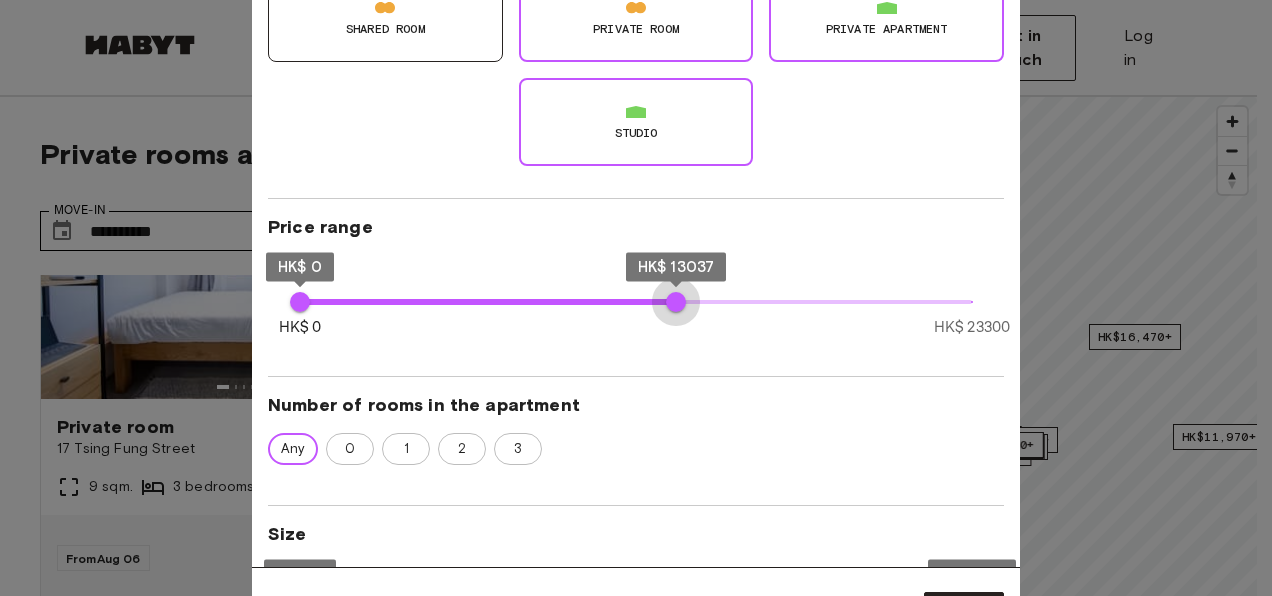 drag, startPoint x: 970, startPoint y: 309, endPoint x: 676, endPoint y: 250, distance: 299.86163 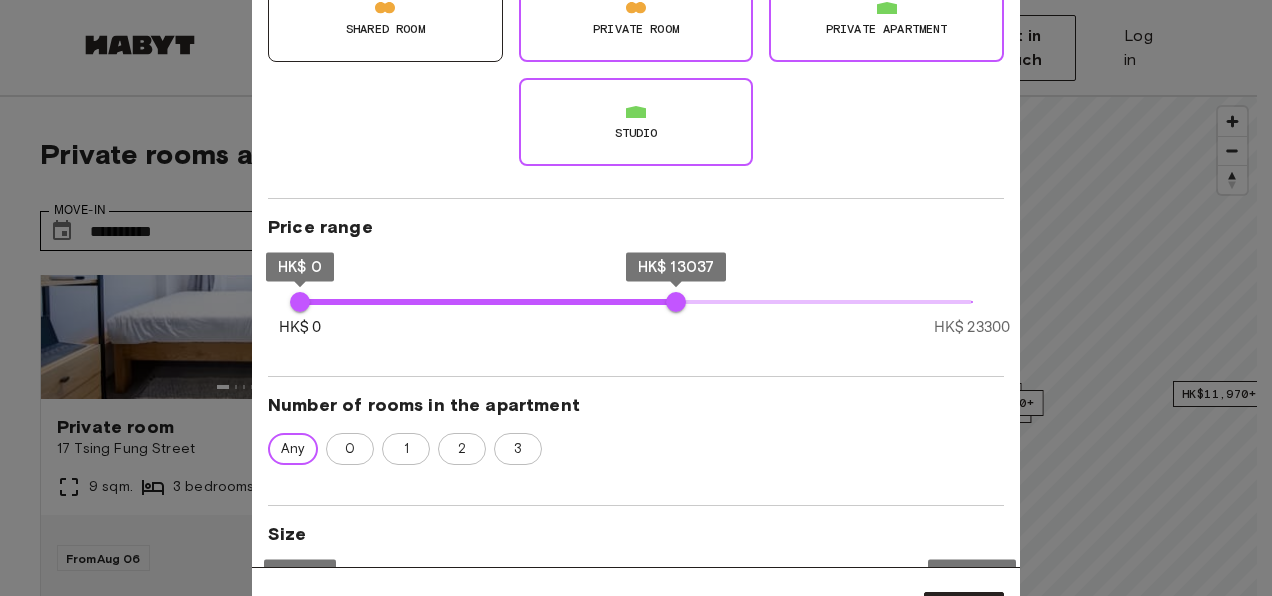 scroll, scrollTop: 285, scrollLeft: 0, axis: vertical 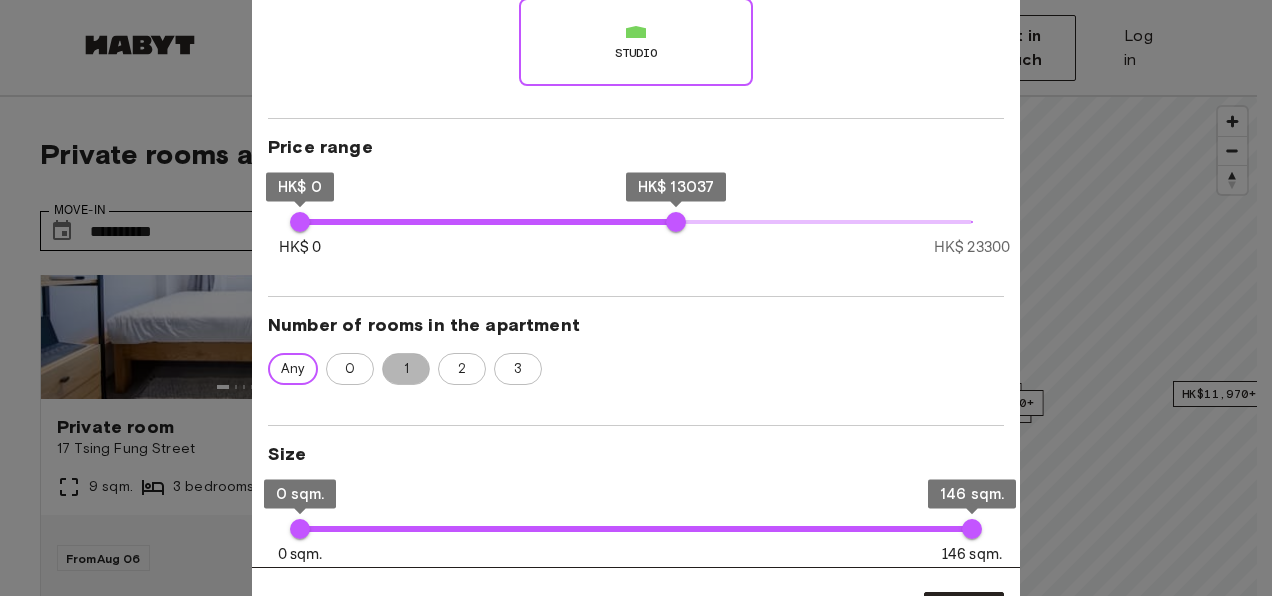 click on "1" at bounding box center (406, 369) 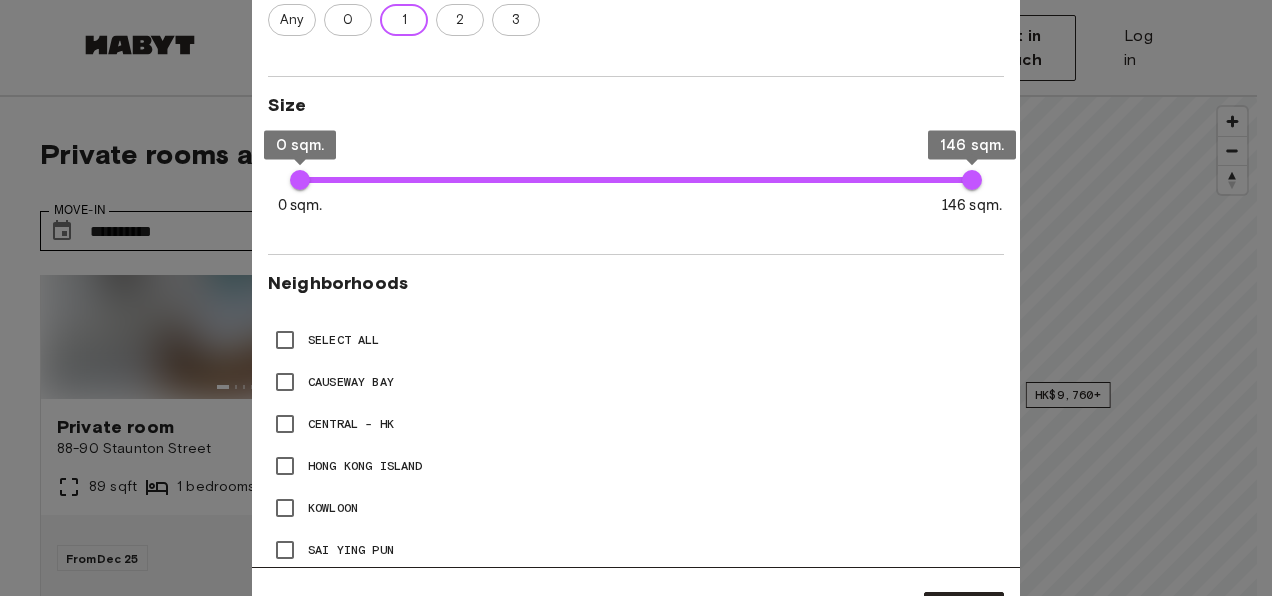 scroll, scrollTop: 717, scrollLeft: 0, axis: vertical 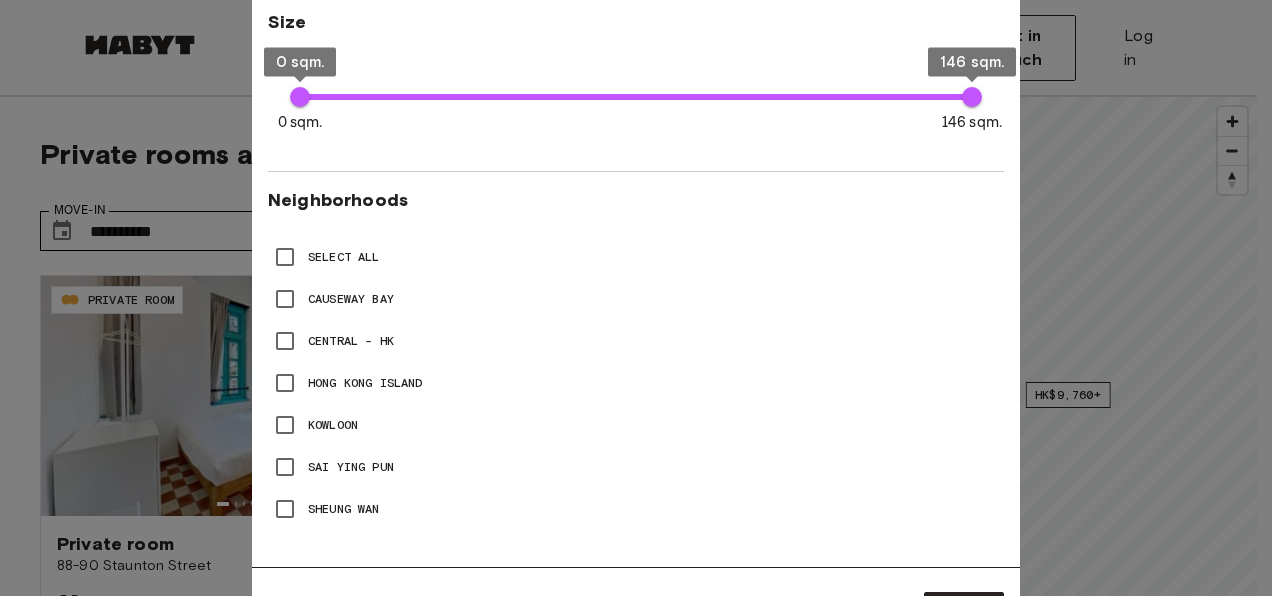 click at bounding box center [636, 298] 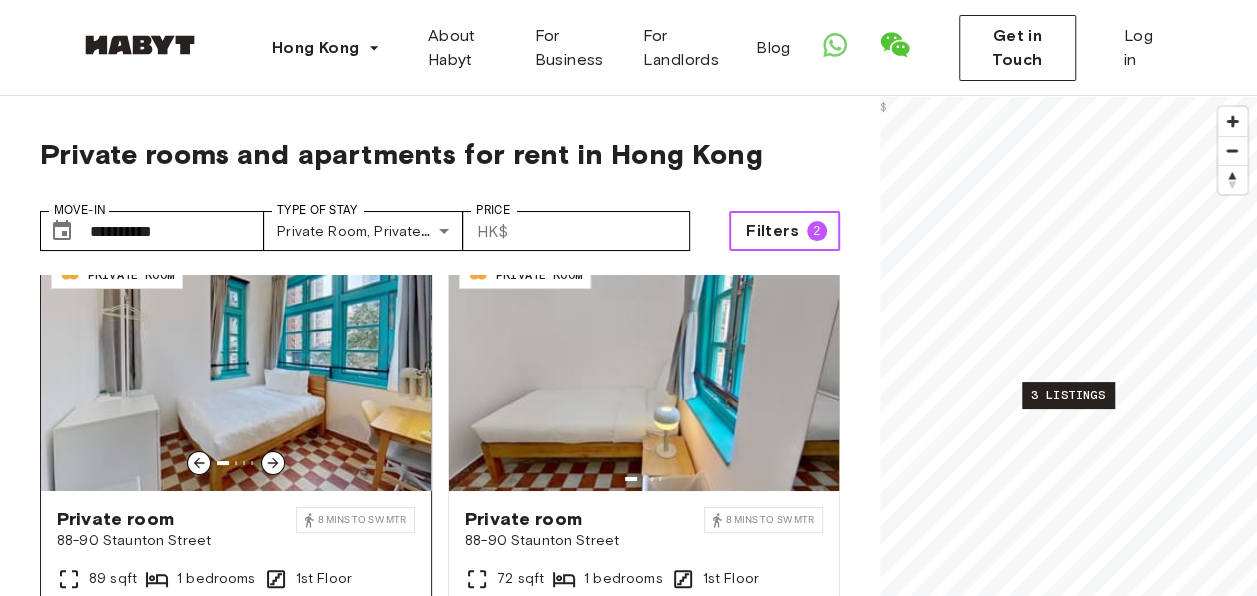 scroll, scrollTop: 26, scrollLeft: 0, axis: vertical 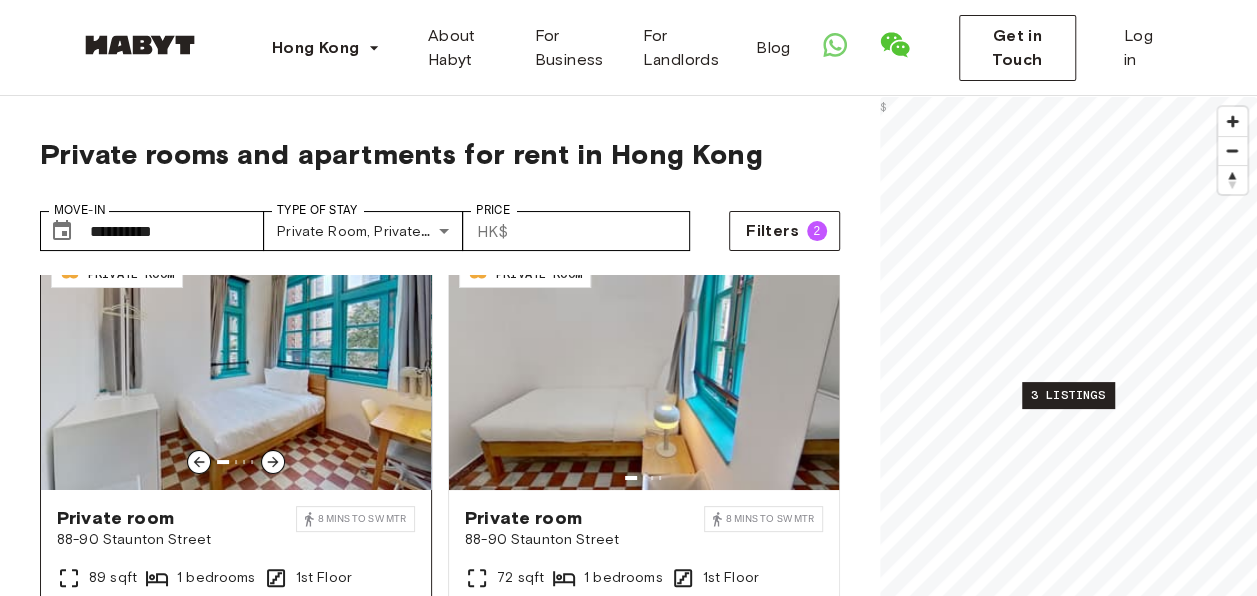 click 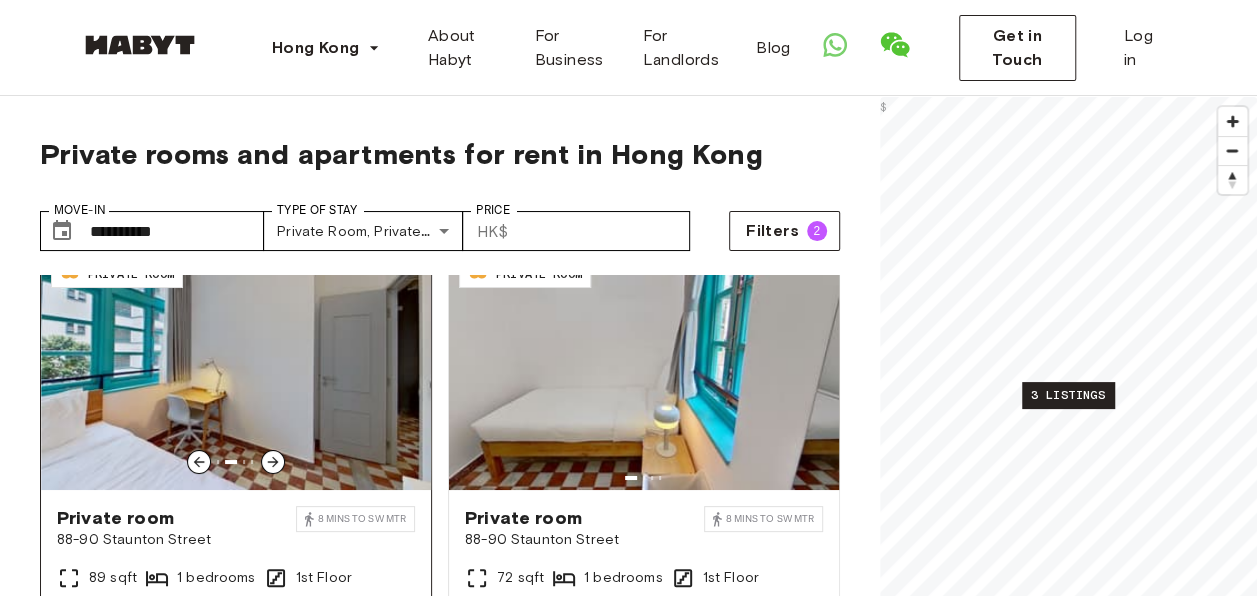 click 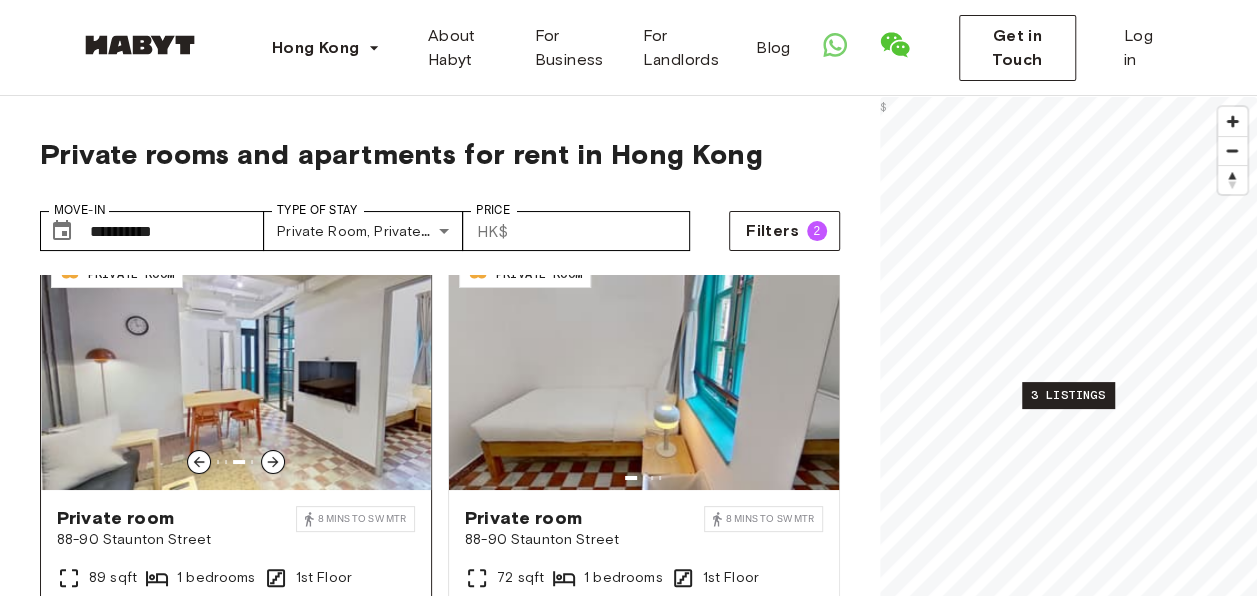 click 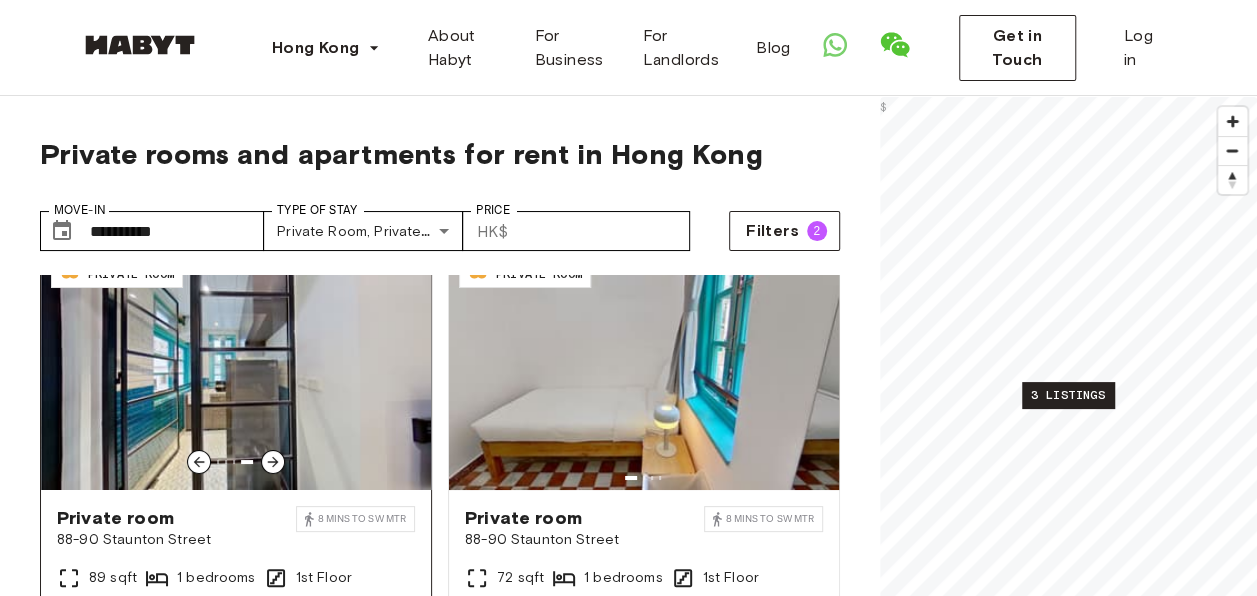 click 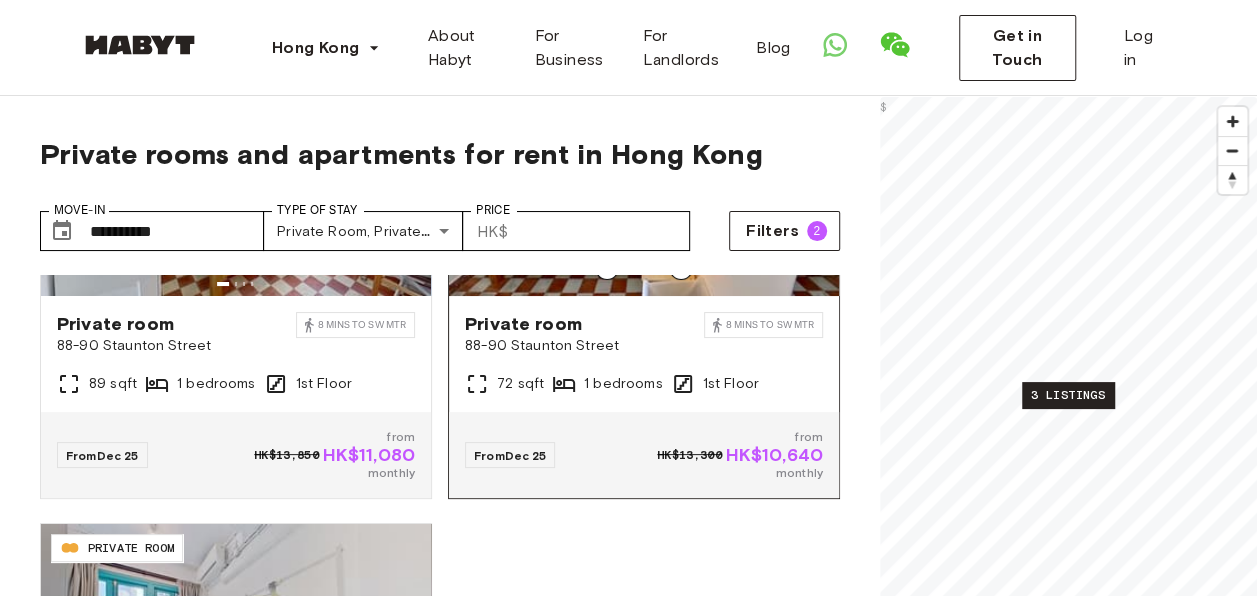 scroll, scrollTop: 370, scrollLeft: 0, axis: vertical 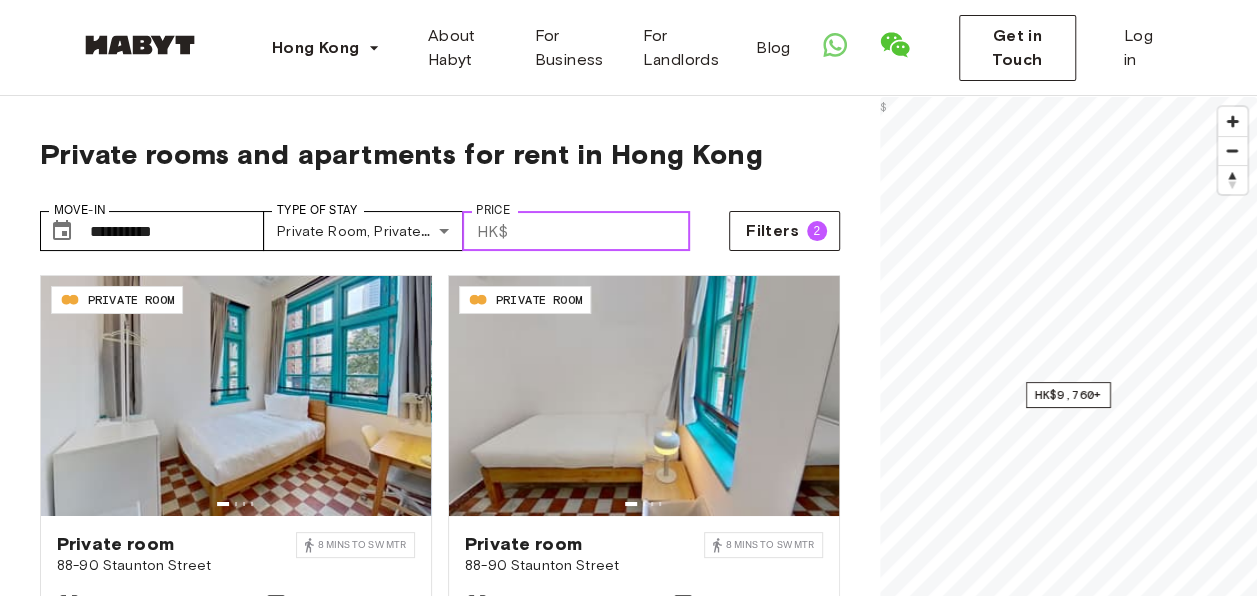 click on "*****" at bounding box center (603, 231) 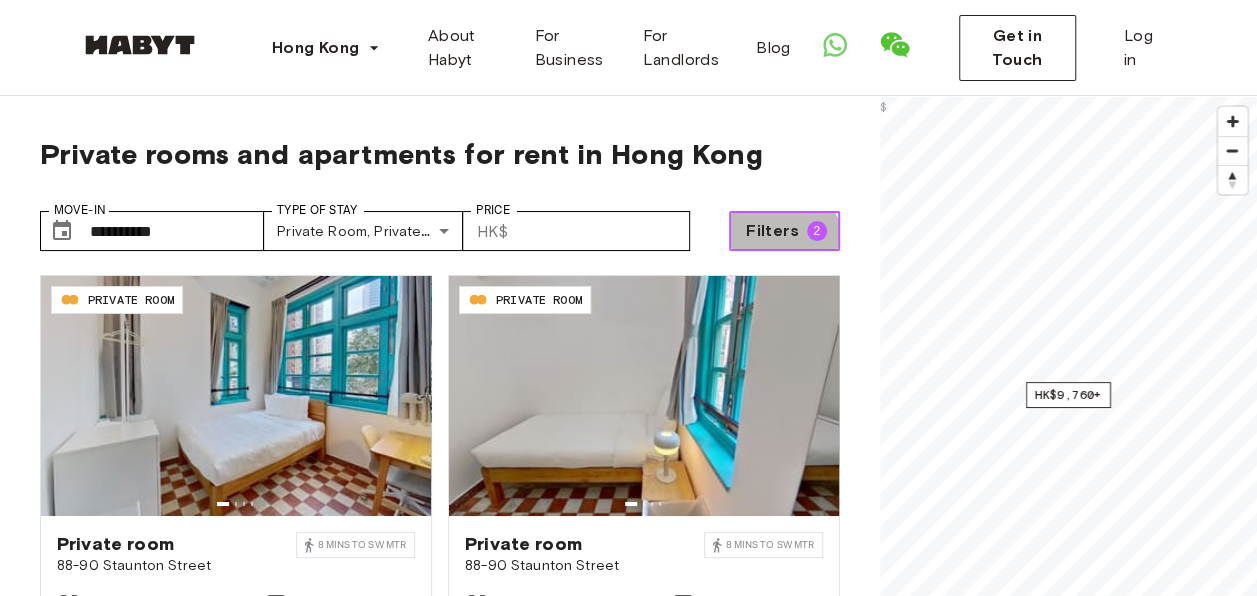 click on "Filters 2" at bounding box center [784, 231] 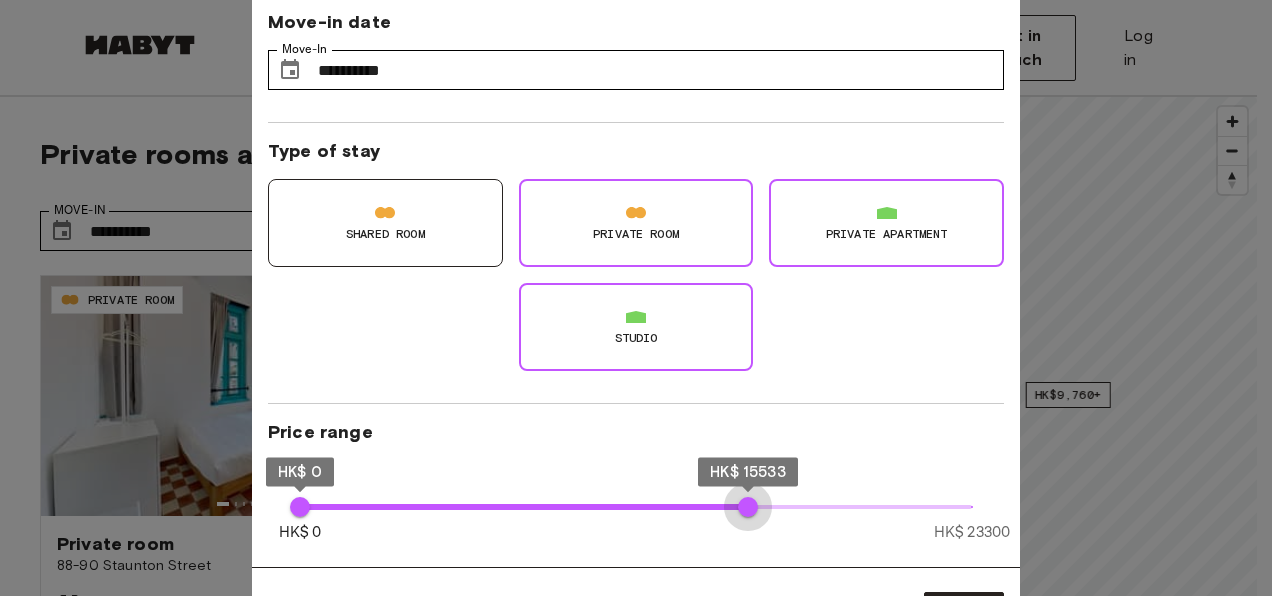 type on "*****" 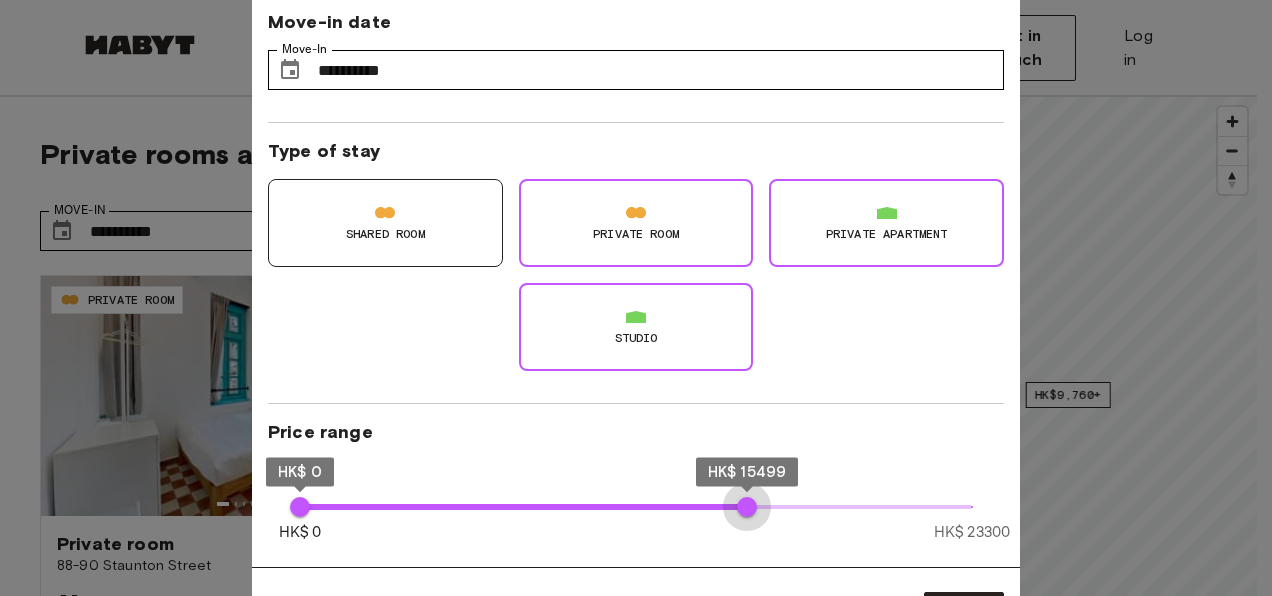 drag, startPoint x: 674, startPoint y: 514, endPoint x: 747, endPoint y: 518, distance: 73.109505 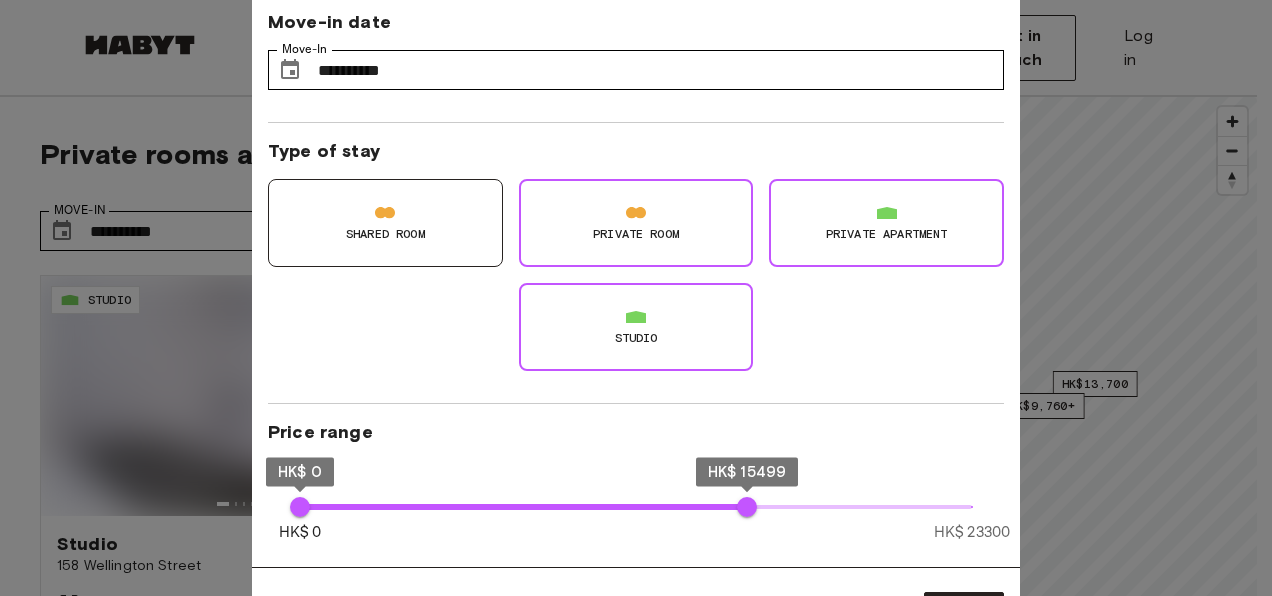 click at bounding box center (636, 298) 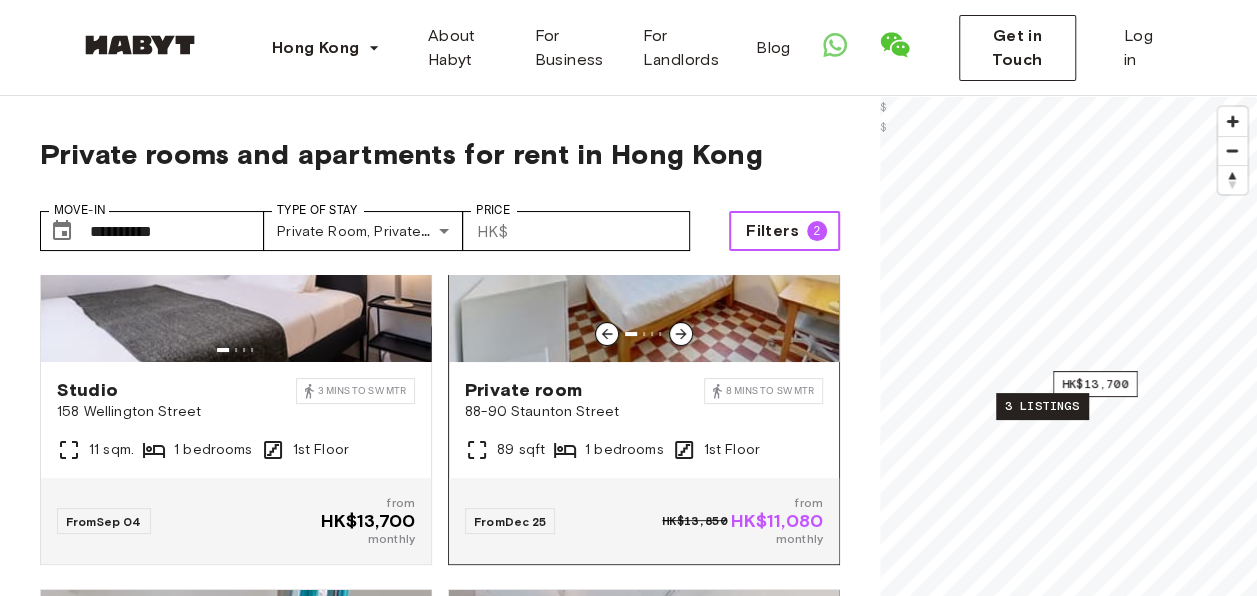 scroll, scrollTop: 370, scrollLeft: 0, axis: vertical 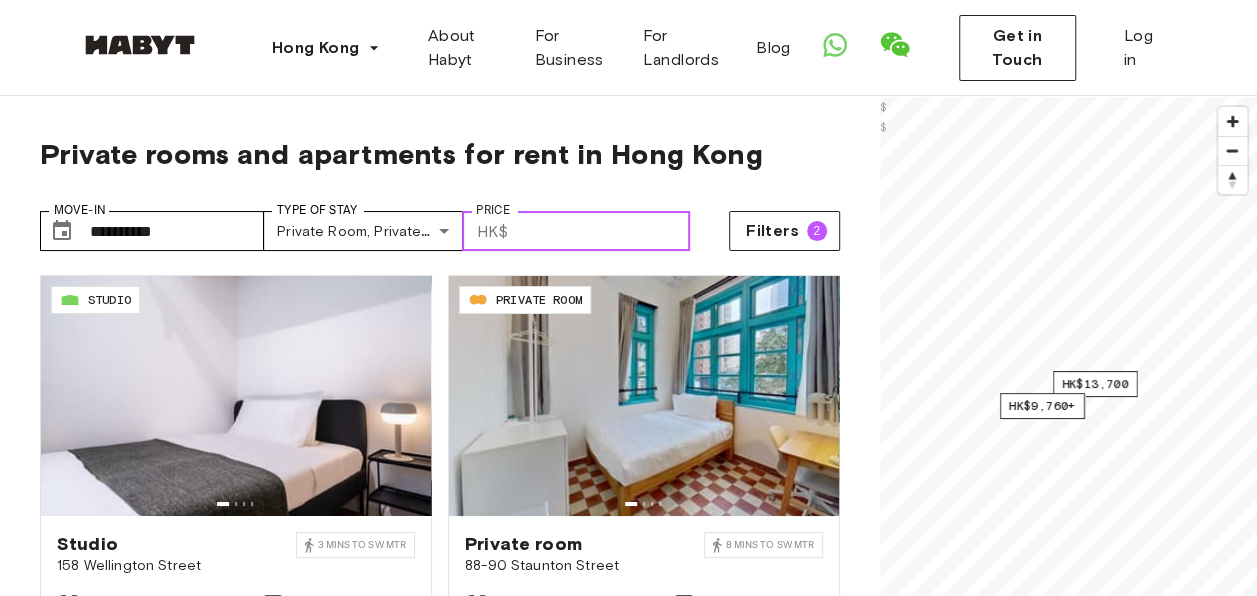 click on "*****" at bounding box center [603, 231] 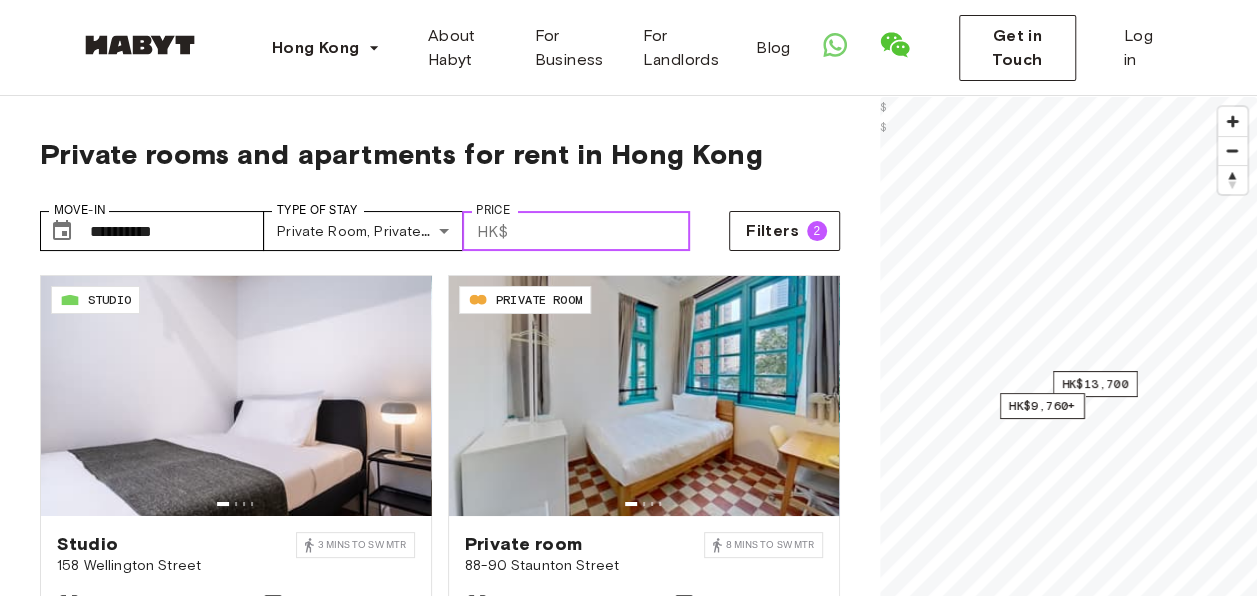 click on "*****" at bounding box center (603, 231) 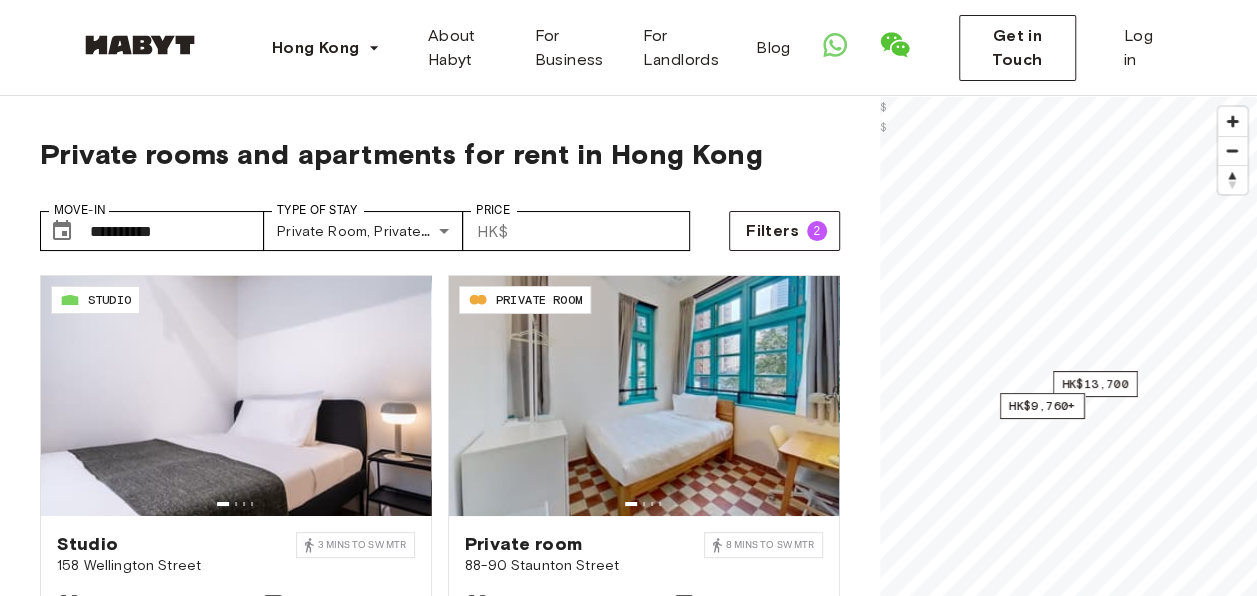 click on "**********" at bounding box center (440, 223) 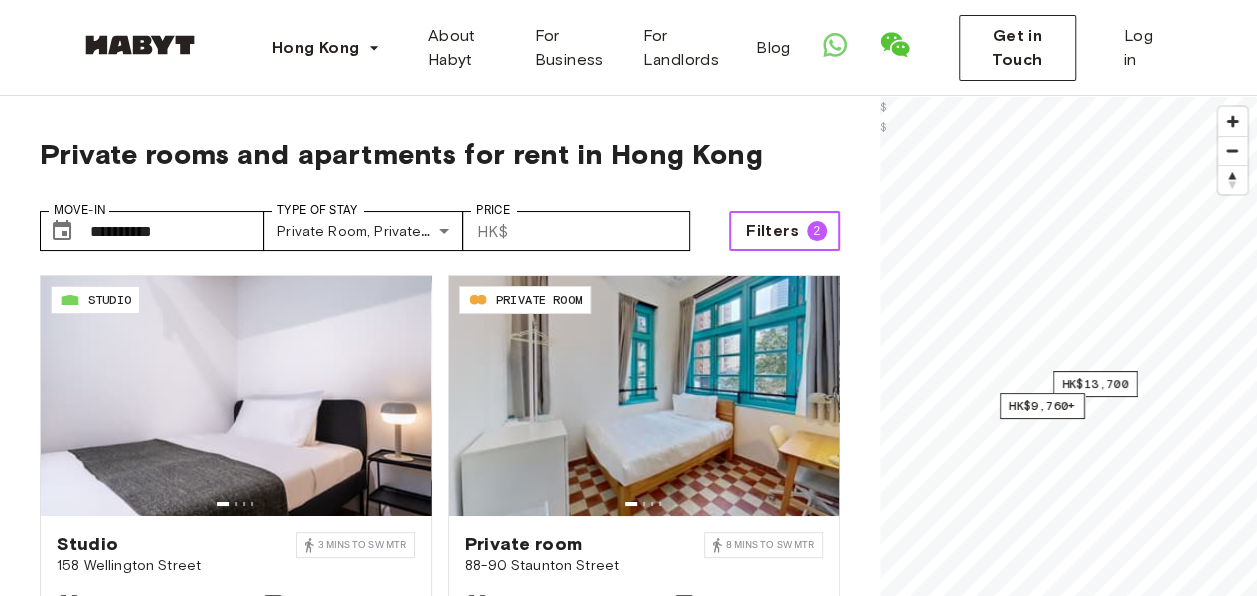 click on "Filters" at bounding box center [772, 231] 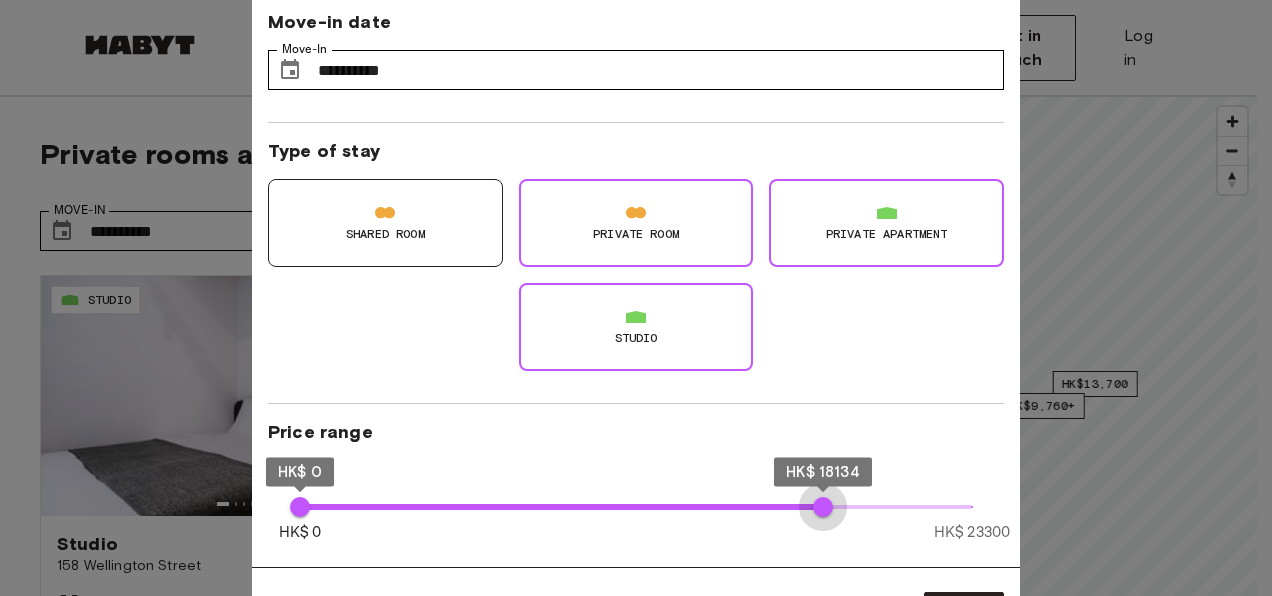 type on "*****" 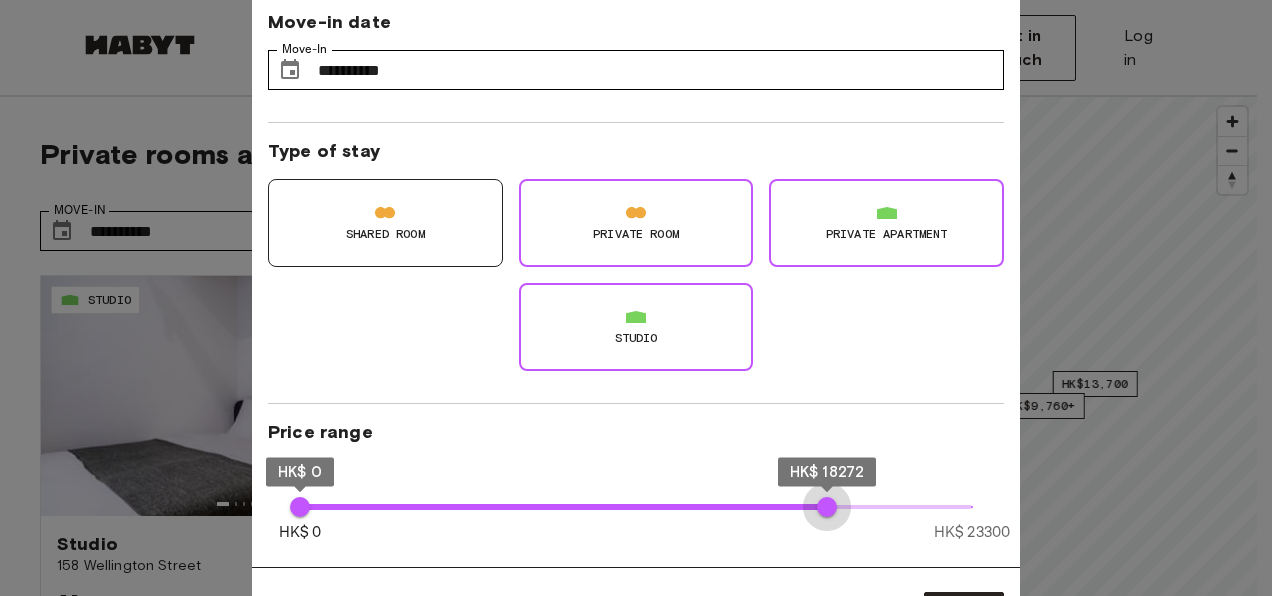 drag, startPoint x: 750, startPoint y: 503, endPoint x: 827, endPoint y: 500, distance: 77.05842 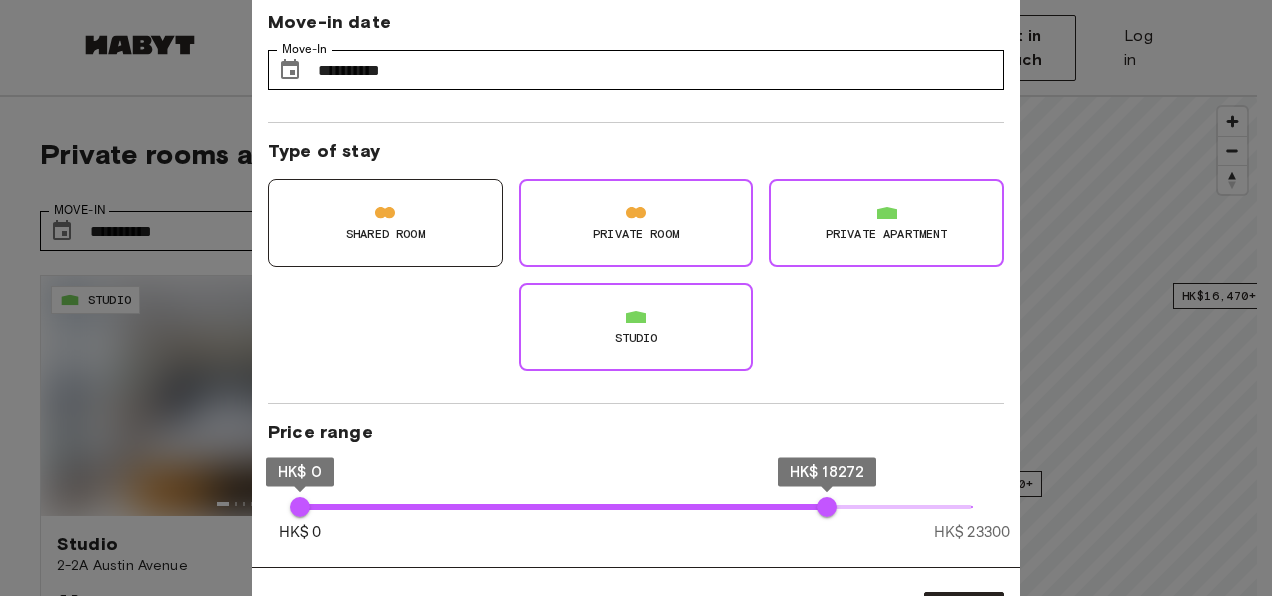 click at bounding box center (636, 298) 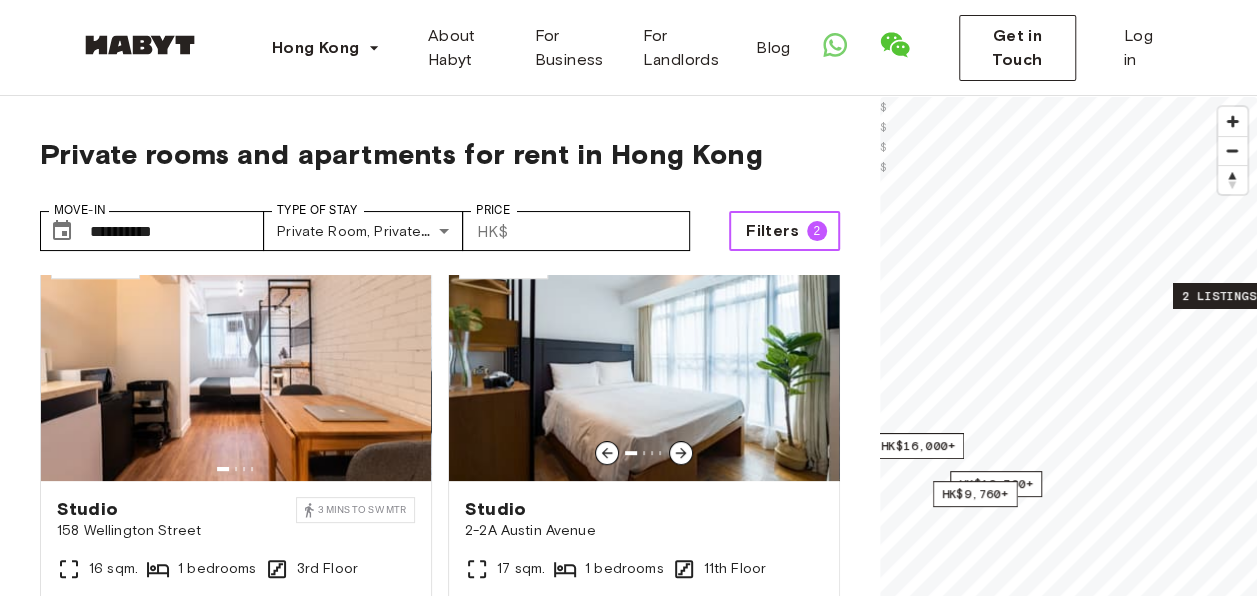 scroll, scrollTop: 494, scrollLeft: 0, axis: vertical 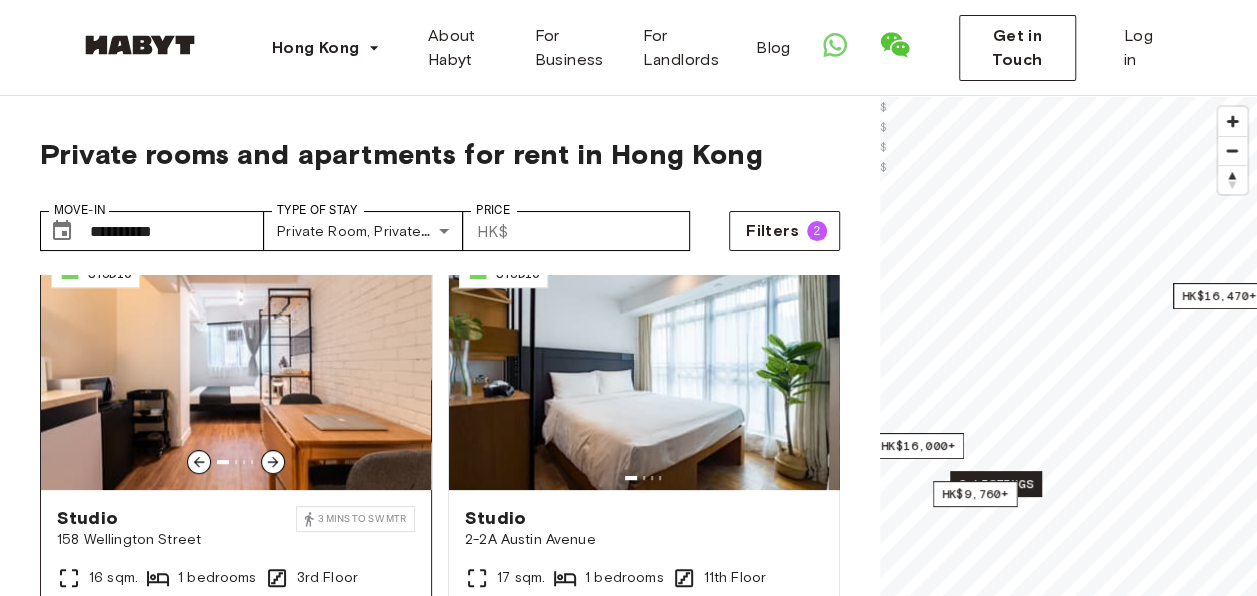 click 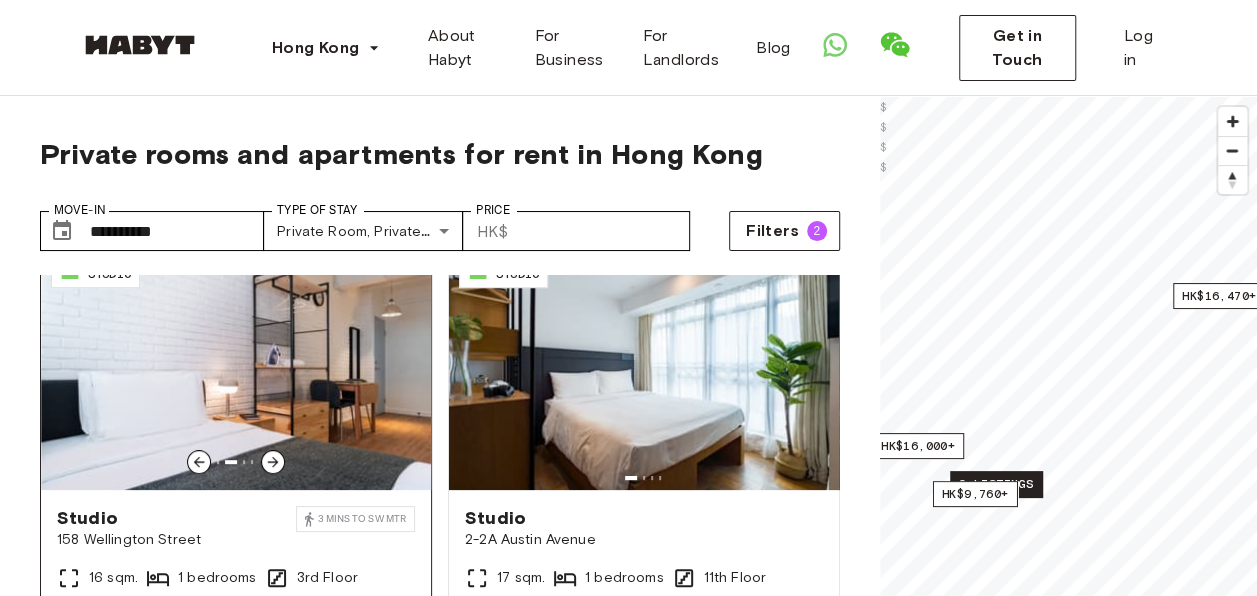 click 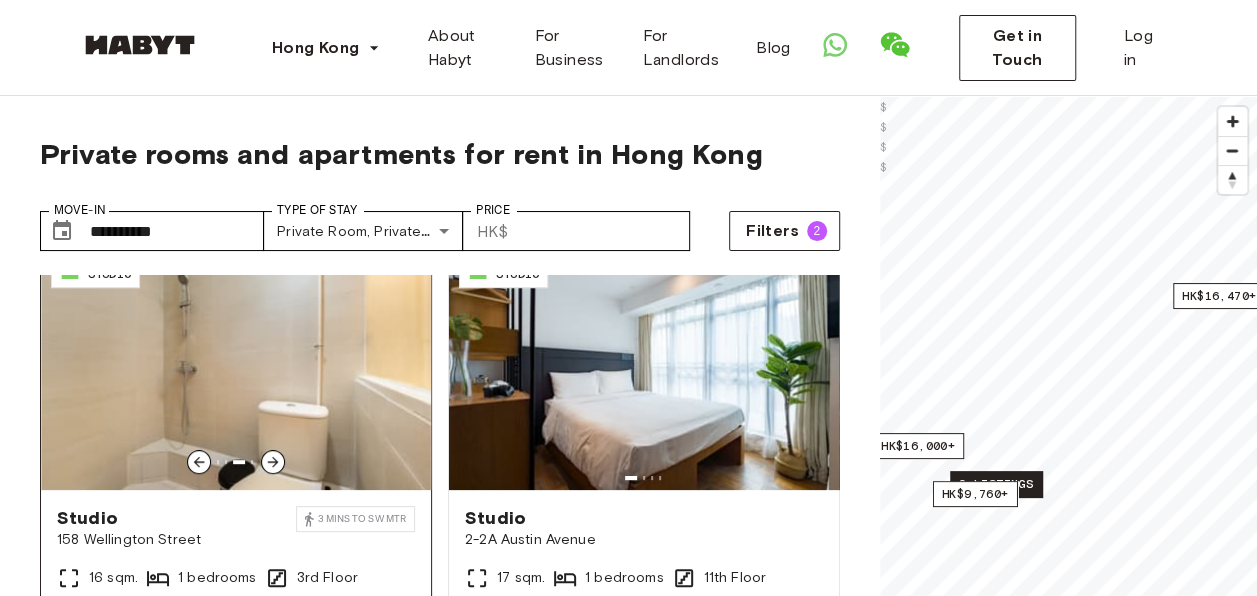 click 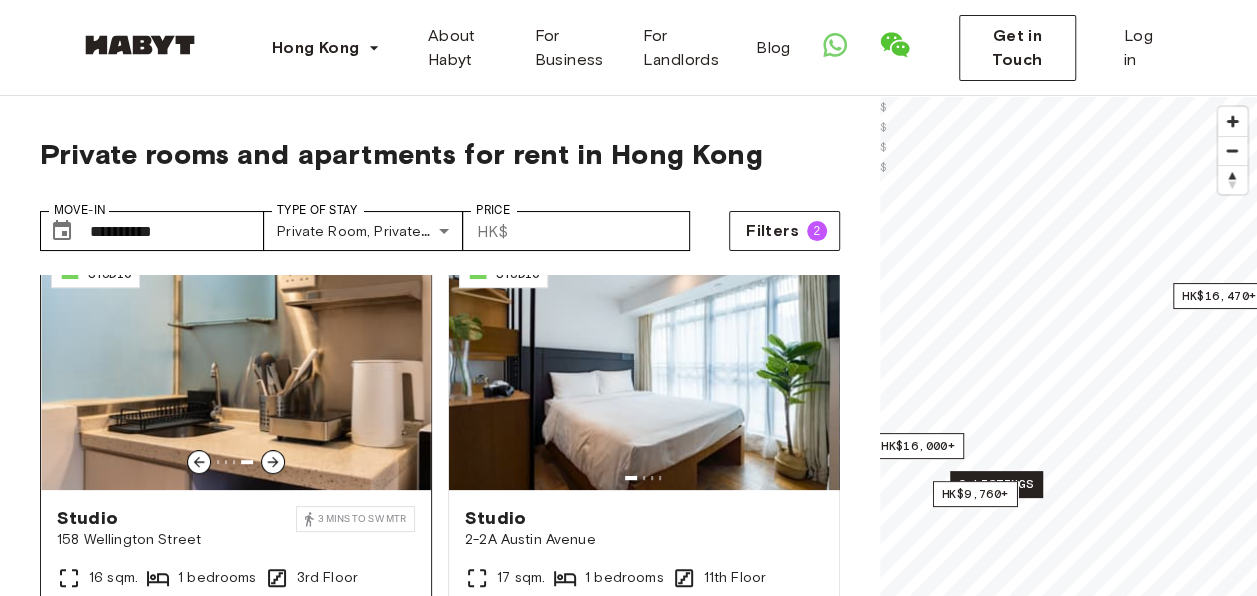 click 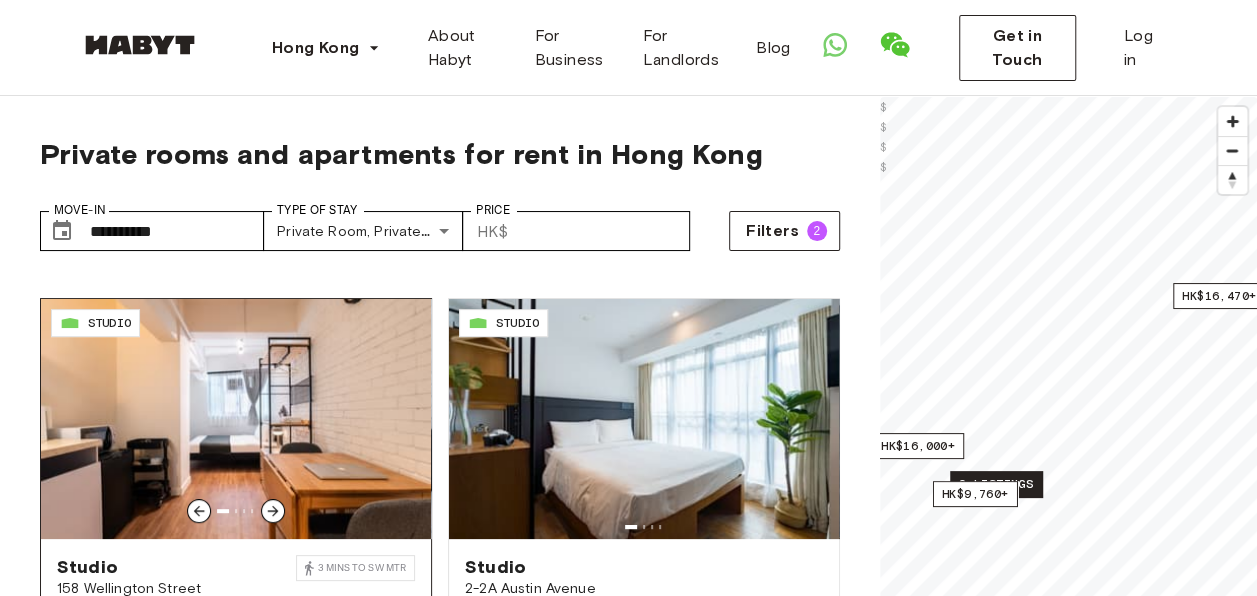 scroll, scrollTop: 443, scrollLeft: 0, axis: vertical 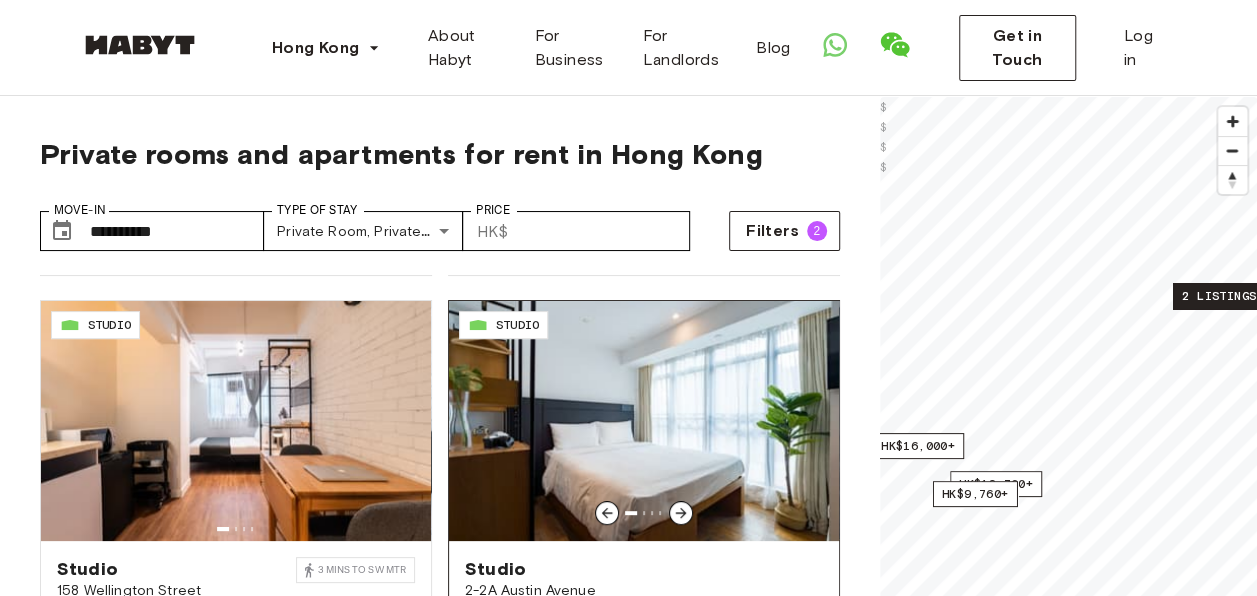 click 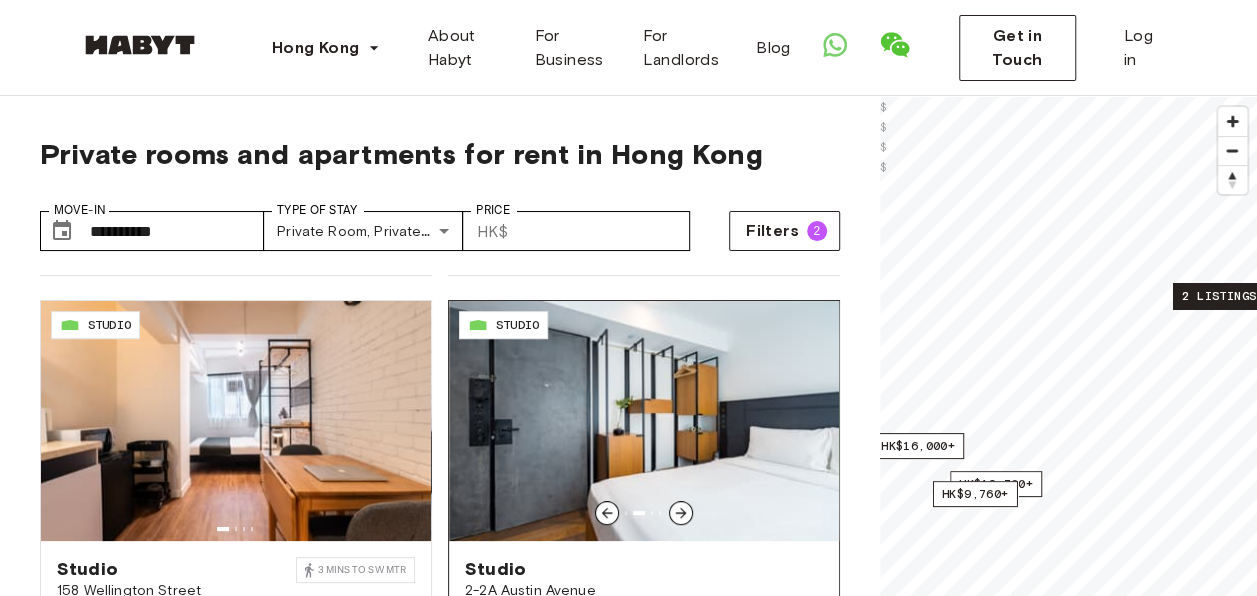 click 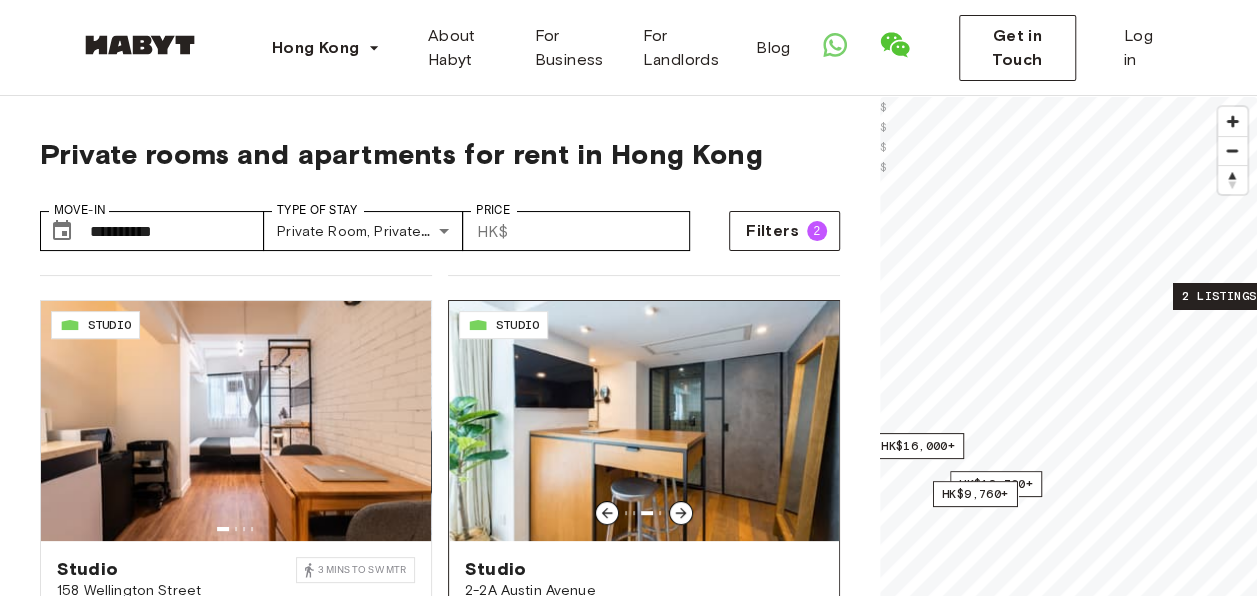 click 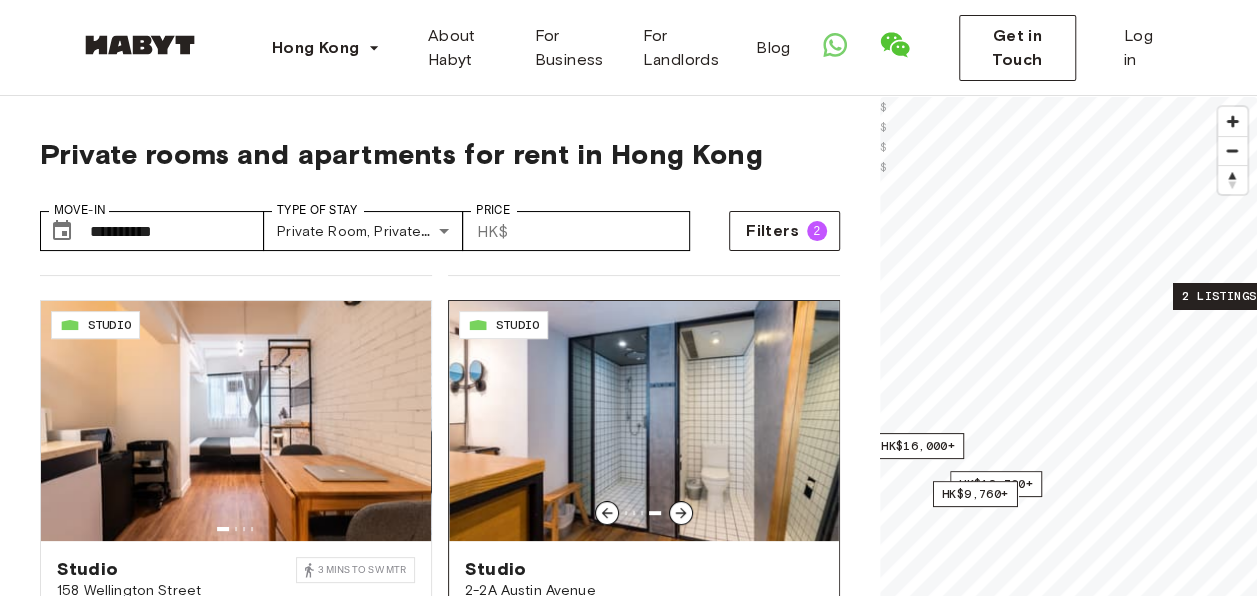 click 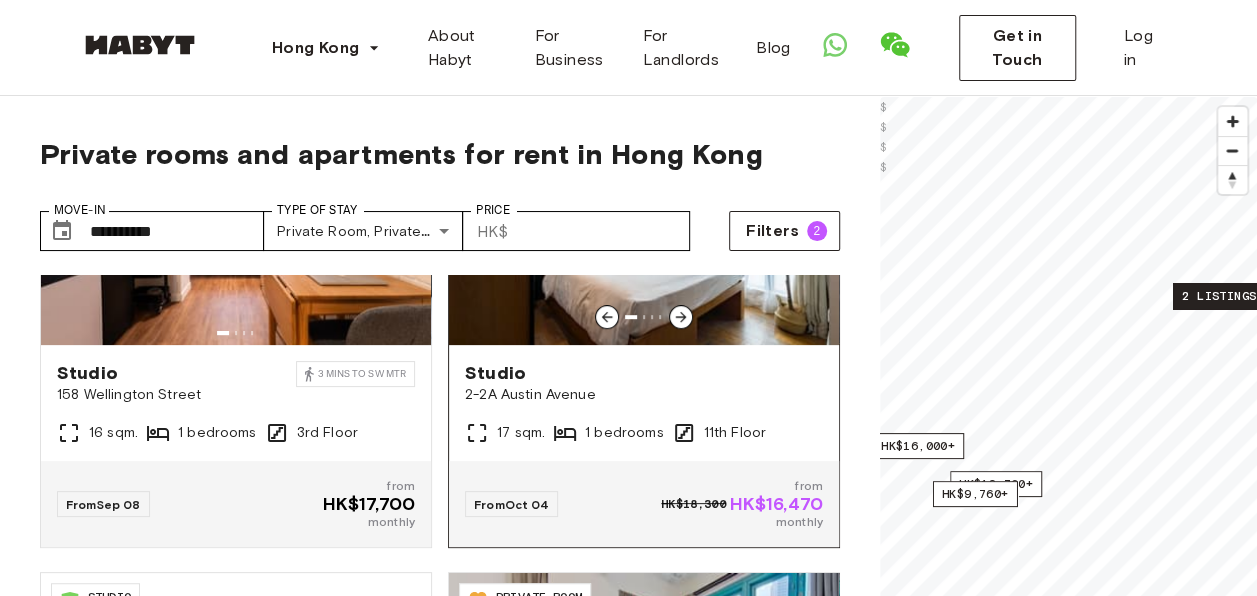 scroll, scrollTop: 640, scrollLeft: 0, axis: vertical 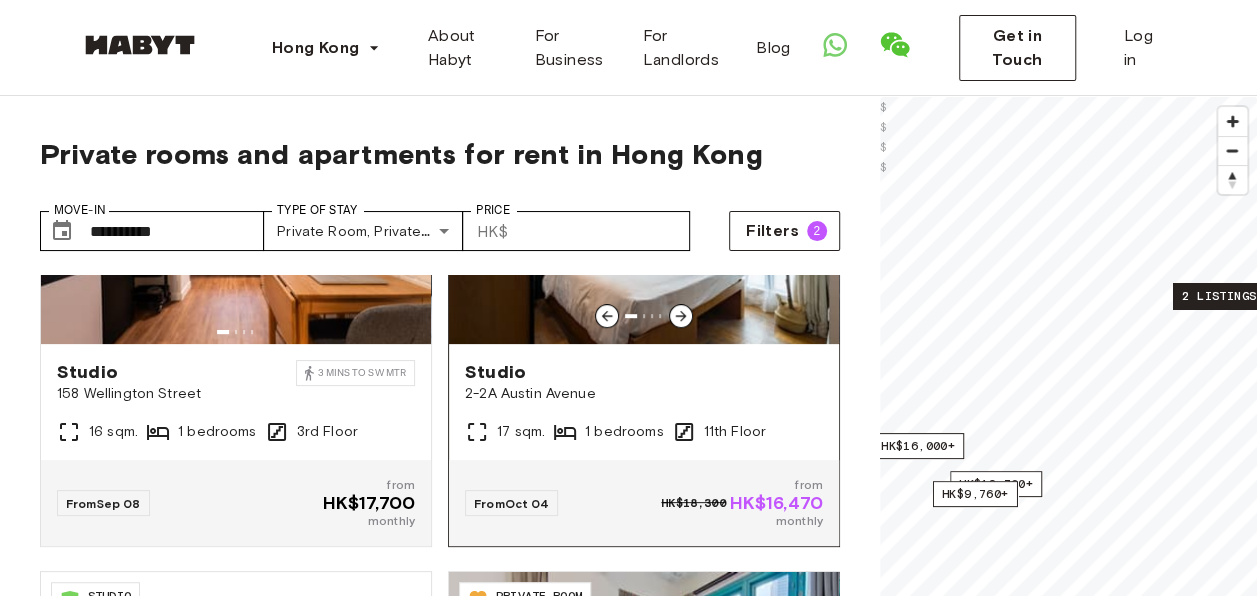click on "2-2A Austin Avenue" at bounding box center (644, 394) 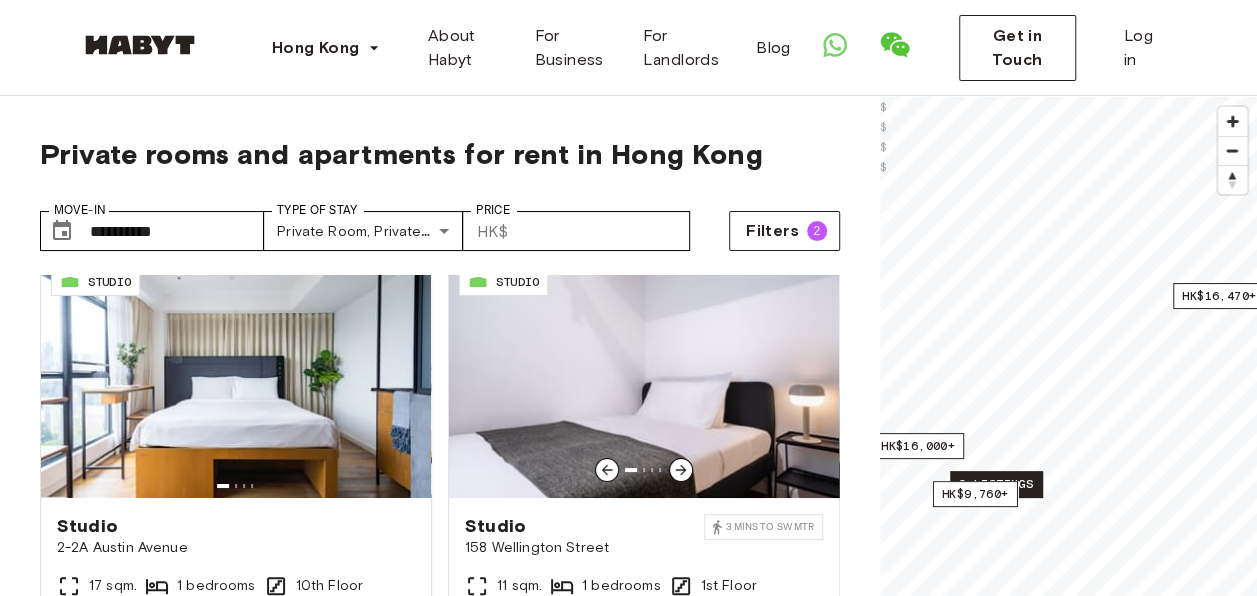 scroll, scrollTop: 3, scrollLeft: 0, axis: vertical 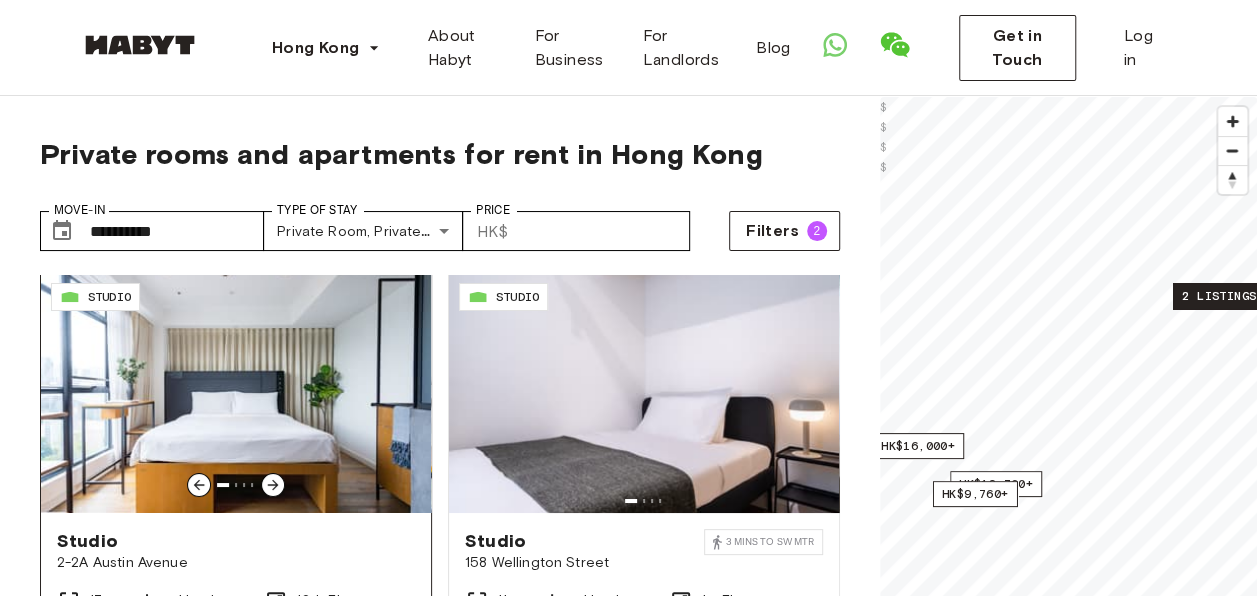click at bounding box center (236, 393) 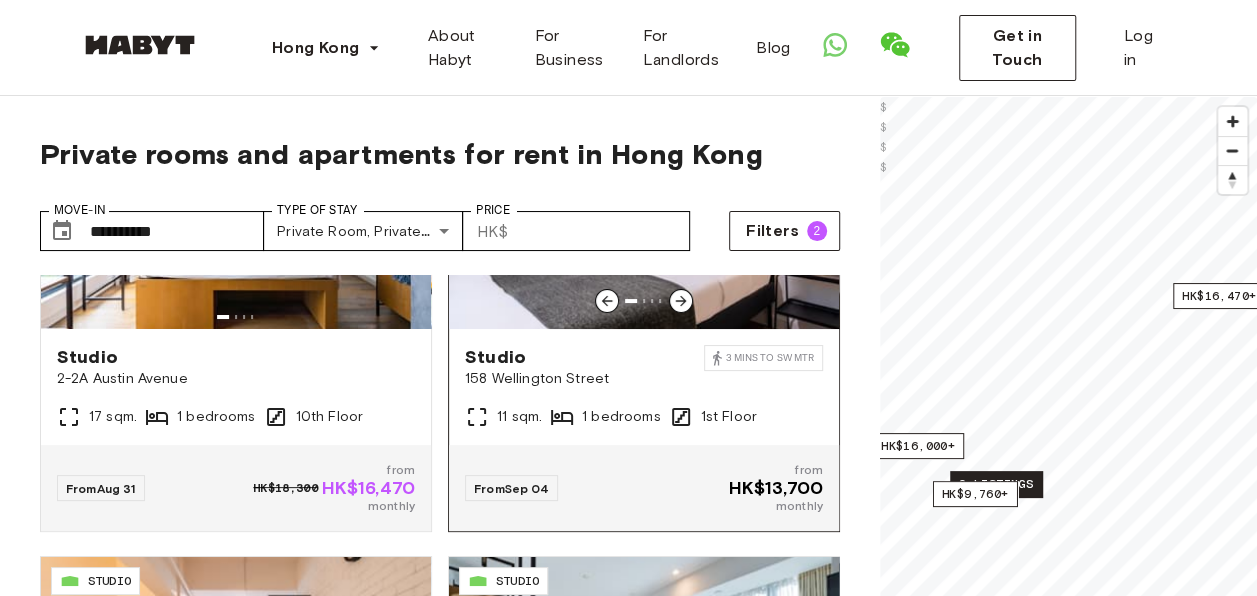 scroll, scrollTop: 183, scrollLeft: 0, axis: vertical 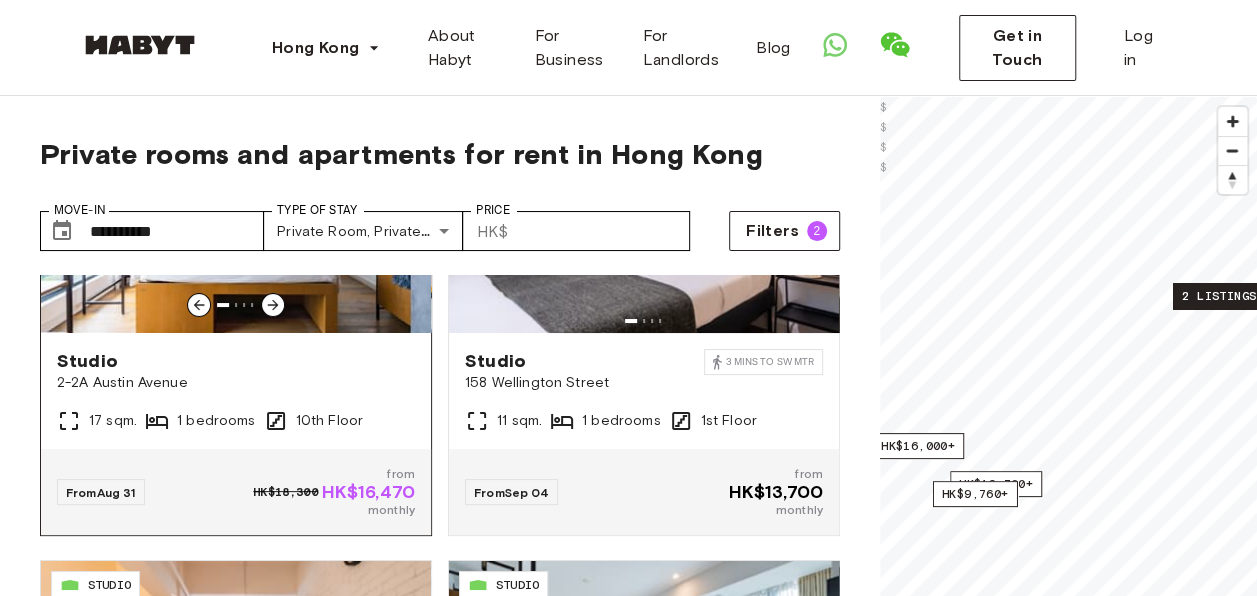click at bounding box center (236, 213) 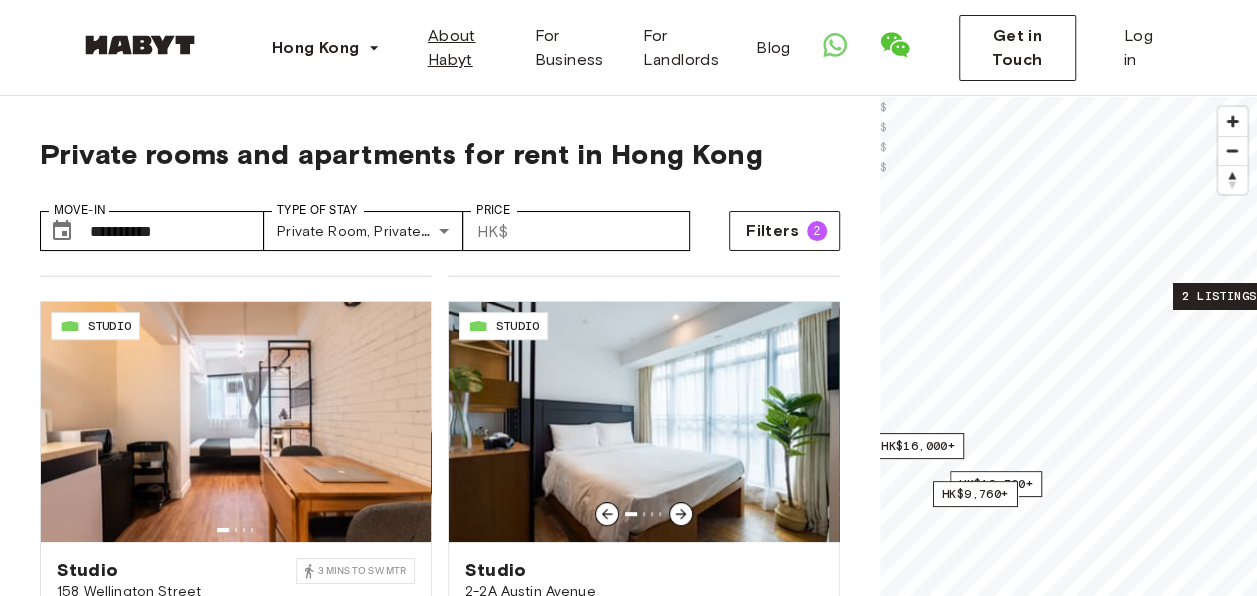 scroll, scrollTop: 440, scrollLeft: 0, axis: vertical 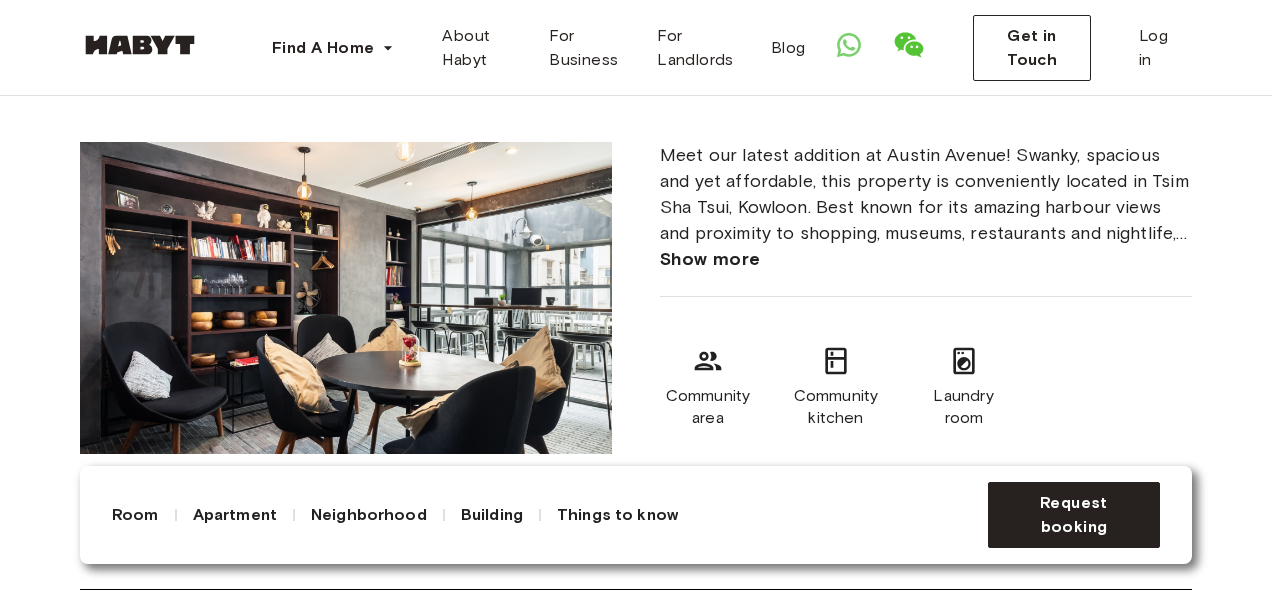 click on "About the building More about the building Meet our latest addition at Austin Avenue! Swanky, spacious and yet affordable, this property is conveniently located in Tsim Sha Tsui, Kowloon. Best known for its amazing harbour views and proximity to shopping, museums, restaurants and nightlife, there's always something buzzing in this neighbourhood that never sleeps. Show more Community area Community kitchen Laundry room" at bounding box center (636, 260) 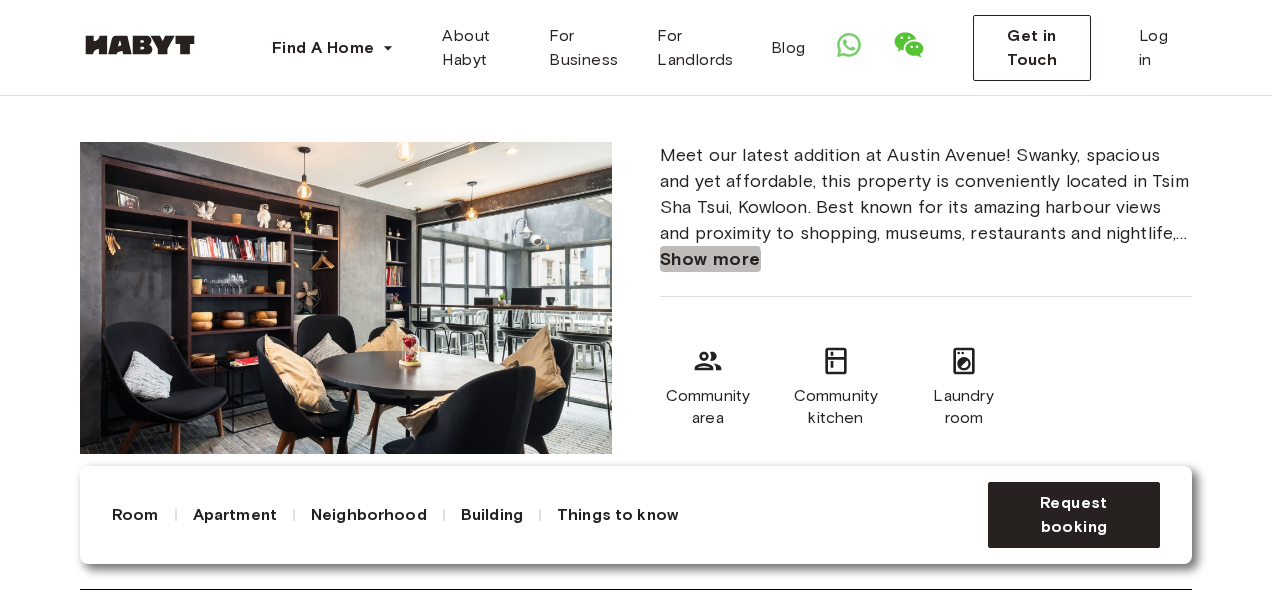 click on "Show more" at bounding box center (710, 259) 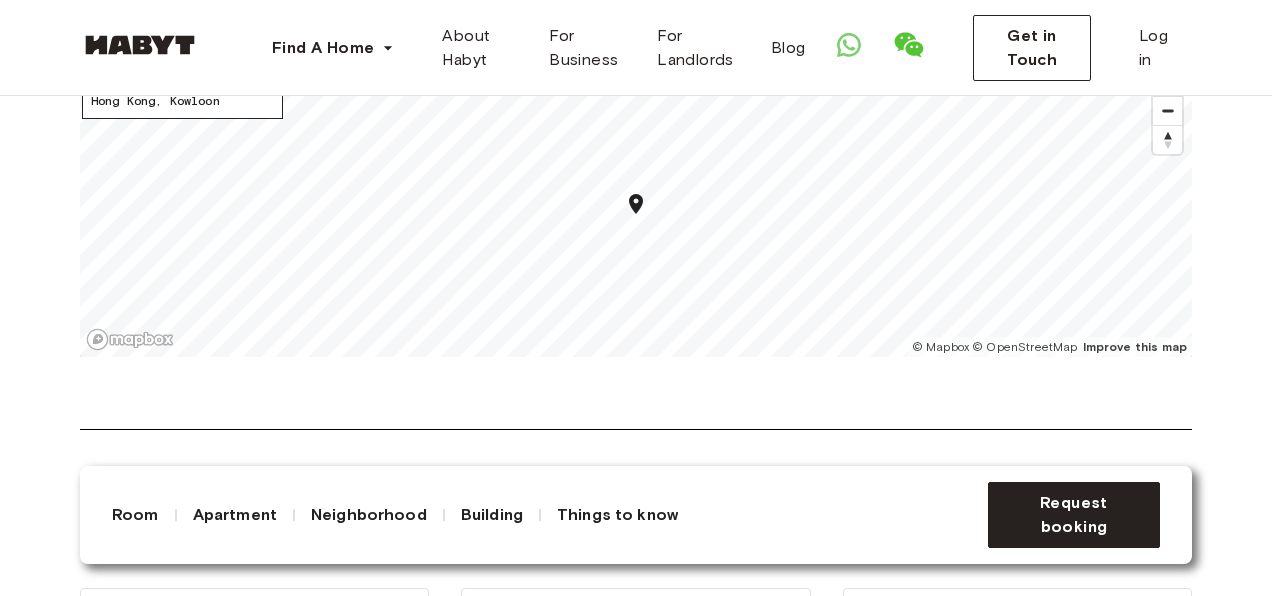 scroll, scrollTop: 1992, scrollLeft: 0, axis: vertical 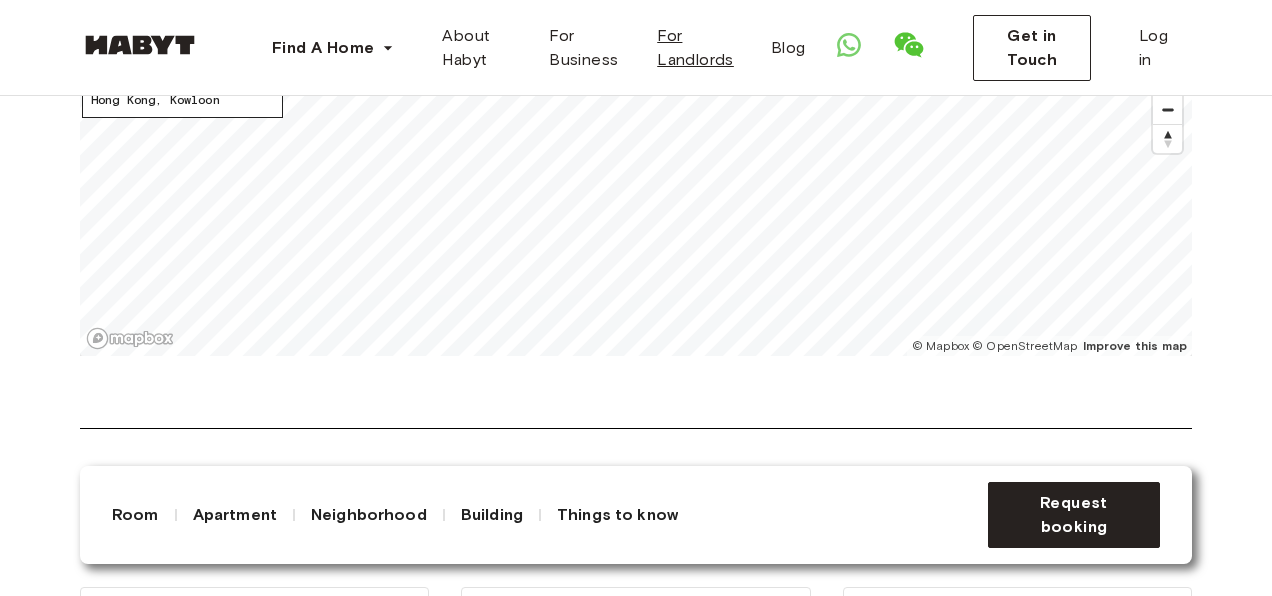 click on "Find A Home Europe Amsterdam Berlin Frankfurt Hamburg Lisbon Madrid Milan Modena Paris Turin Munich Rotterdam Stuttgart Dusseldorf Cologne Zurich The Hague Graz Brussels Leipzig Asia Hong Kong Singapore Seoul Phuket Tokyo About Habyt For Business For Landlords Blog Get in Touch Log in Asia Hong Kong Studio Studio 2-2A Austin Avenue Available from  Oct 04 HK$18,300.00 From HK$16,470 monthly Request booking Show all photos About the apartment   HK$0 Deposit options are now available for all Hong Kong accommodations. Learn more  here . 17 sqm. 11th Floor 1 bedroom Smart TV Ensuite bathroom 1 shared bathroom Small appliances Wardrobe Dining room Sofa 160 x 200cm mattress Coffee table Refrigerator Air conditioning About the building More about the building Show less Community area Community kitchen Laundry room About the neighborhood Open in Google Maps 2-2A Austin Avenue Hong Kong ,   Kowloon © Mapbox   © OpenStreetMap   Improve this map $ Things to know Fully furnished apartment Smooth booking process From" at bounding box center (636, 1301) 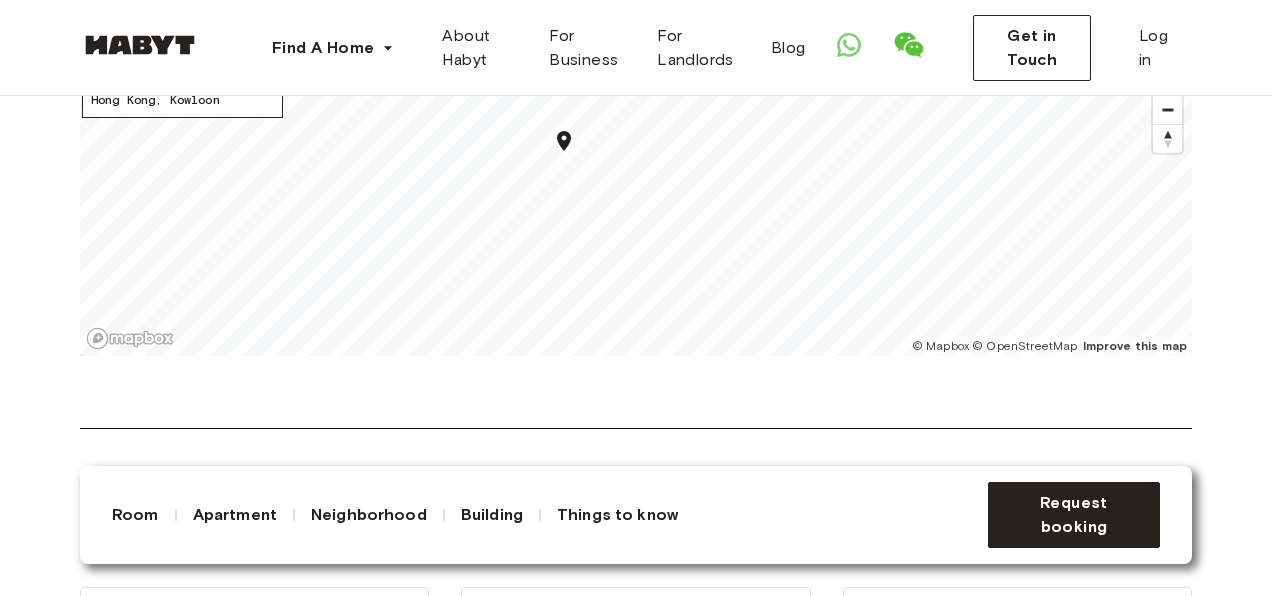 click on "About the neighborhood Open in Google Maps 2-2A Austin Avenue Hong Kong ,   Kowloon © Mapbox   © OpenStreetMap   Improve this map $" at bounding box center [636, 209] 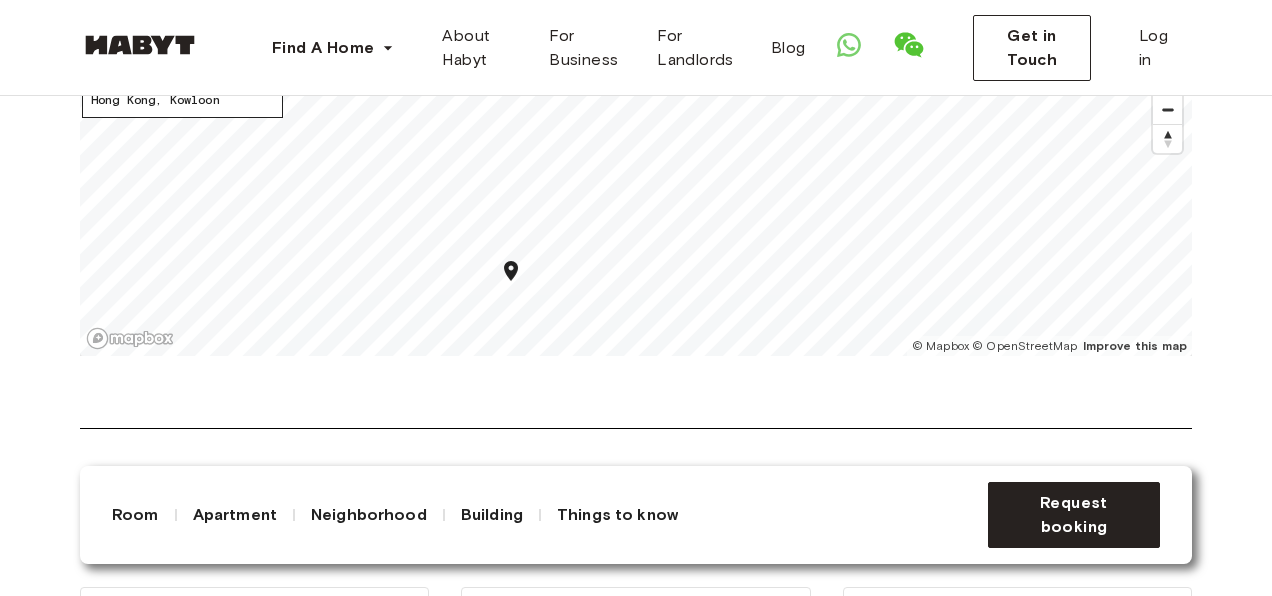 click on "Asia Hong Kong Studio Studio 2-2A Austin Avenue Available from  Oct 04 HK$18,300.00 From HK$16,470 monthly Request booking Show all photos About the apartment   HK$0 Deposit options are now available for all Hong Kong accommodations. Learn more  here . 17 sqm. 11th Floor 1 bedroom Smart TV Ensuite bathroom 1 shared bathroom Small appliances Wardrobe Dining room Sofa 160 x 200cm mattress Coffee table Refrigerator Air conditioning About the building More about the building Meet our latest addition at Austin Avenue! Swanky, spacious and yet affordable, this property is conveniently located in Tsim Sha Tsui, Kowloon. Best known for its amazing harbour views and proximity to shopping, museums, restaurants and nightlife, there's always something buzzing in this neighbourhood that never sleeps. Show less Community area Community kitchen Laundry room About the neighborhood Open in Google Maps 2-2A Austin Avenue Hong Kong ,   Kowloon © Mapbox   © OpenStreetMap   Improve this map $ Things to know Cleaning service" at bounding box center (636, 890) 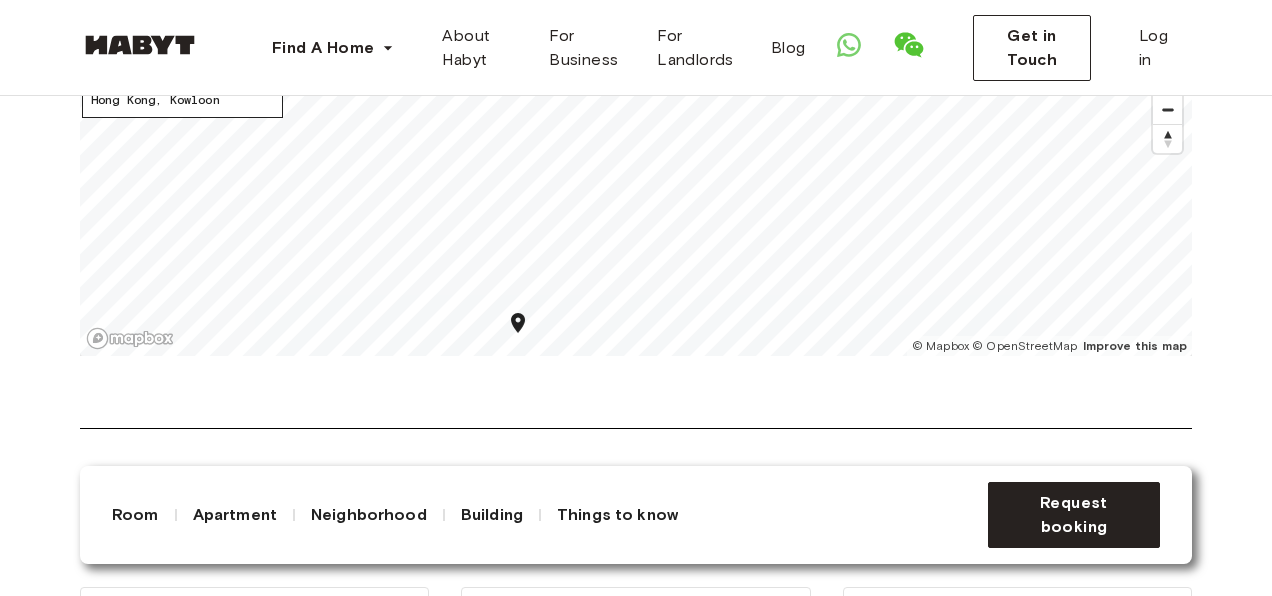 click on "About the neighborhood Open in Google Maps 2-2A Austin Avenue Hong Kong ,   Kowloon © Mapbox   © OpenStreetMap   Improve this map $" at bounding box center [636, 209] 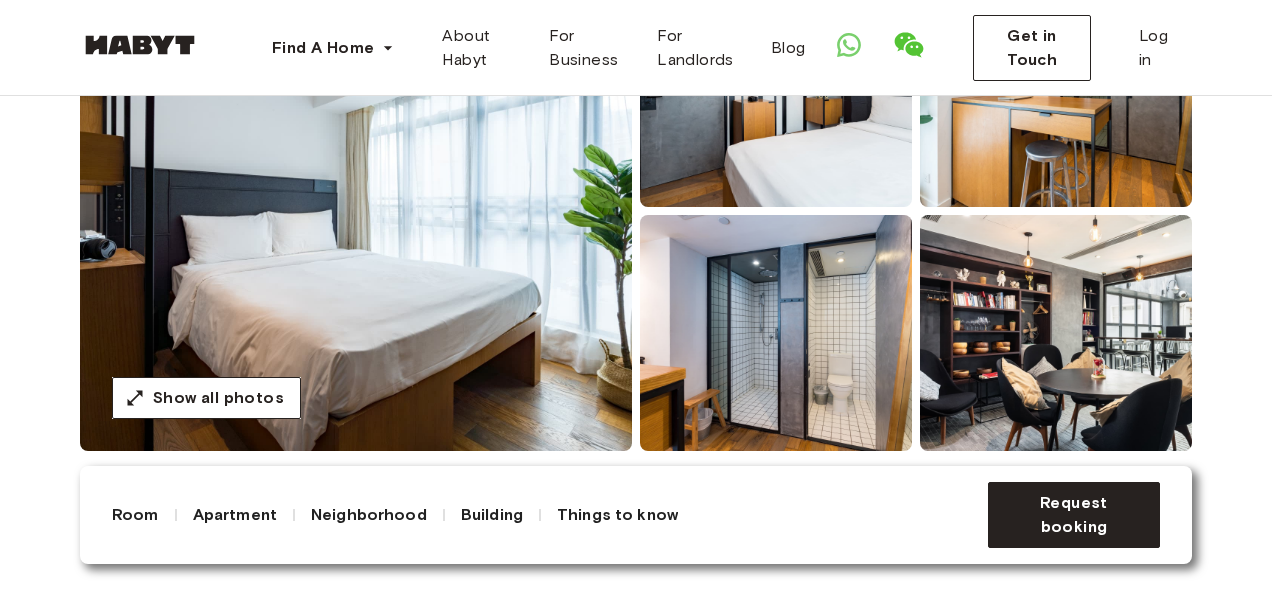 scroll, scrollTop: 300, scrollLeft: 0, axis: vertical 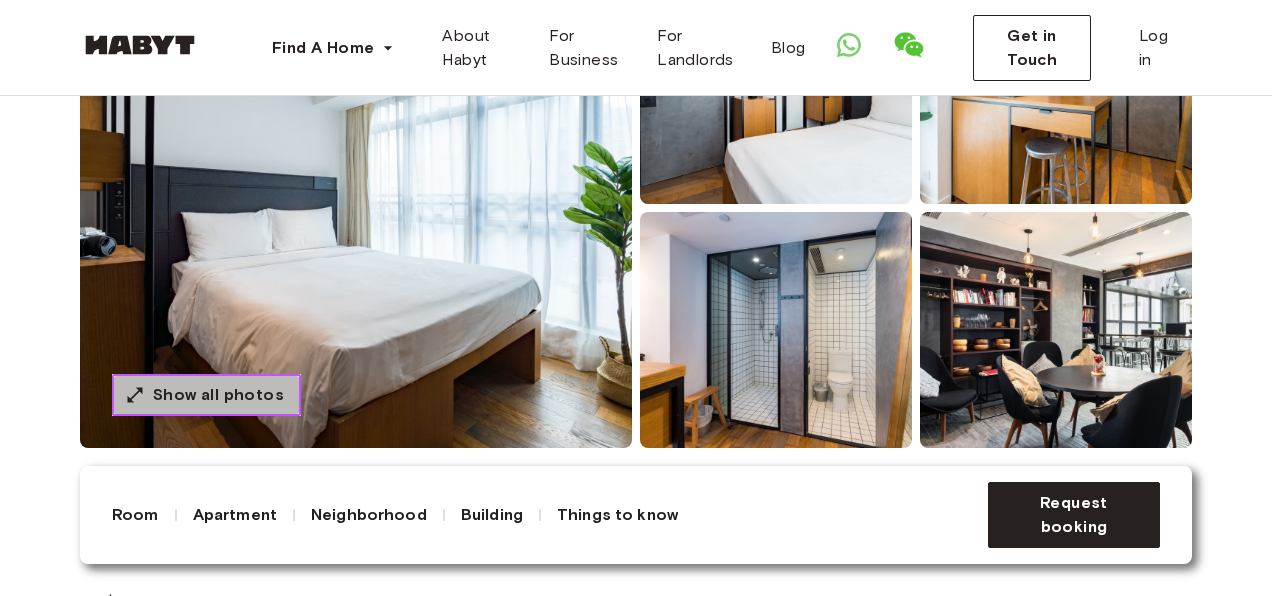 click on "Show all photos" at bounding box center (218, 395) 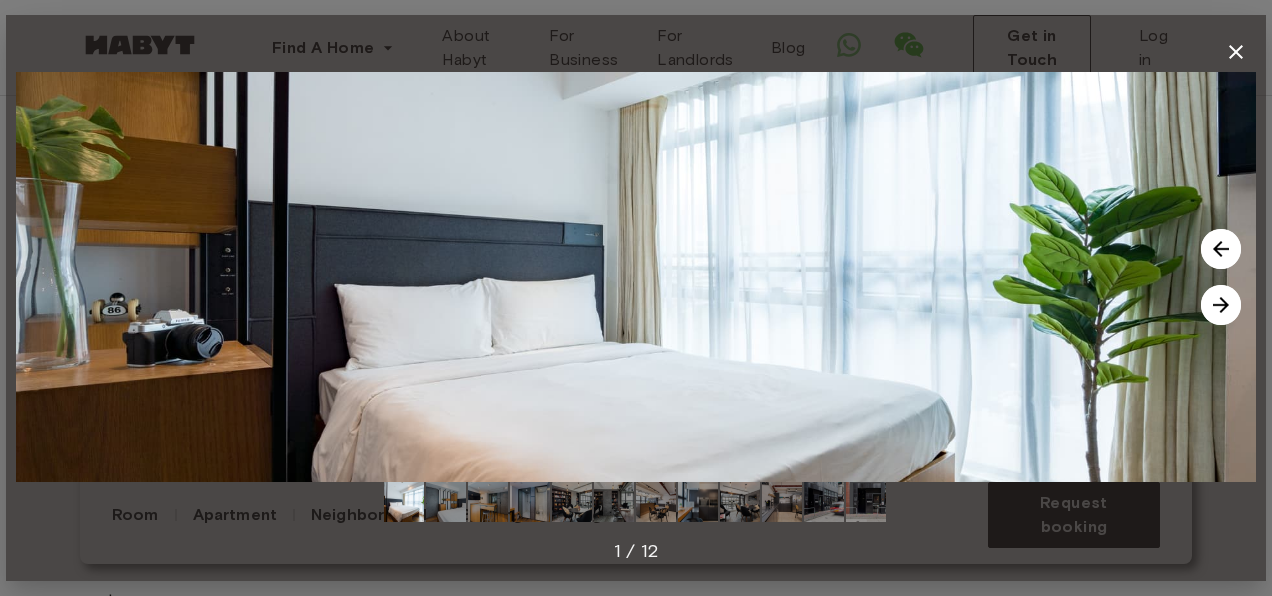 click at bounding box center [1221, 305] 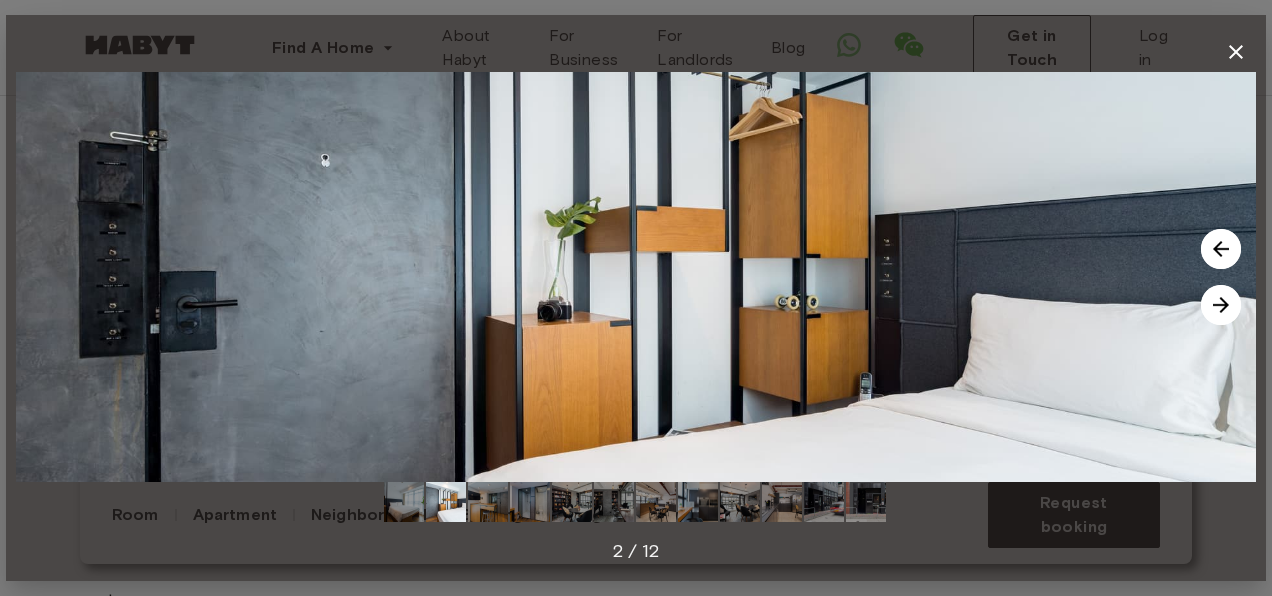 click at bounding box center [1221, 305] 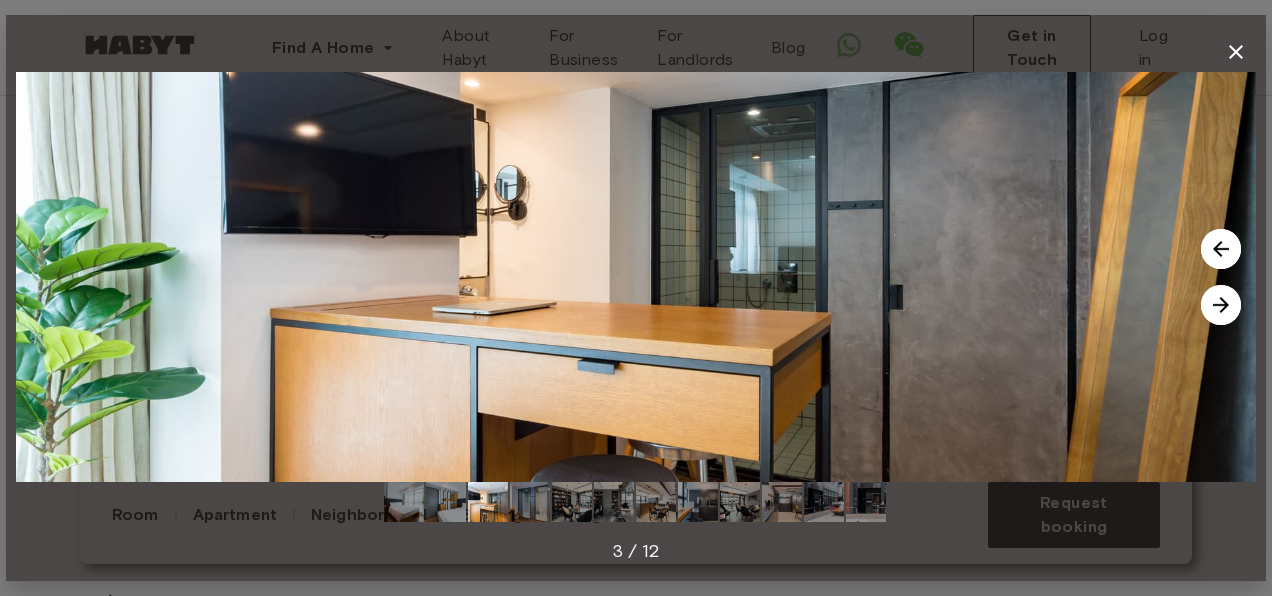 click at bounding box center (1221, 305) 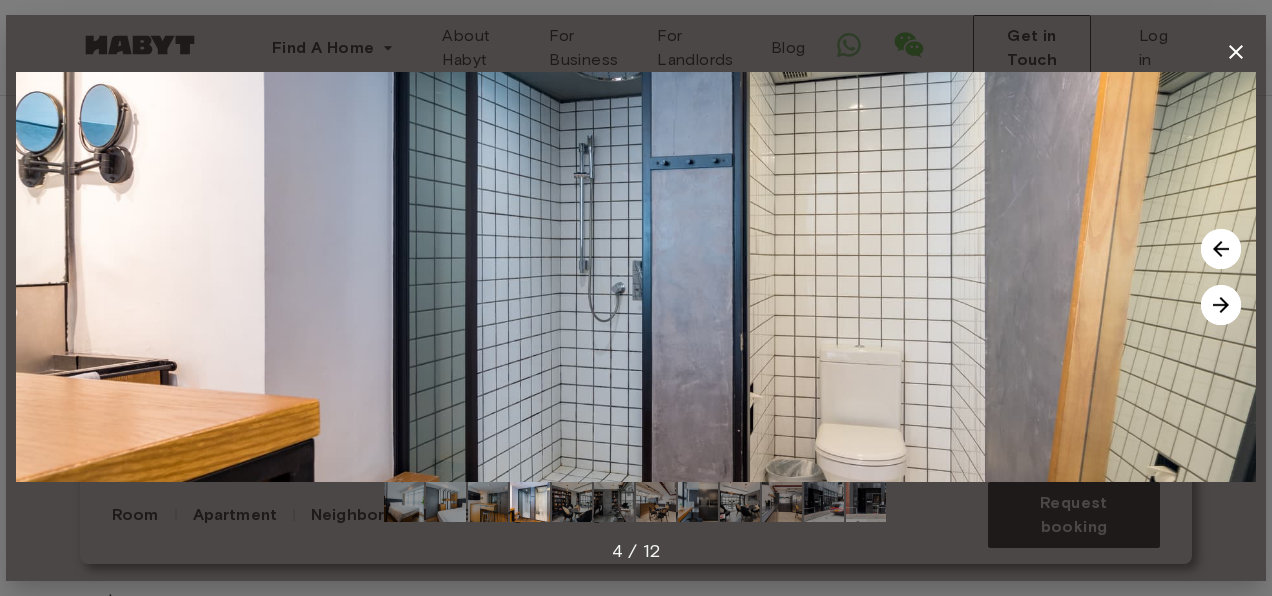 click at bounding box center (1221, 305) 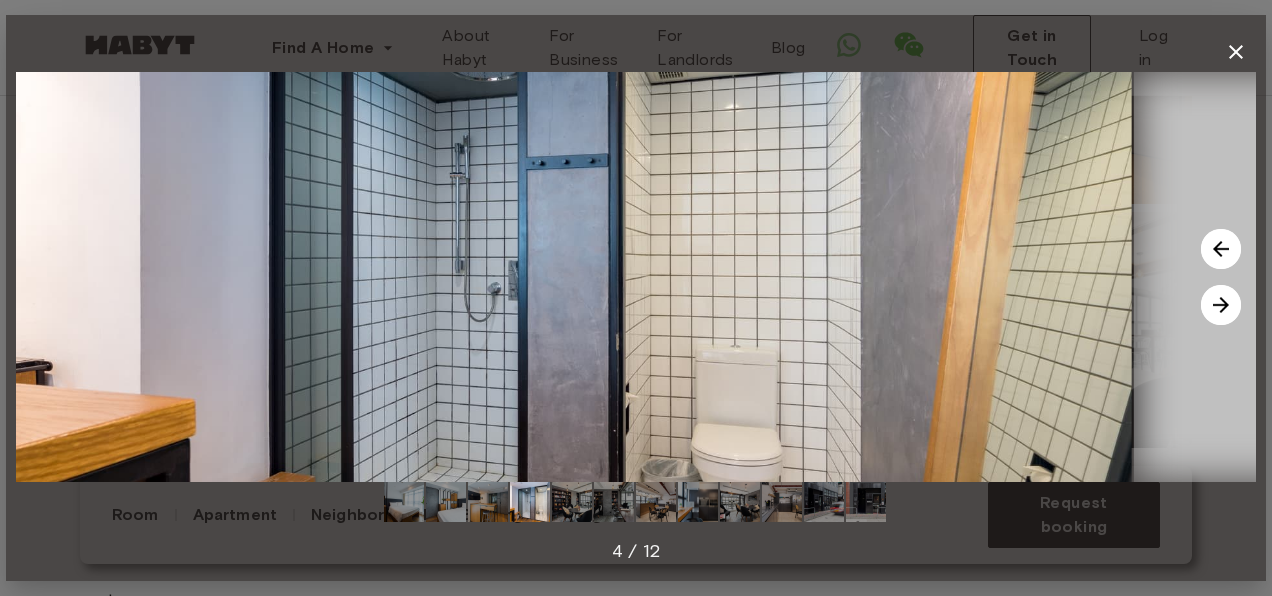 click at bounding box center (1221, 305) 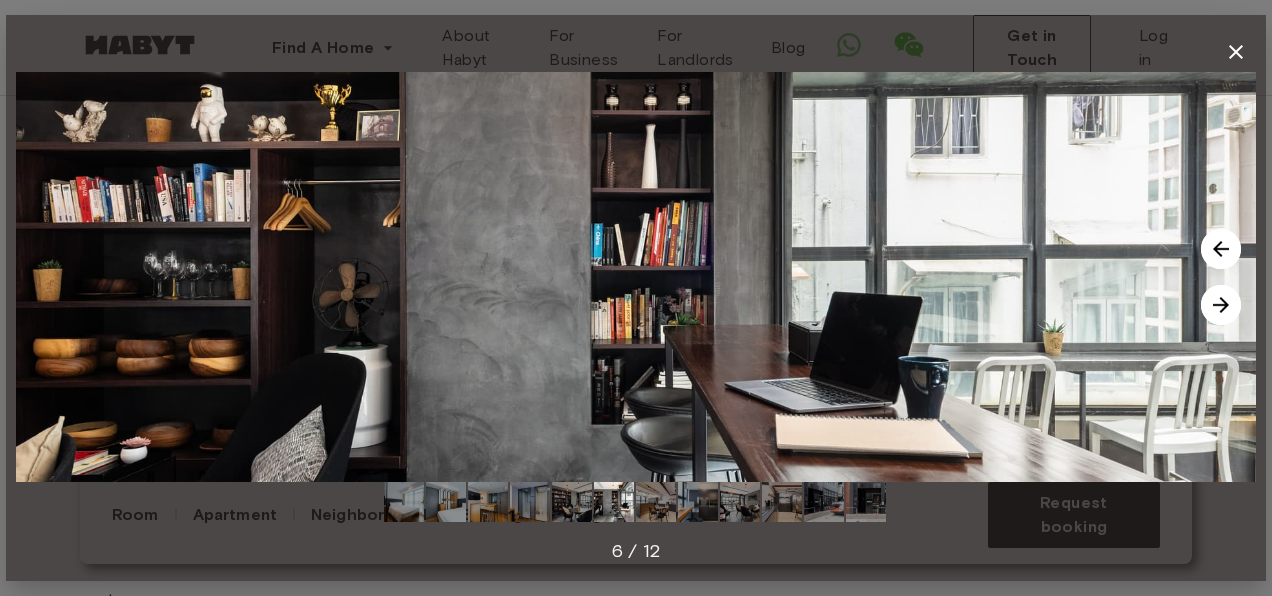 click at bounding box center (1221, 305) 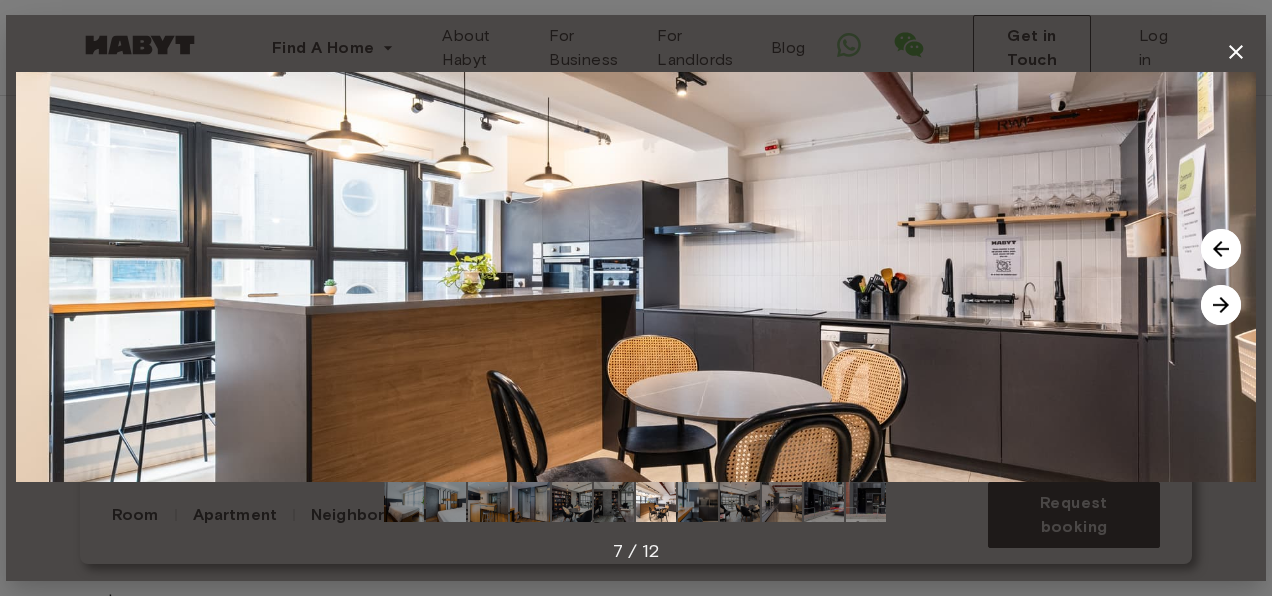 click at bounding box center [1221, 305] 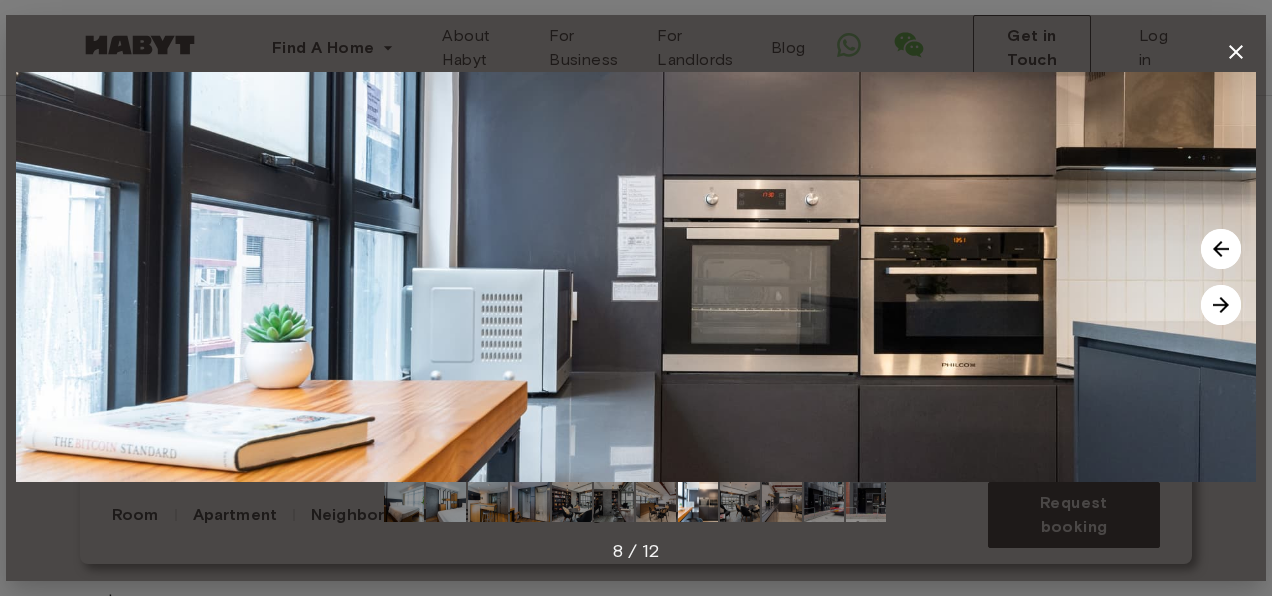 click at bounding box center (1221, 305) 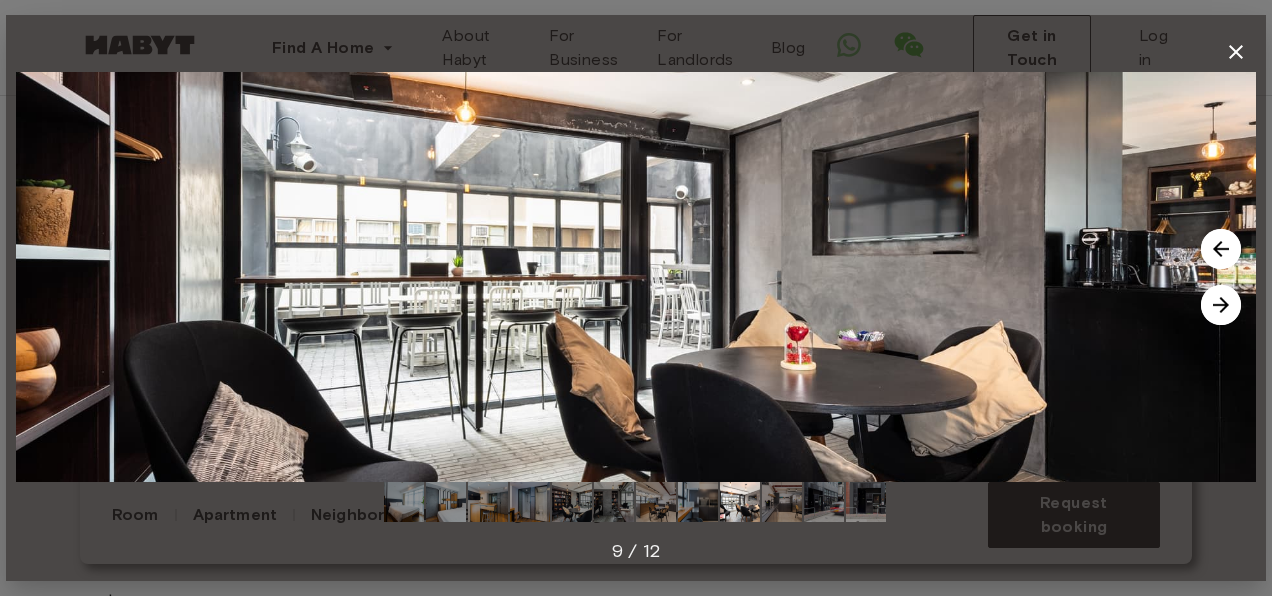 click at bounding box center (1221, 305) 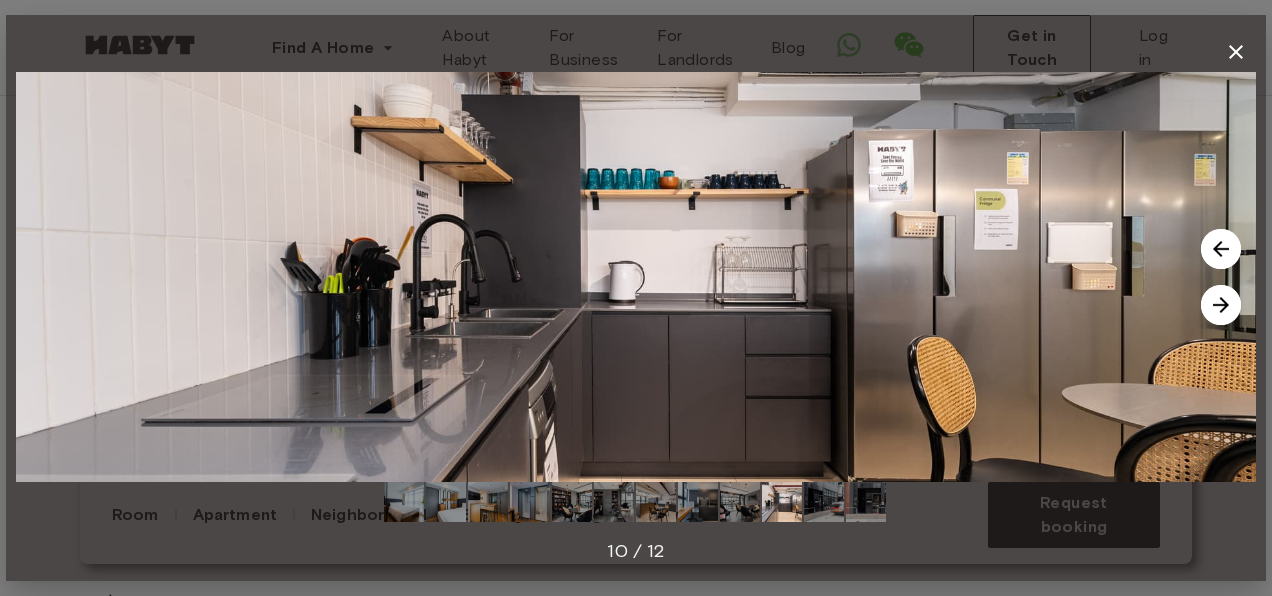 click at bounding box center [1221, 305] 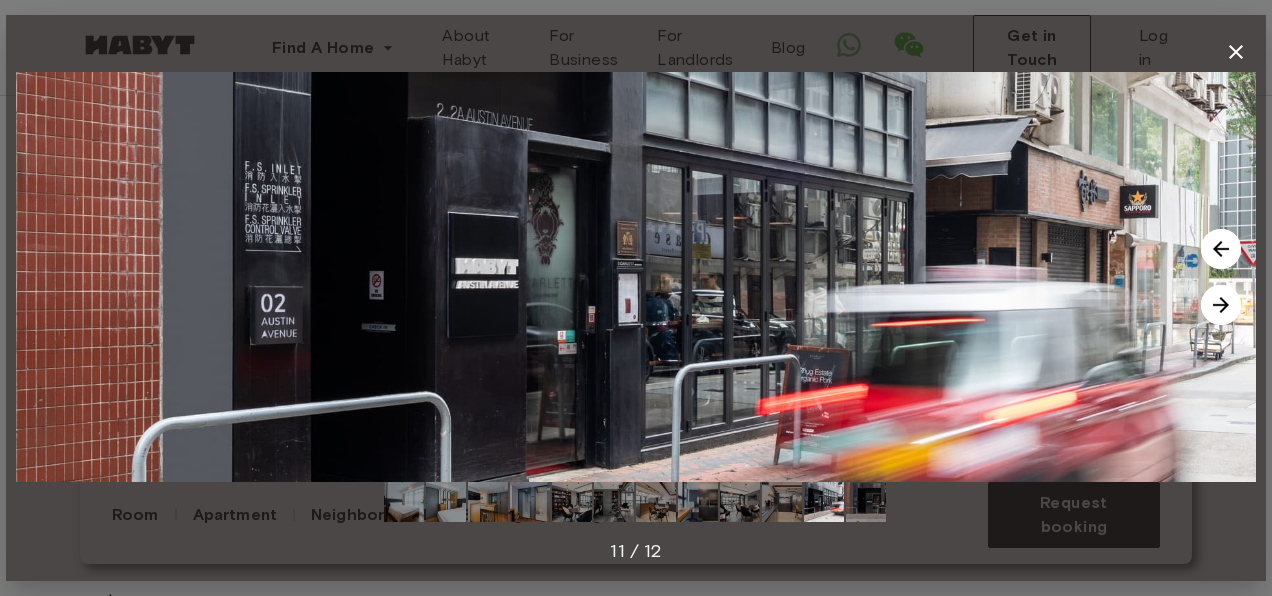 click at bounding box center (1221, 305) 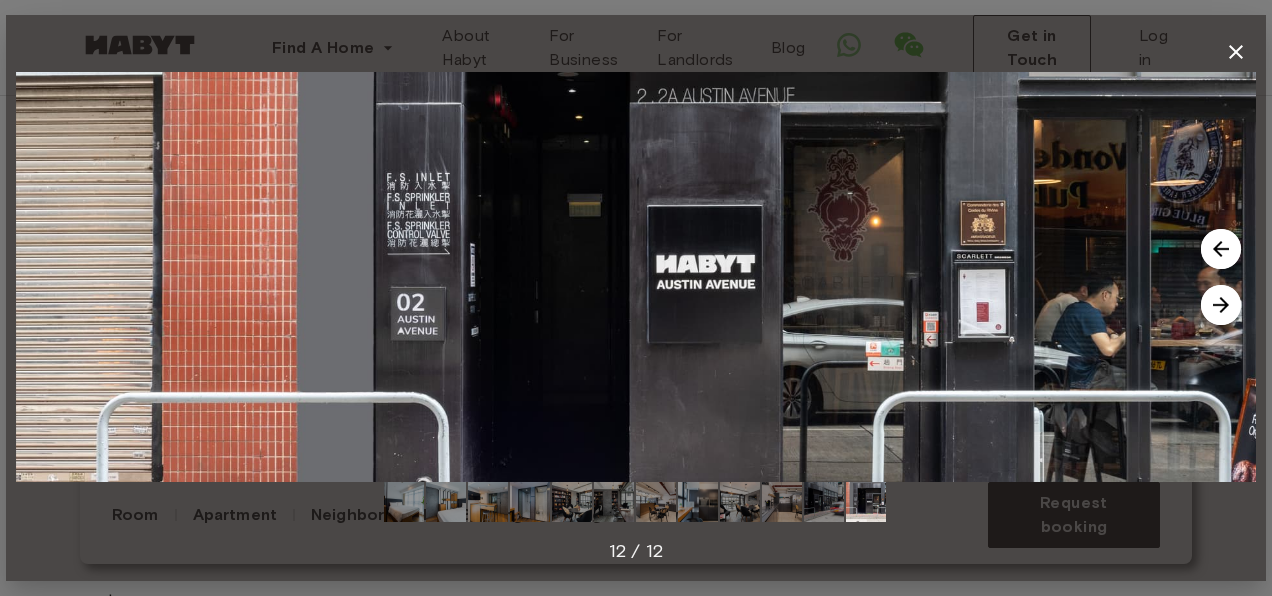 click at bounding box center (1221, 305) 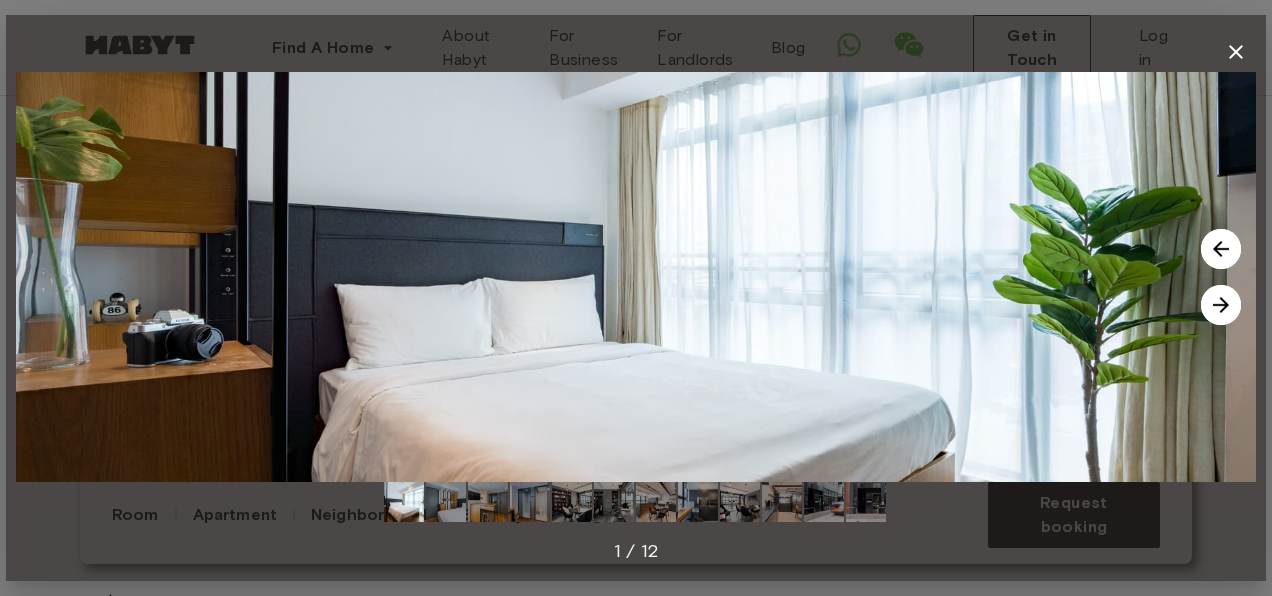click at bounding box center [1221, 305] 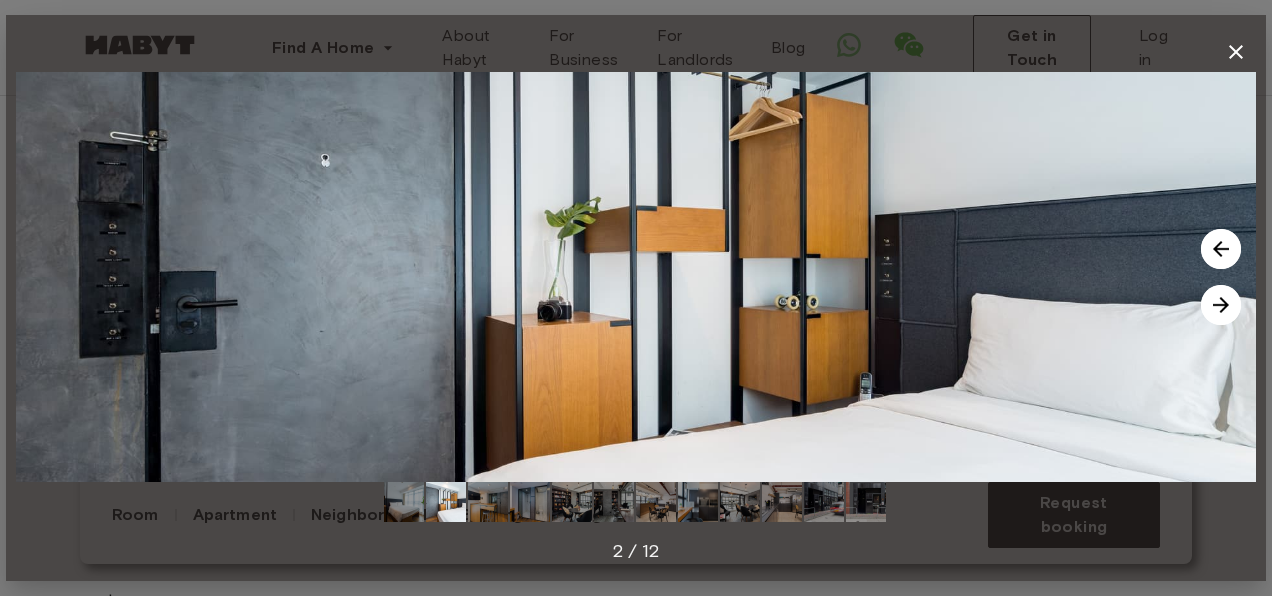 click at bounding box center [1221, 305] 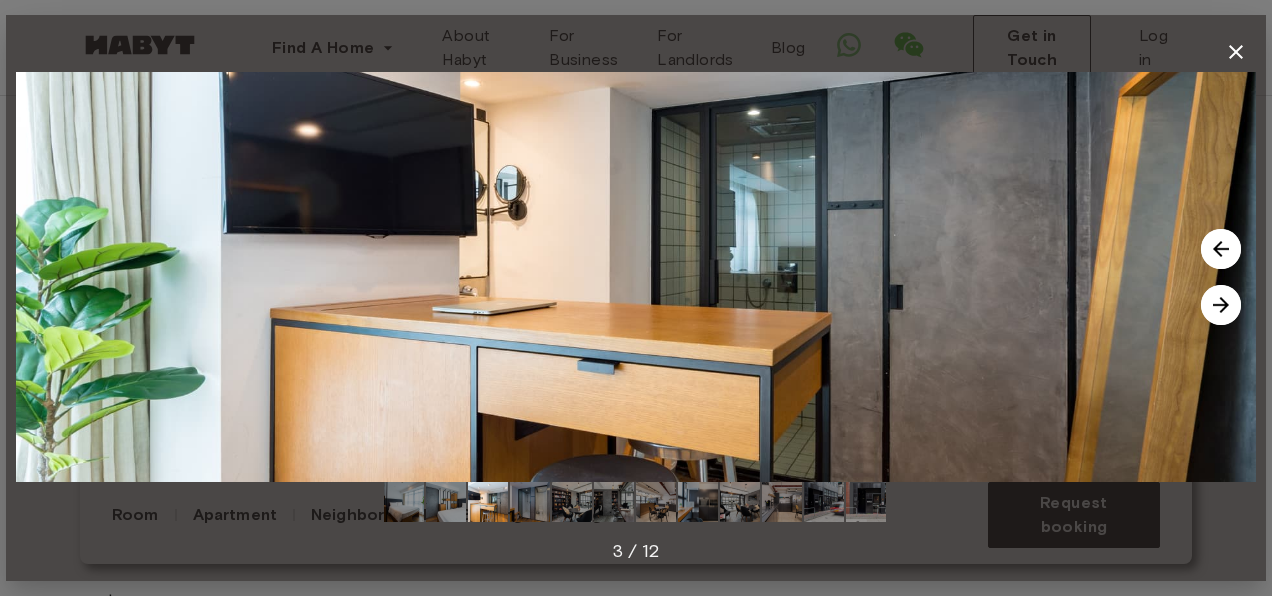 click at bounding box center (1221, 305) 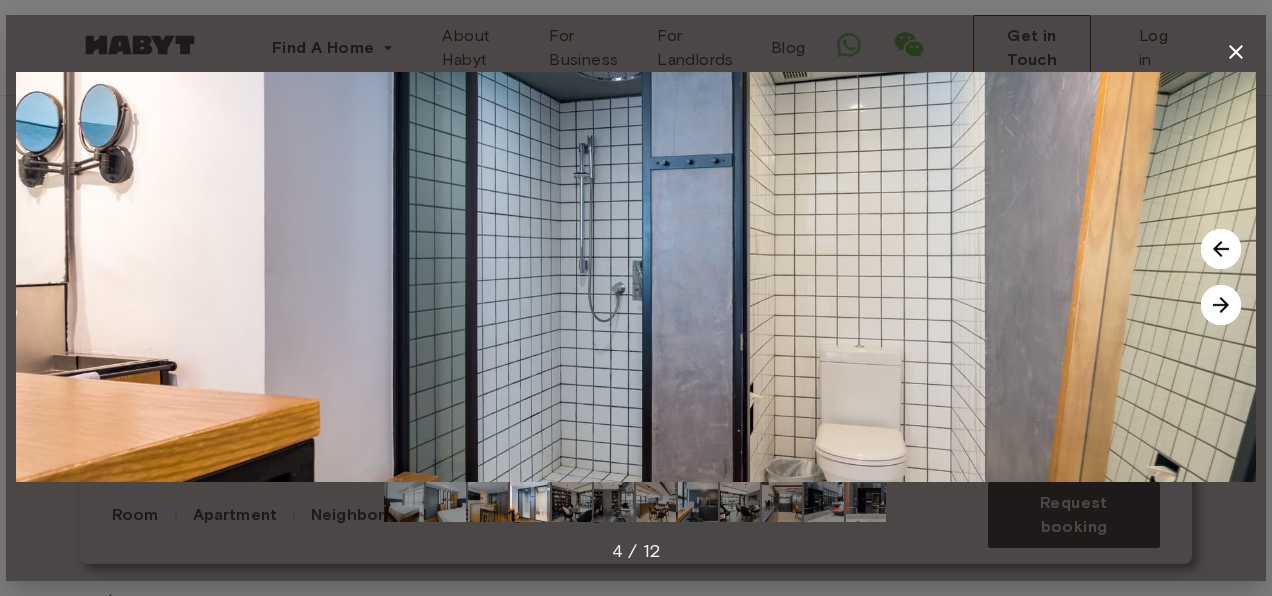 click at bounding box center (1221, 305) 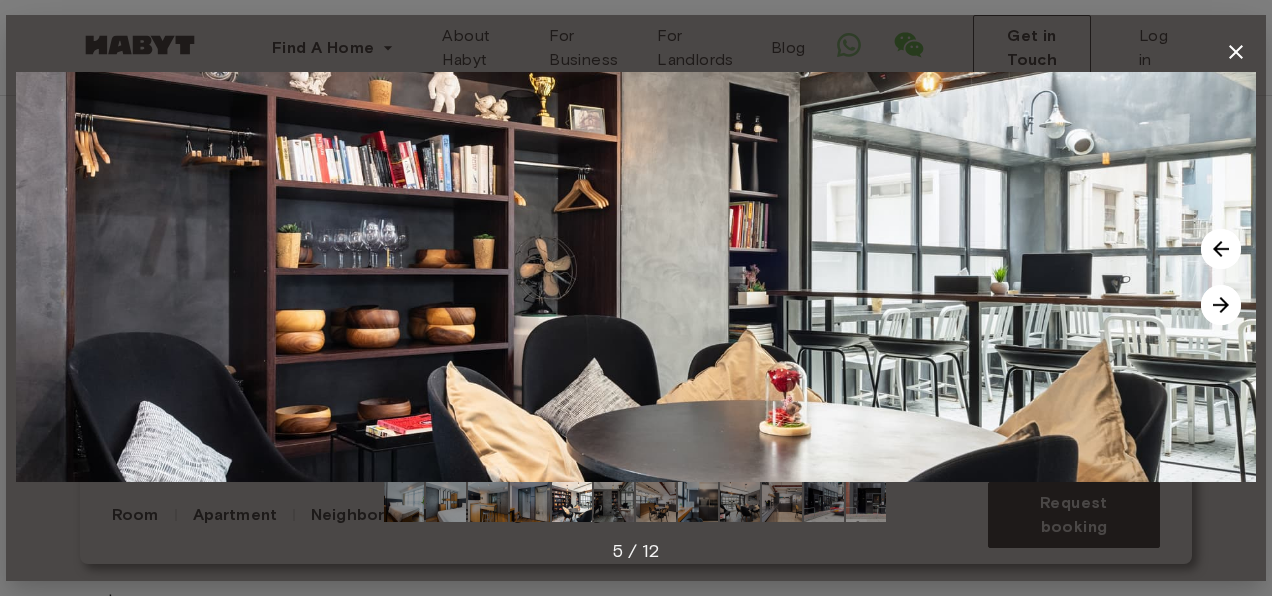 click at bounding box center (1221, 249) 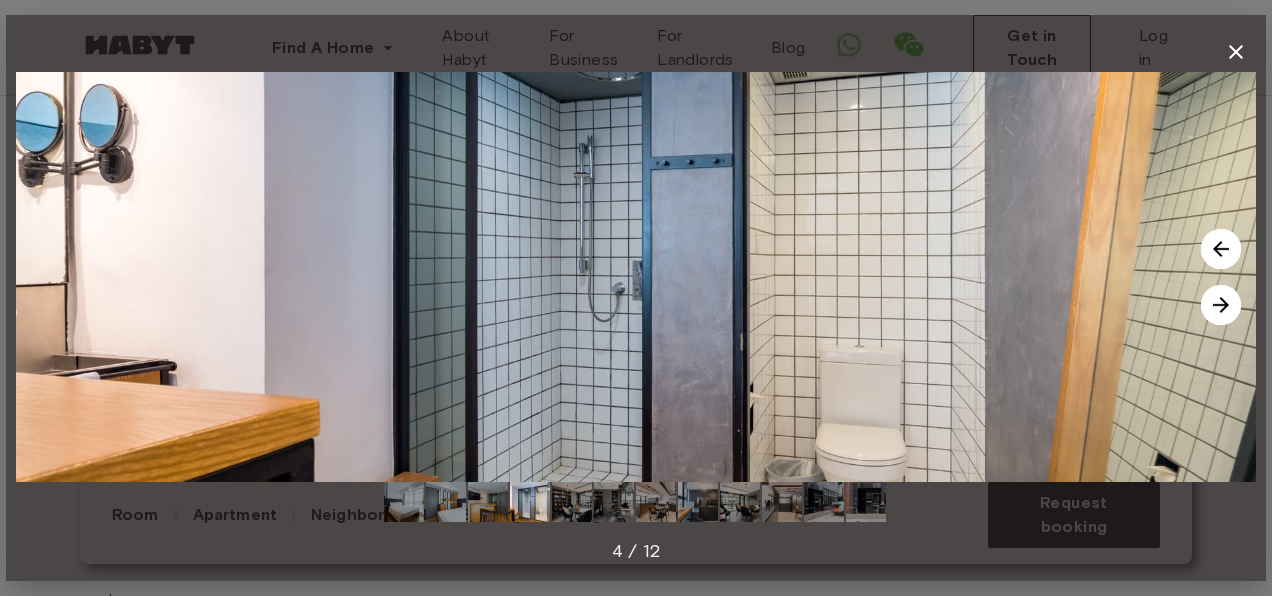 click at bounding box center (1221, 249) 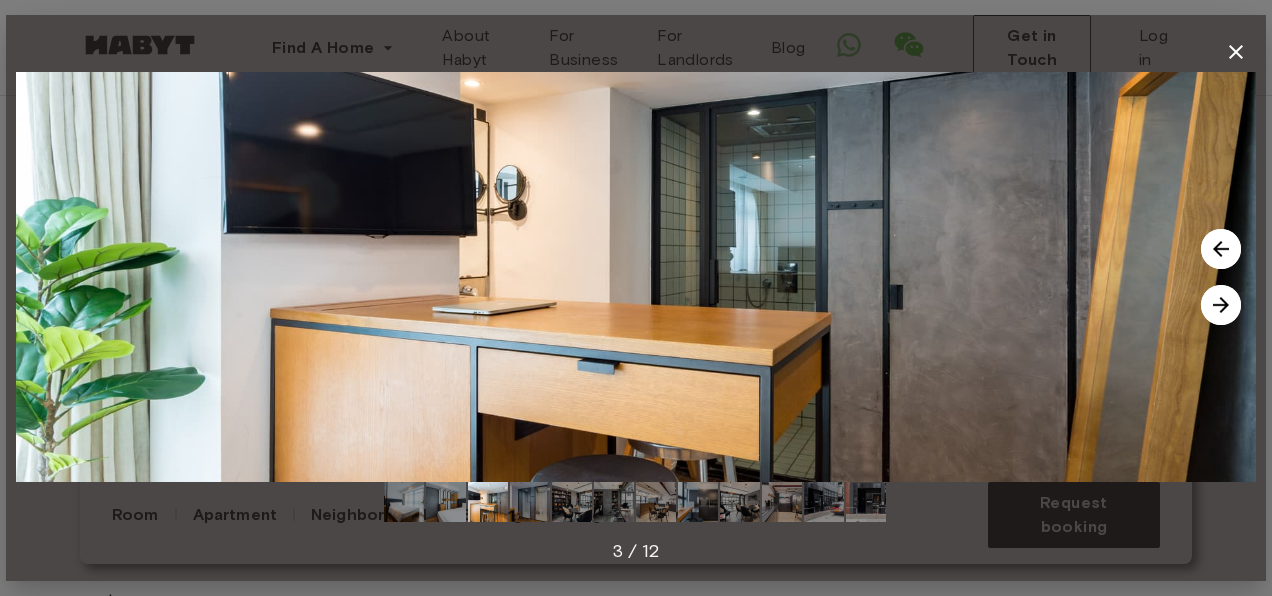click at bounding box center [1221, 249] 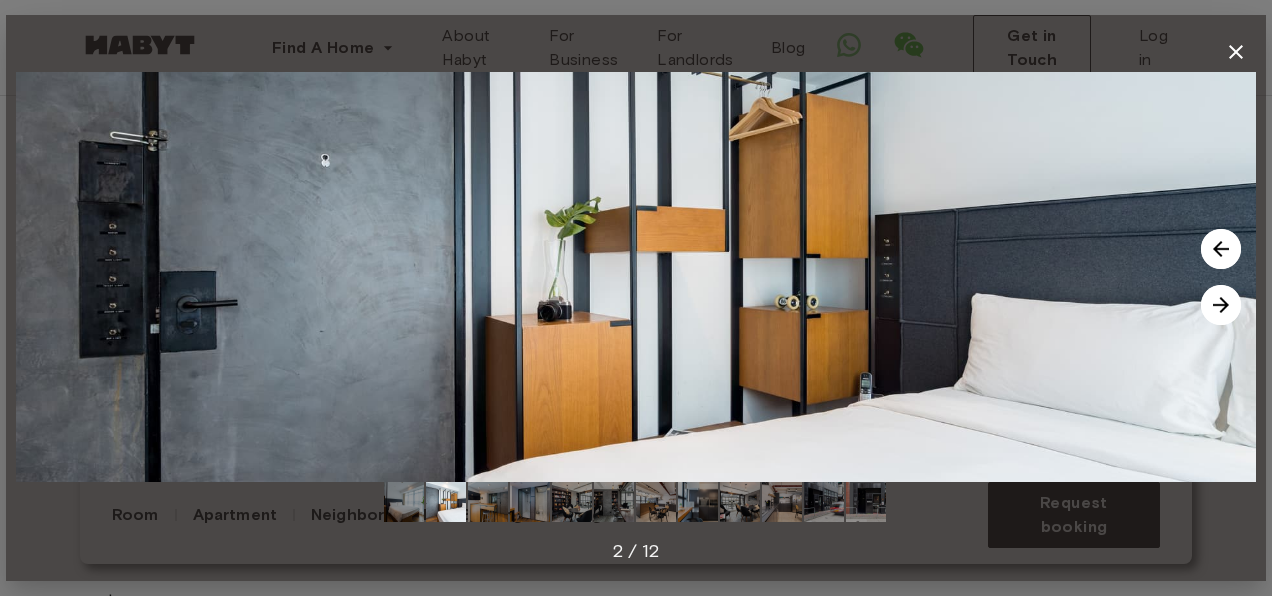 click at bounding box center (1221, 249) 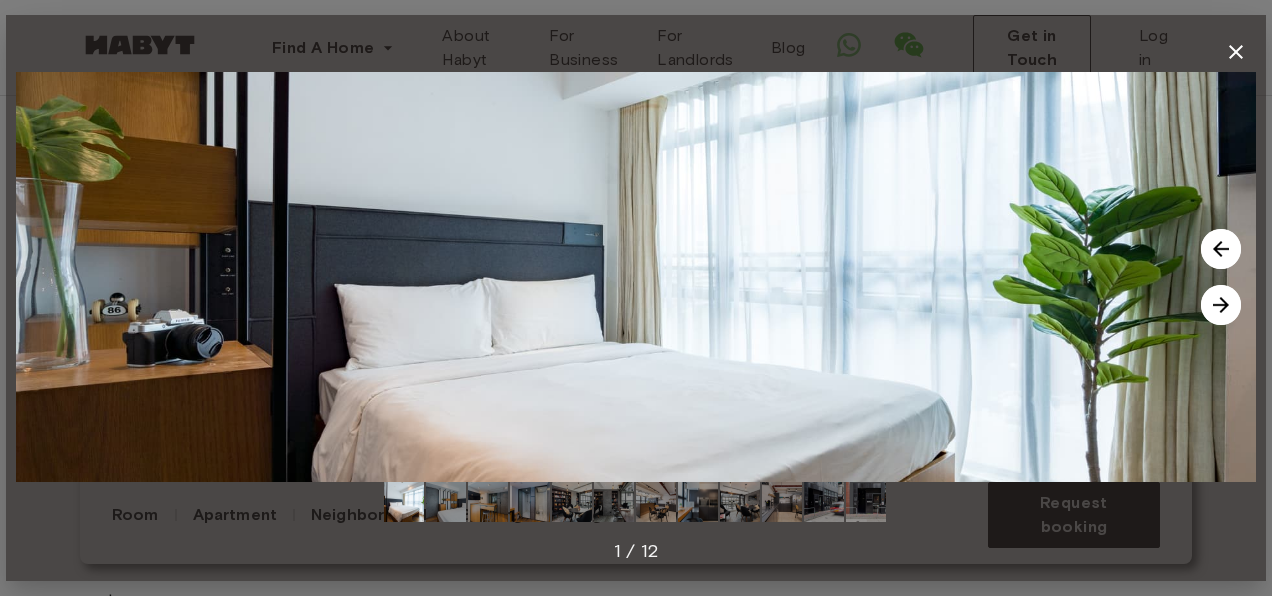 click at bounding box center (1221, 249) 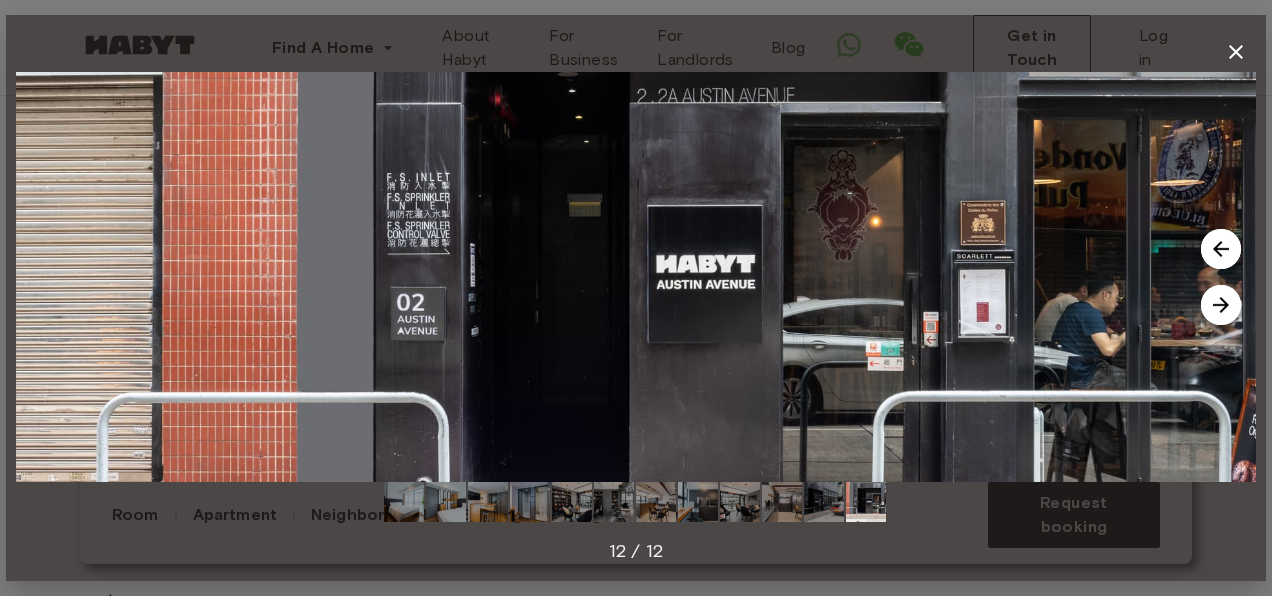 click at bounding box center [1221, 249] 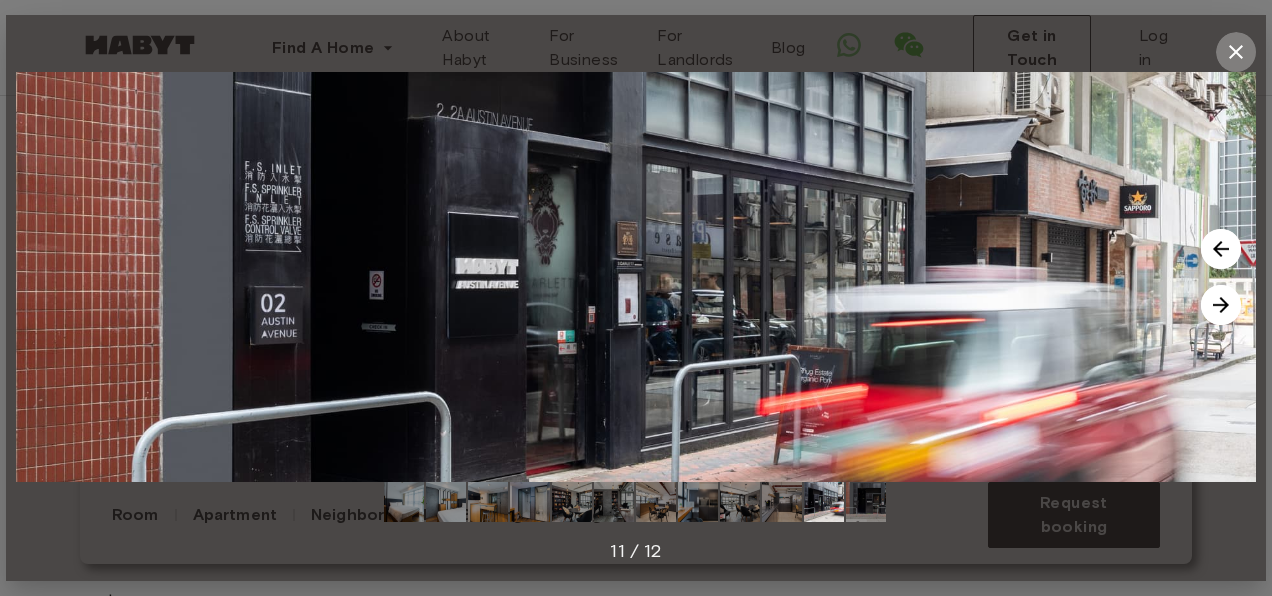 click 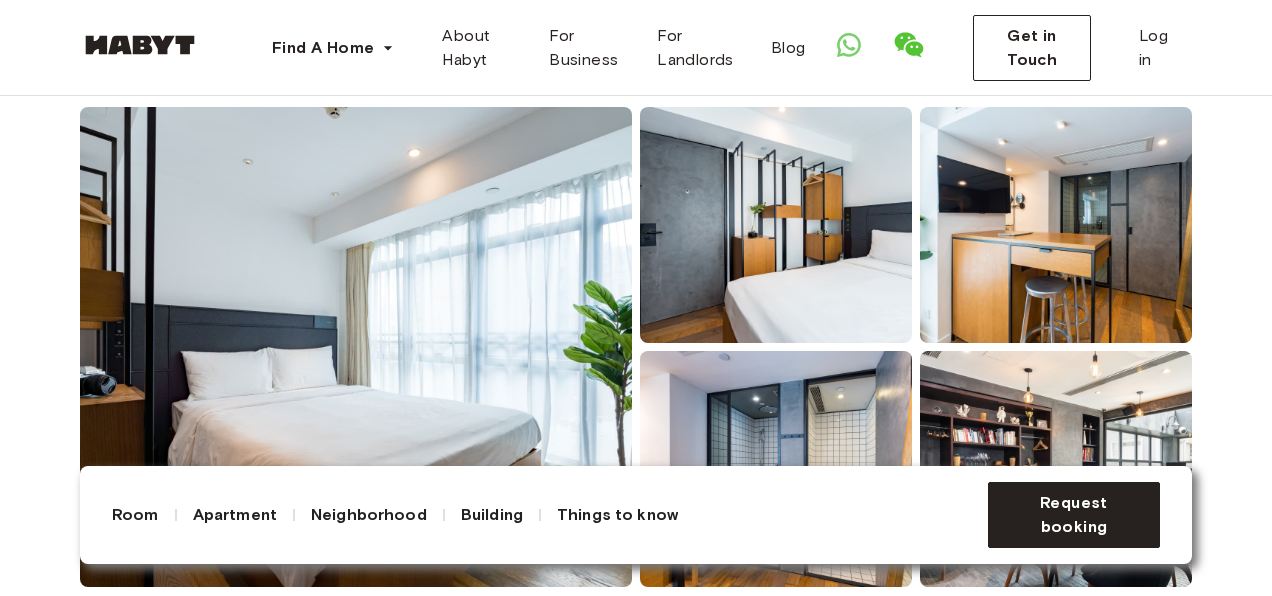 scroll, scrollTop: 171, scrollLeft: 0, axis: vertical 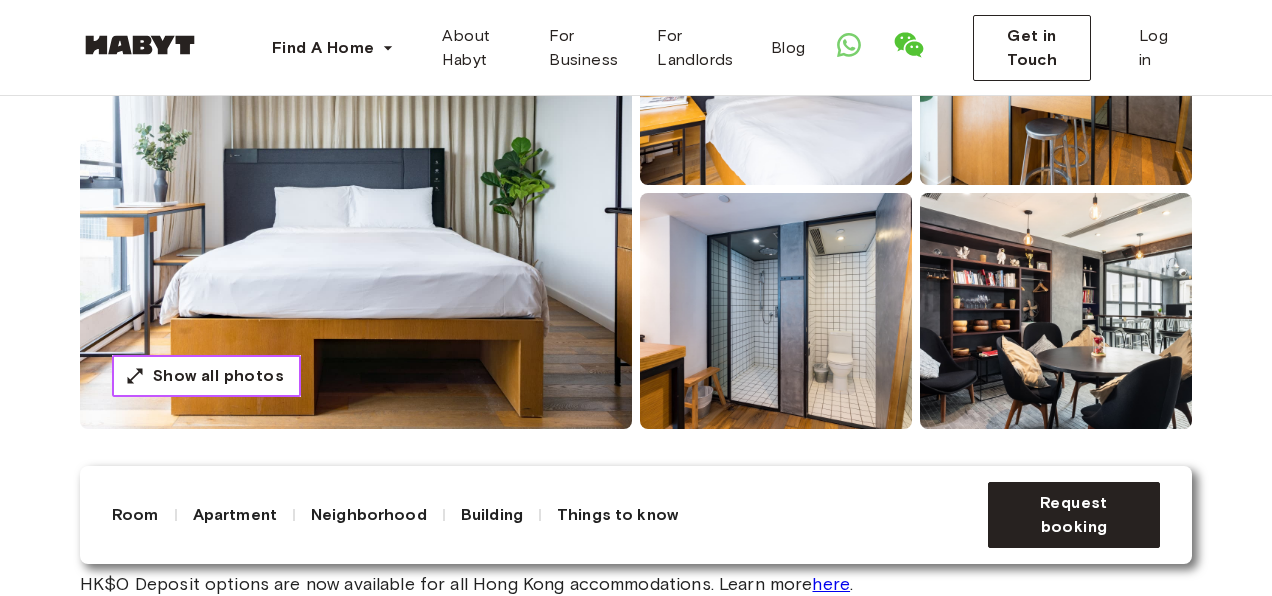 click on "Show all photos" at bounding box center [218, 376] 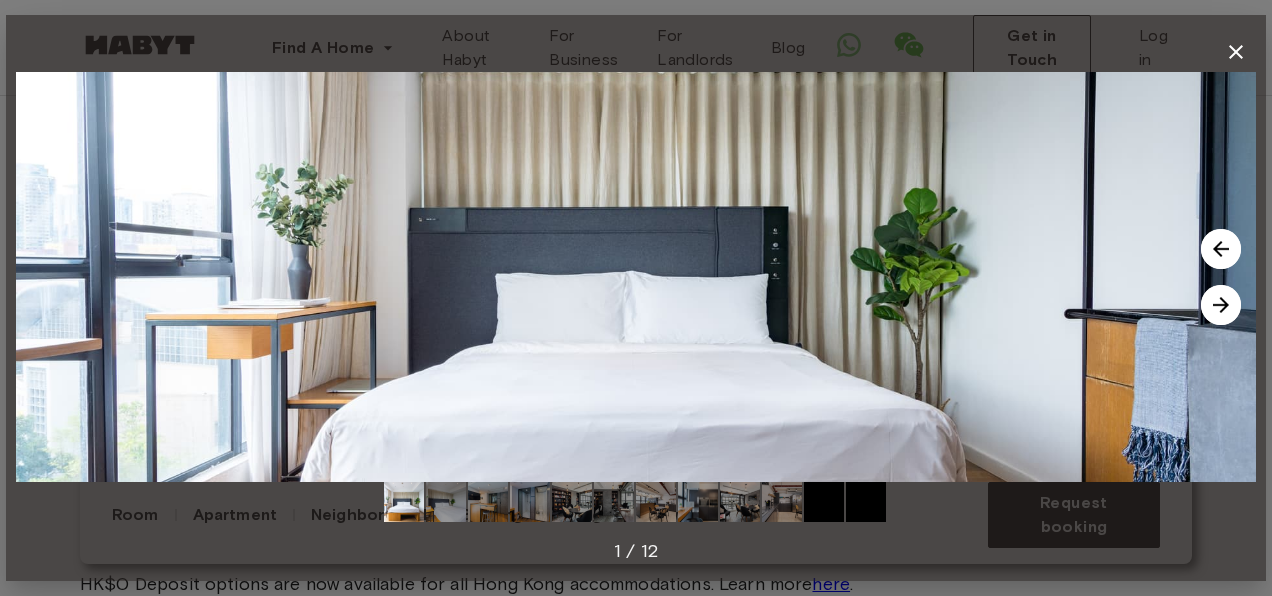 click at bounding box center [1221, 305] 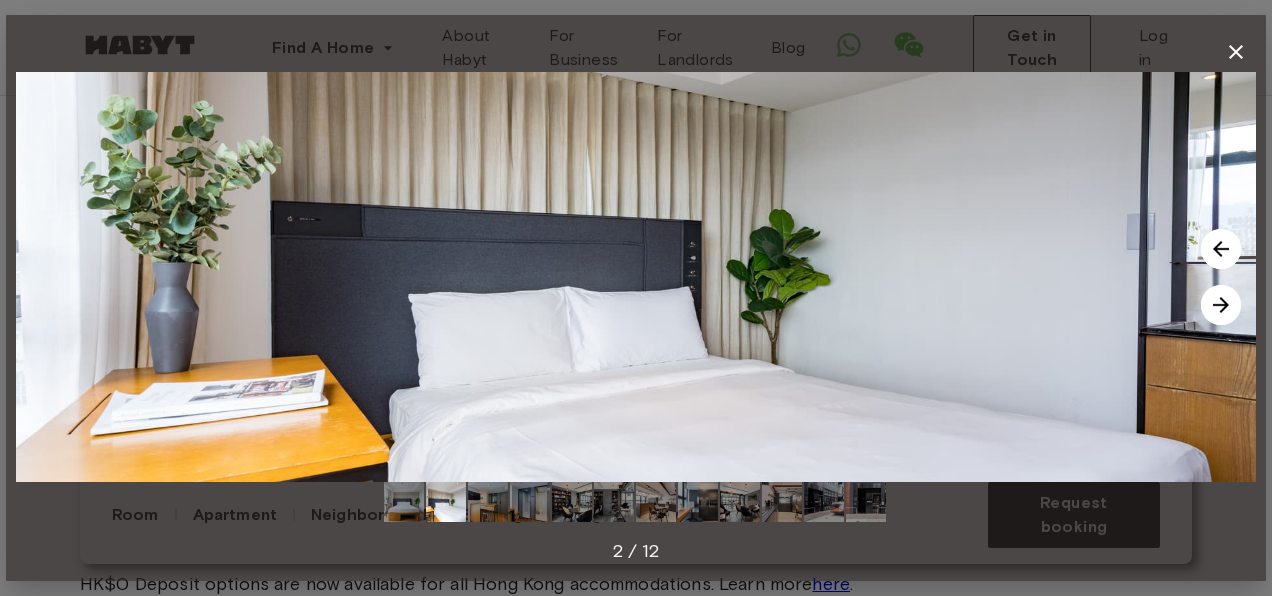 click at bounding box center [1221, 305] 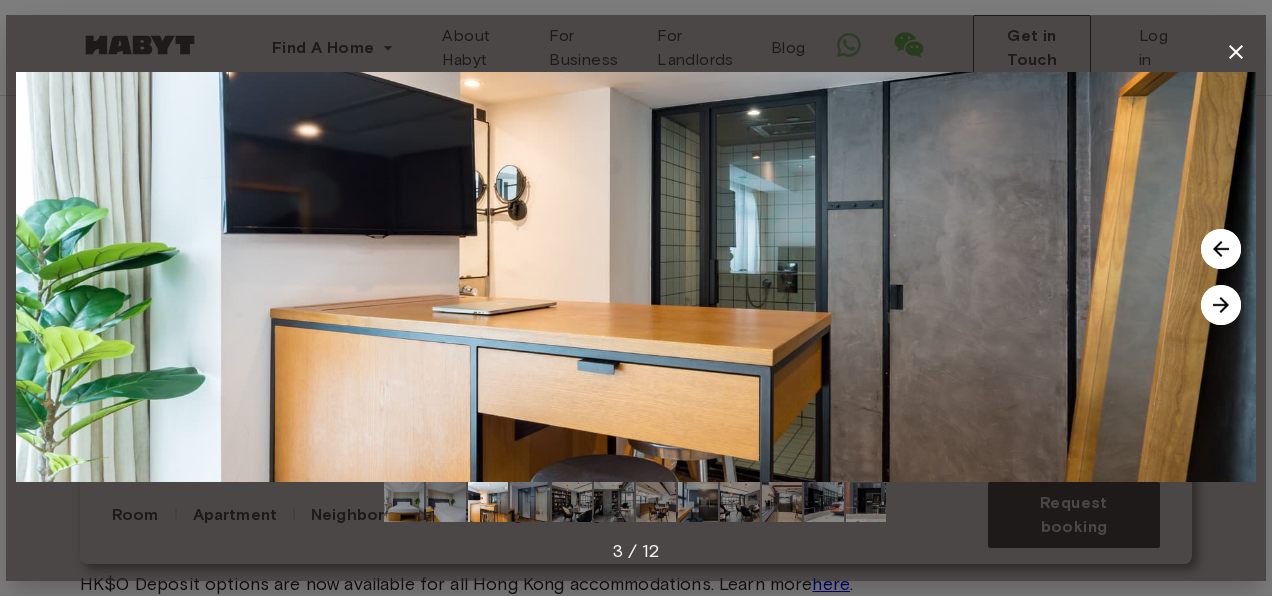 click at bounding box center (1221, 305) 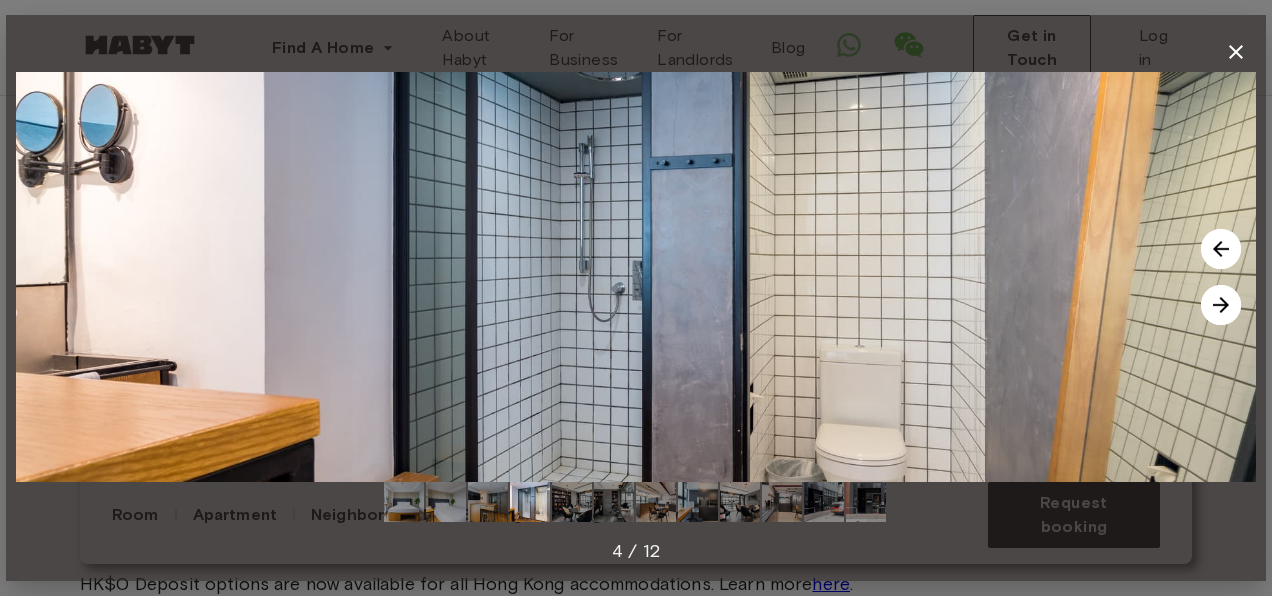 click at bounding box center (1221, 305) 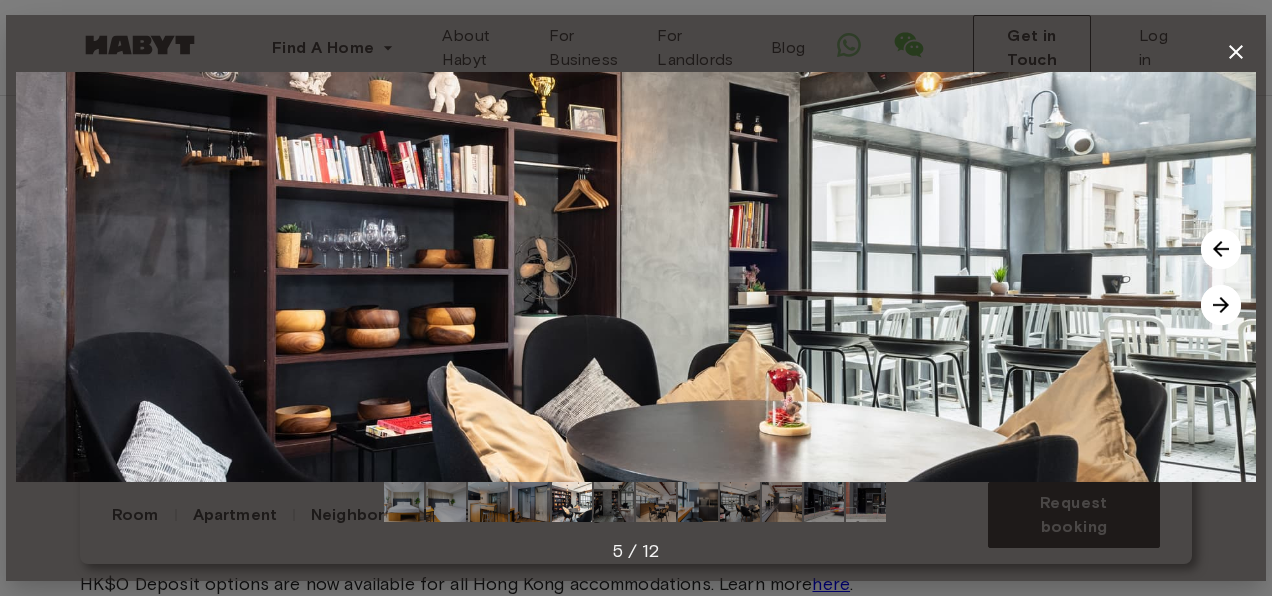 click at bounding box center [1221, 305] 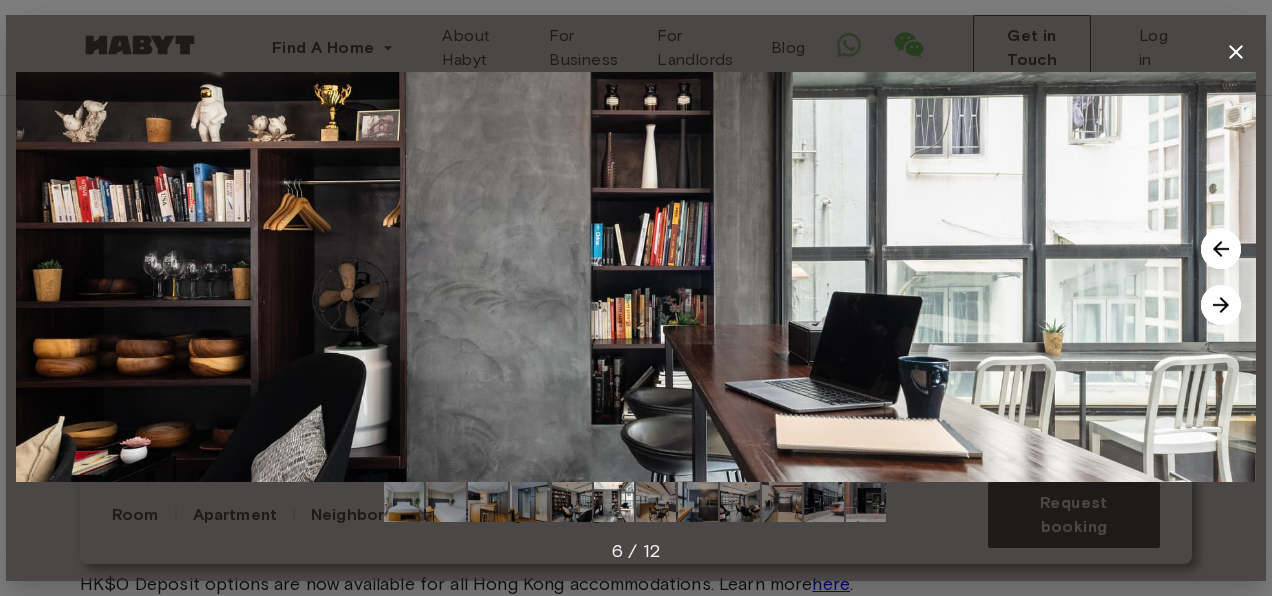 click at bounding box center [1221, 305] 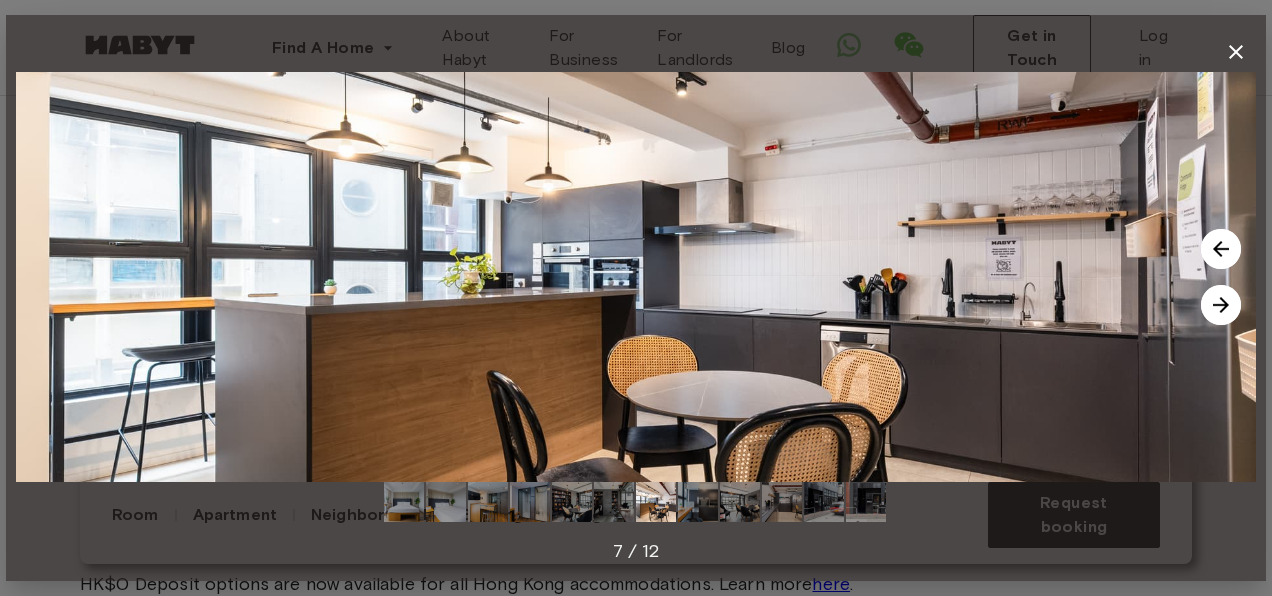 click at bounding box center [1221, 305] 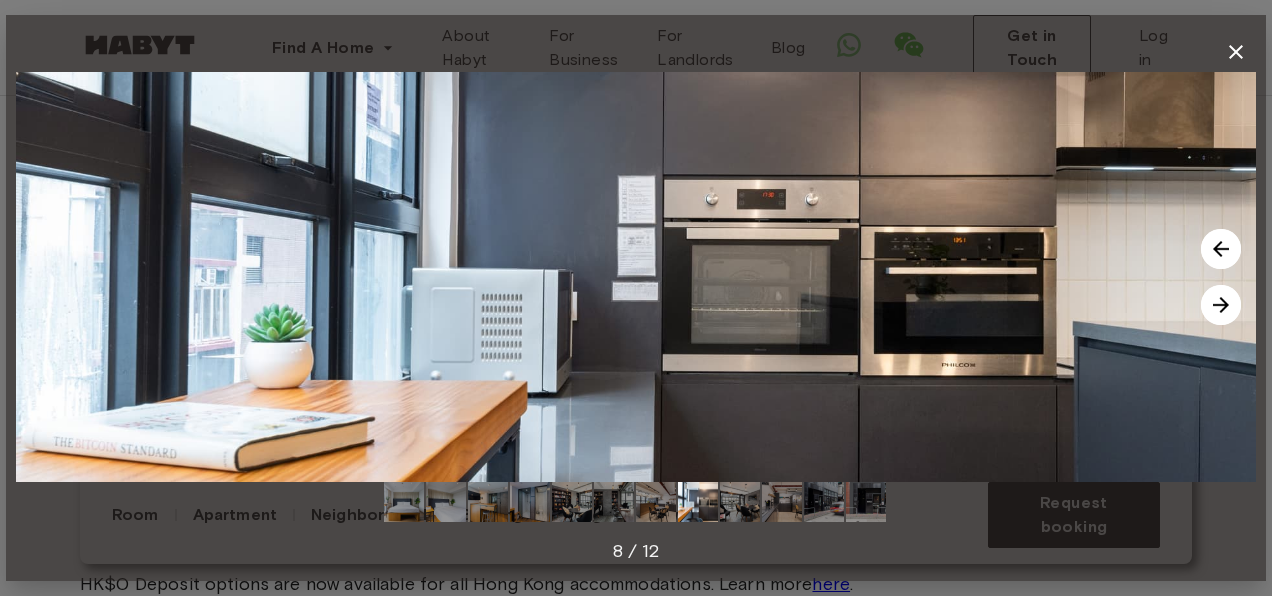 click at bounding box center (1221, 305) 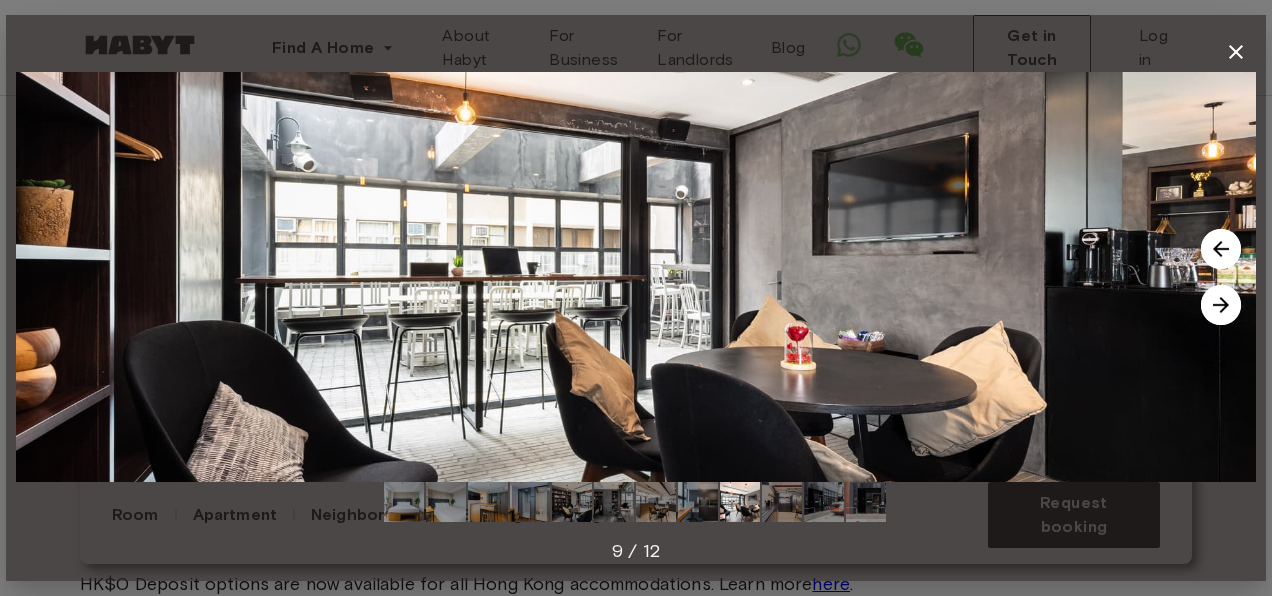 click at bounding box center (1221, 305) 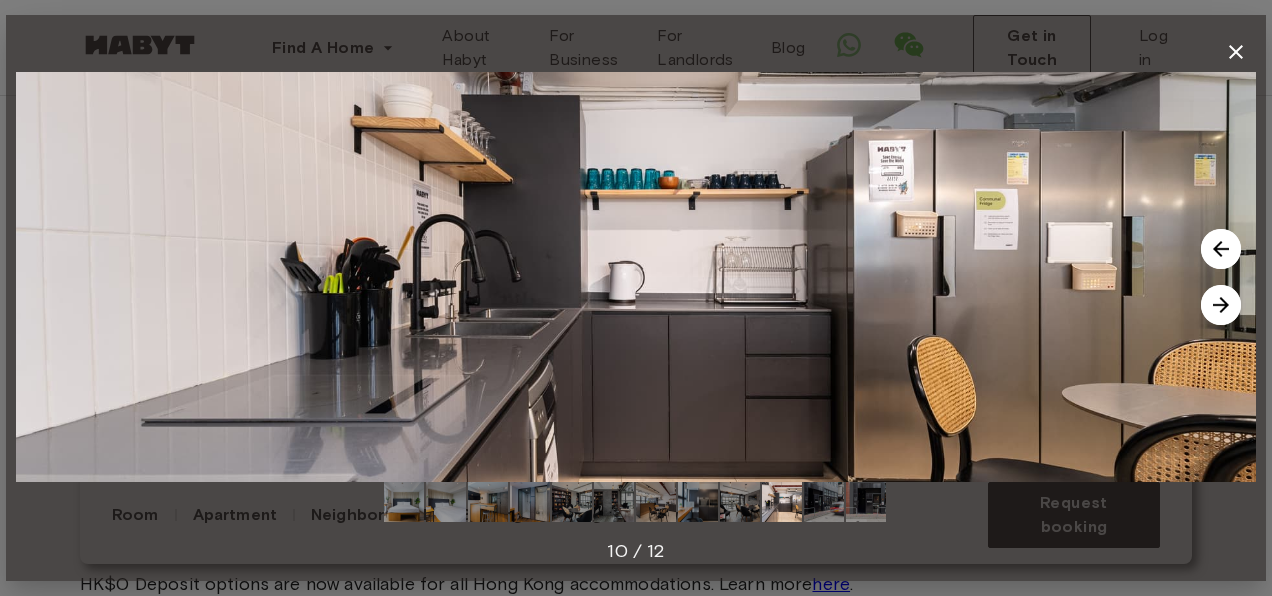 click at bounding box center [1221, 305] 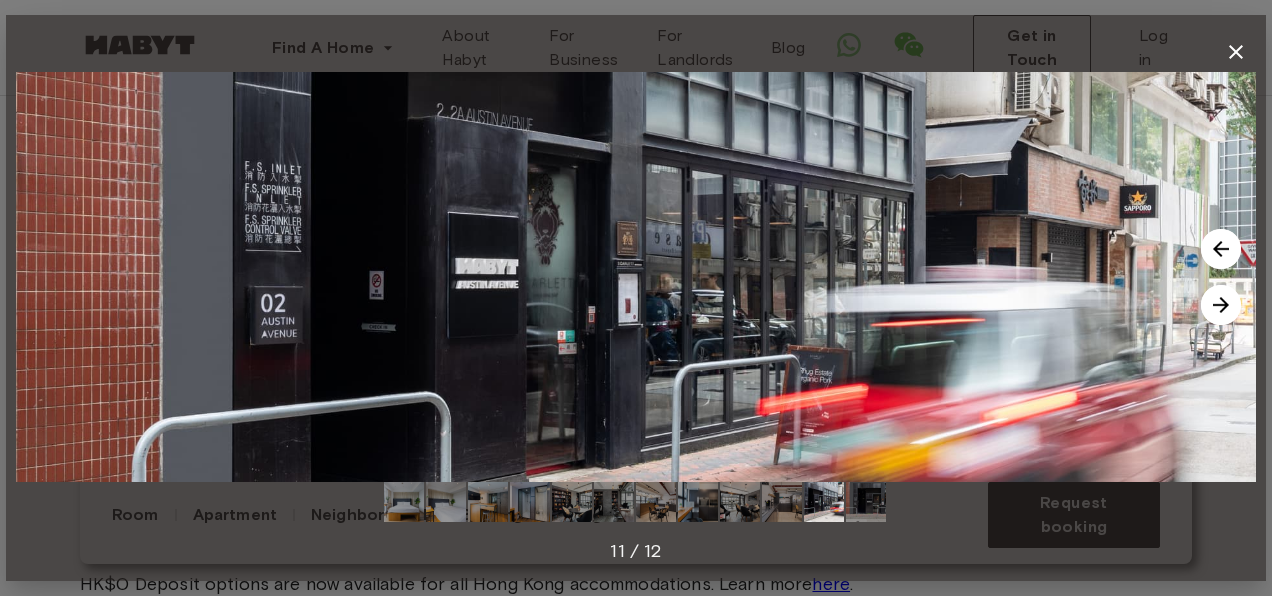 click at bounding box center (1221, 305) 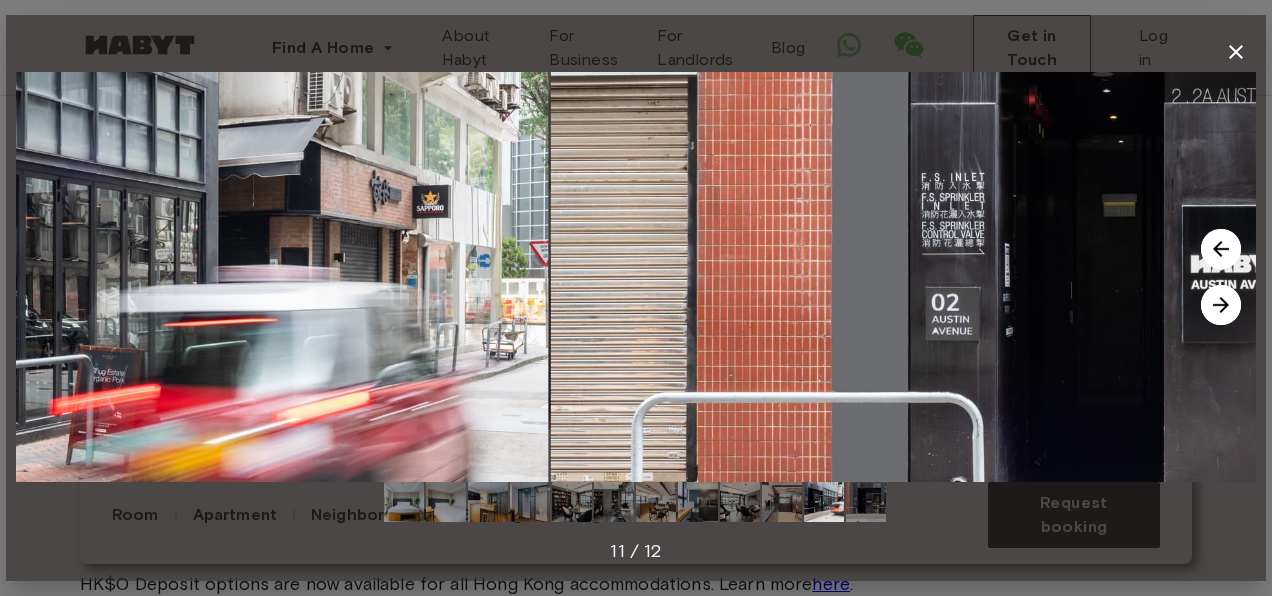 click at bounding box center (1221, 305) 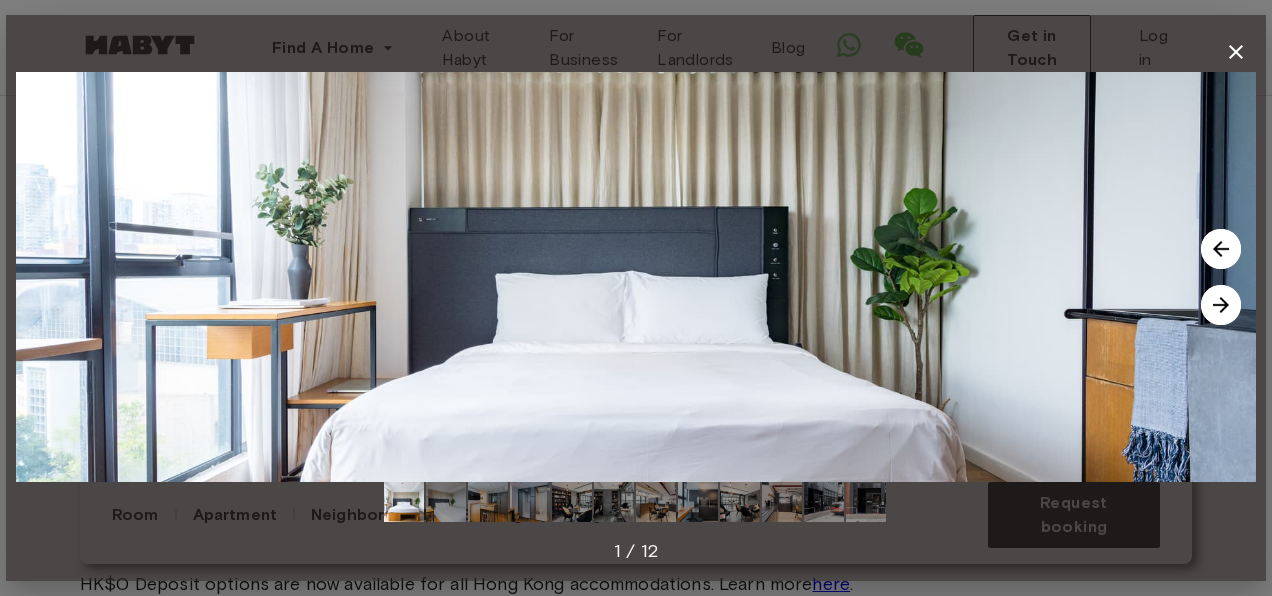 click at bounding box center (1221, 249) 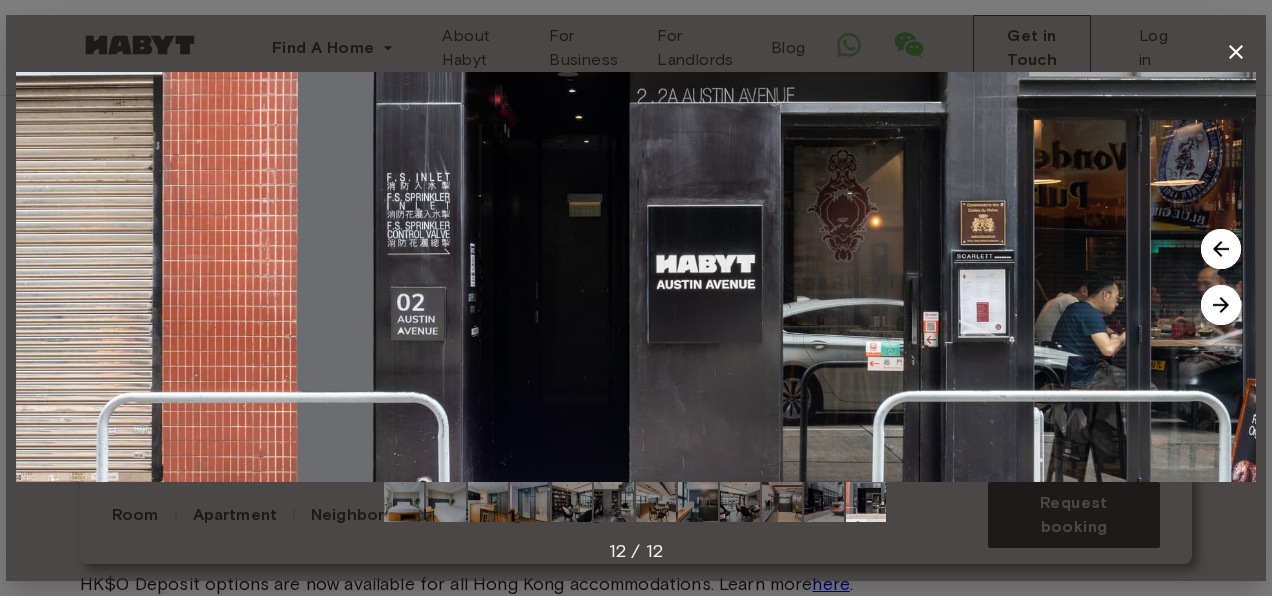 click at bounding box center [1221, 305] 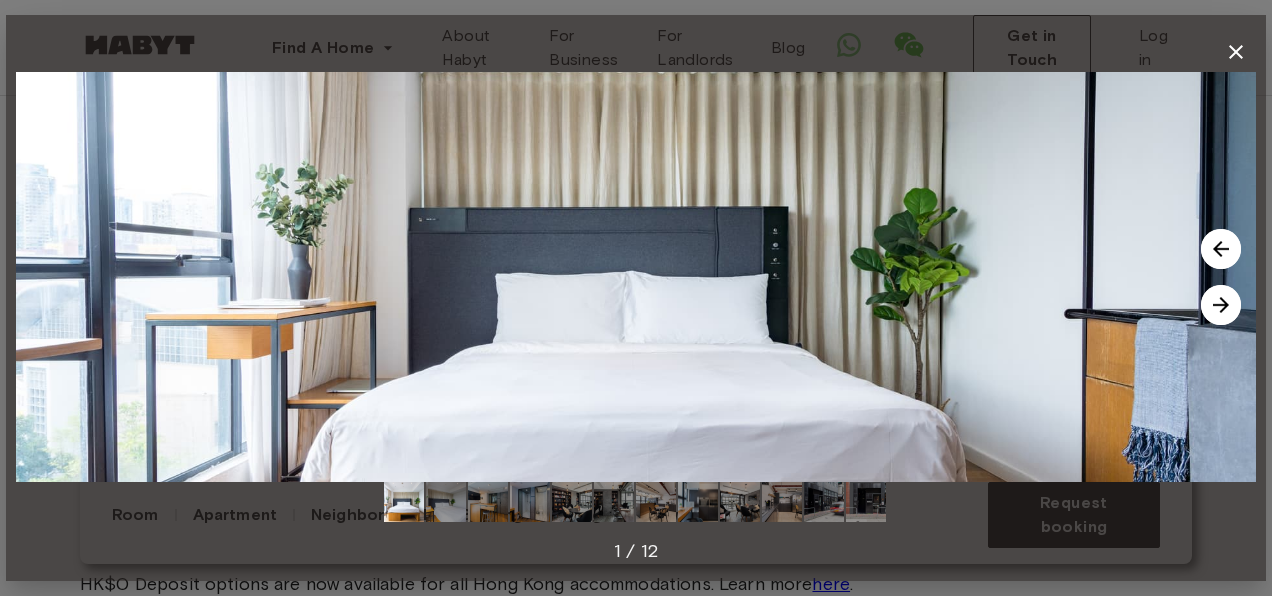 click at bounding box center [1221, 305] 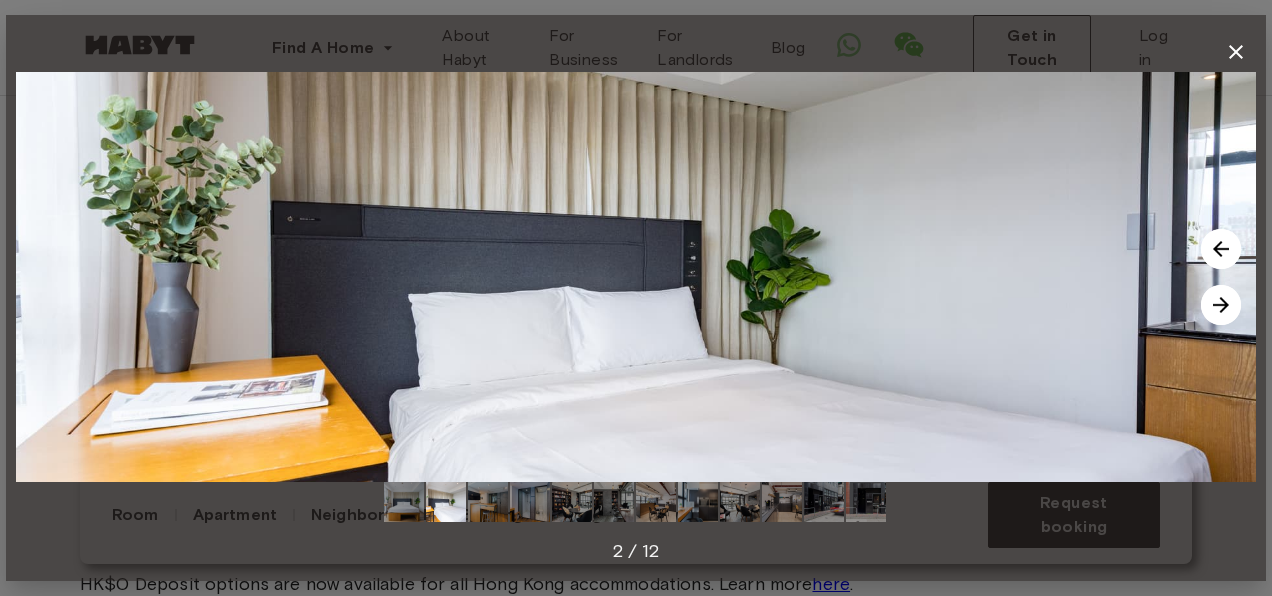 click at bounding box center [1221, 305] 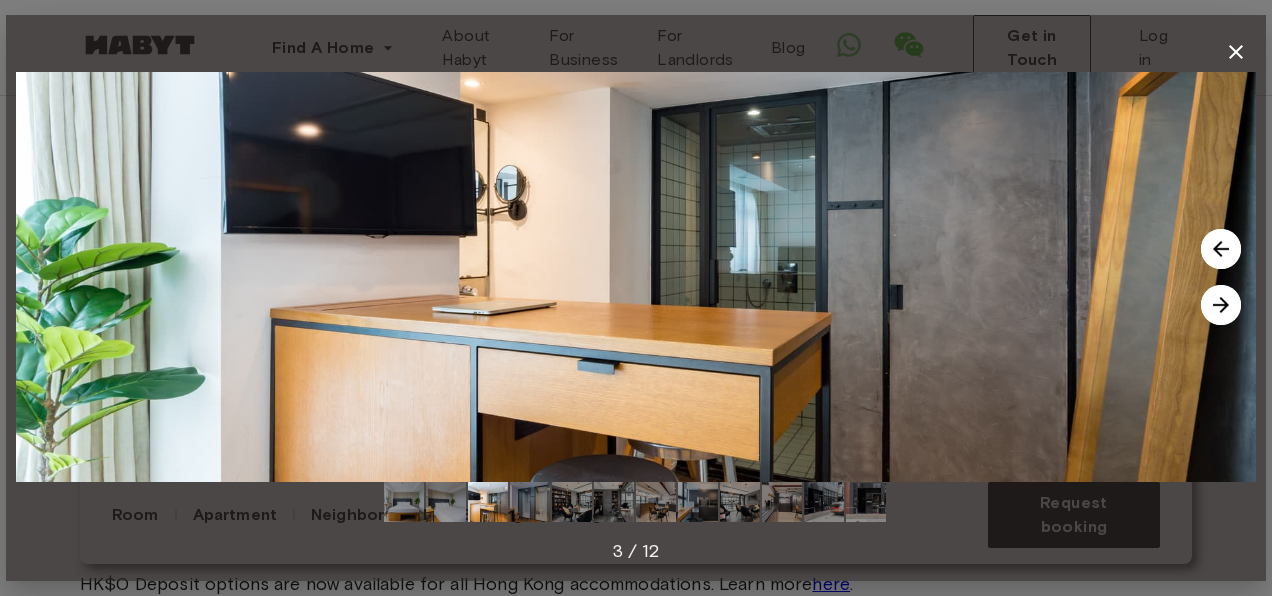 click at bounding box center (1221, 305) 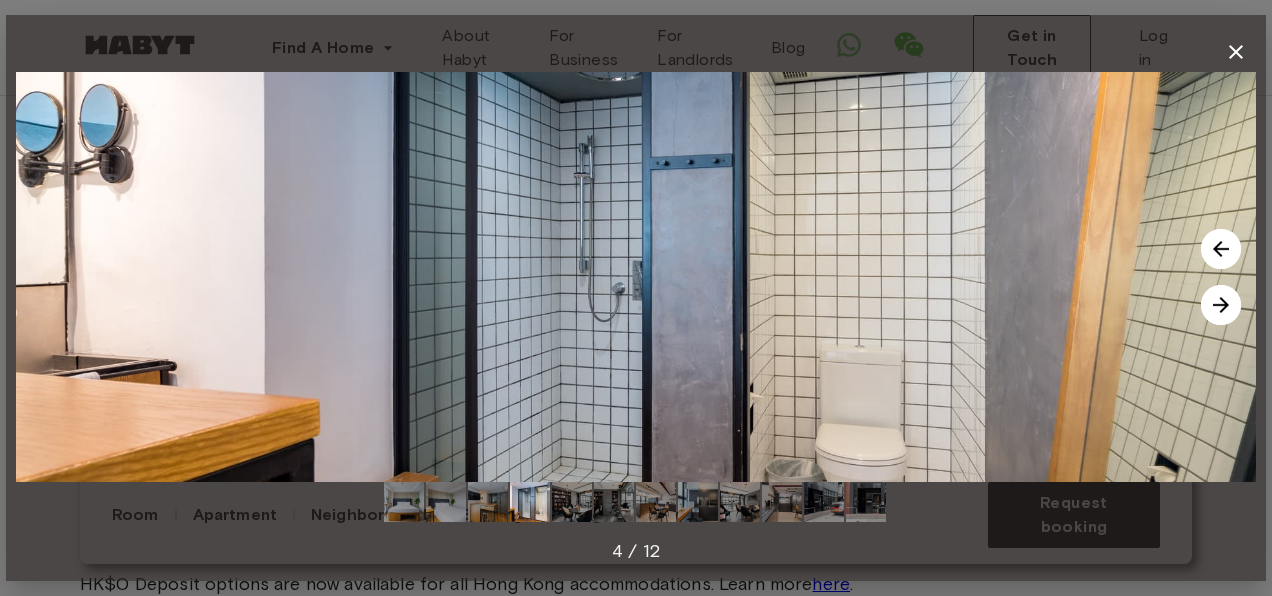 click at bounding box center (1221, 249) 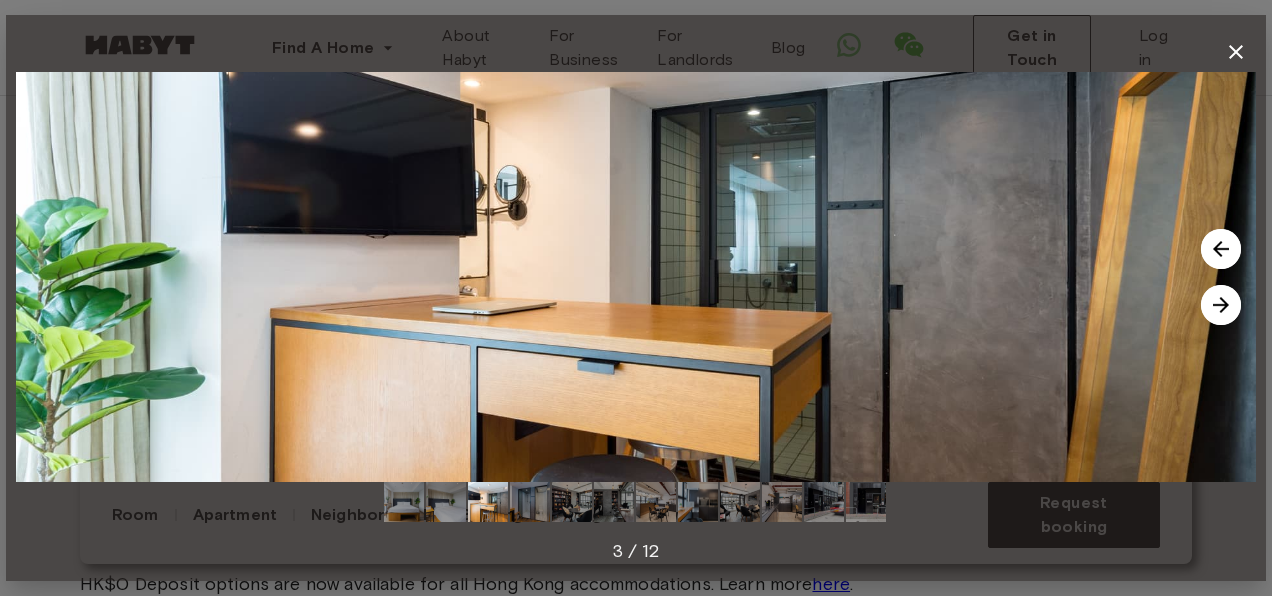 click at bounding box center [1221, 305] 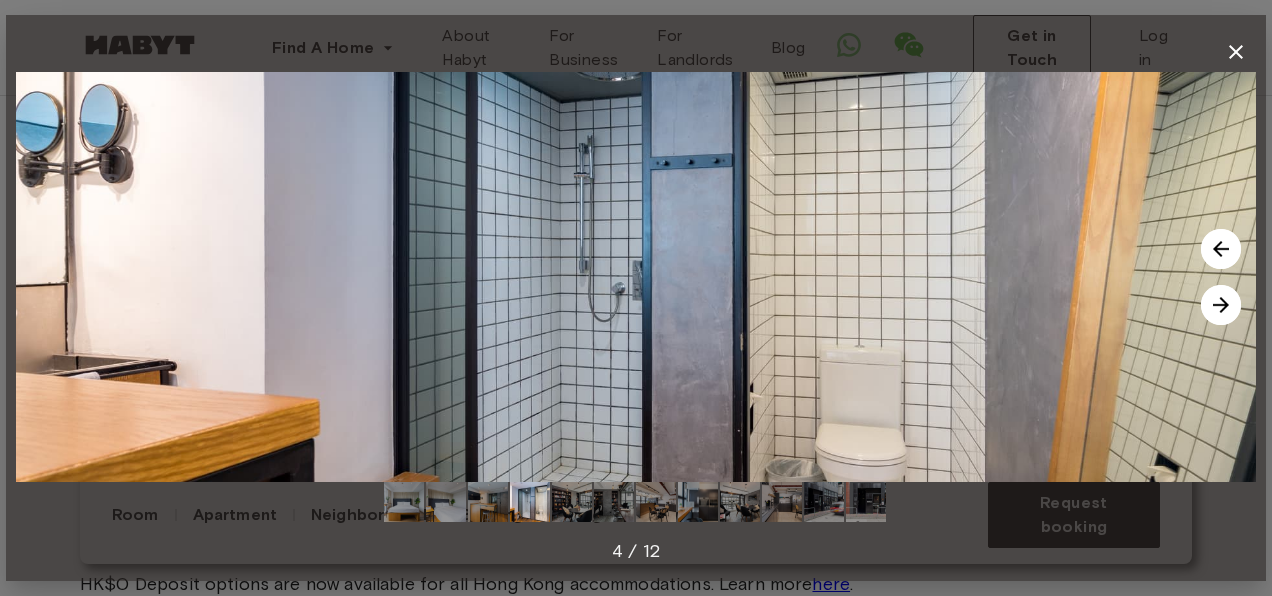 click at bounding box center (1221, 305) 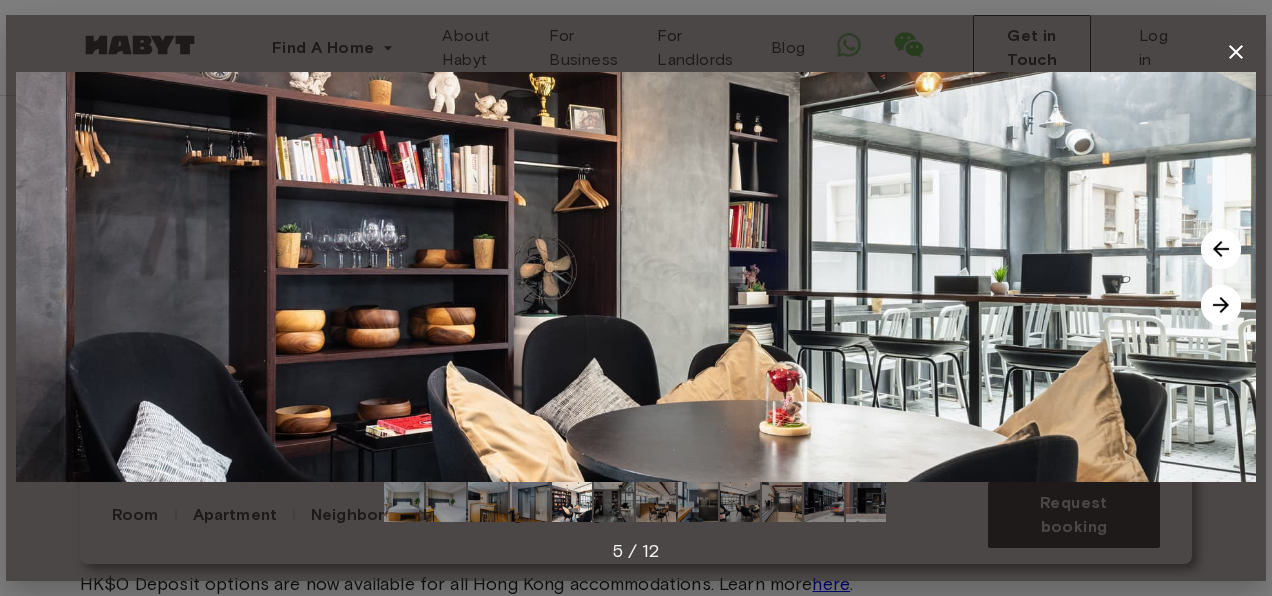 click 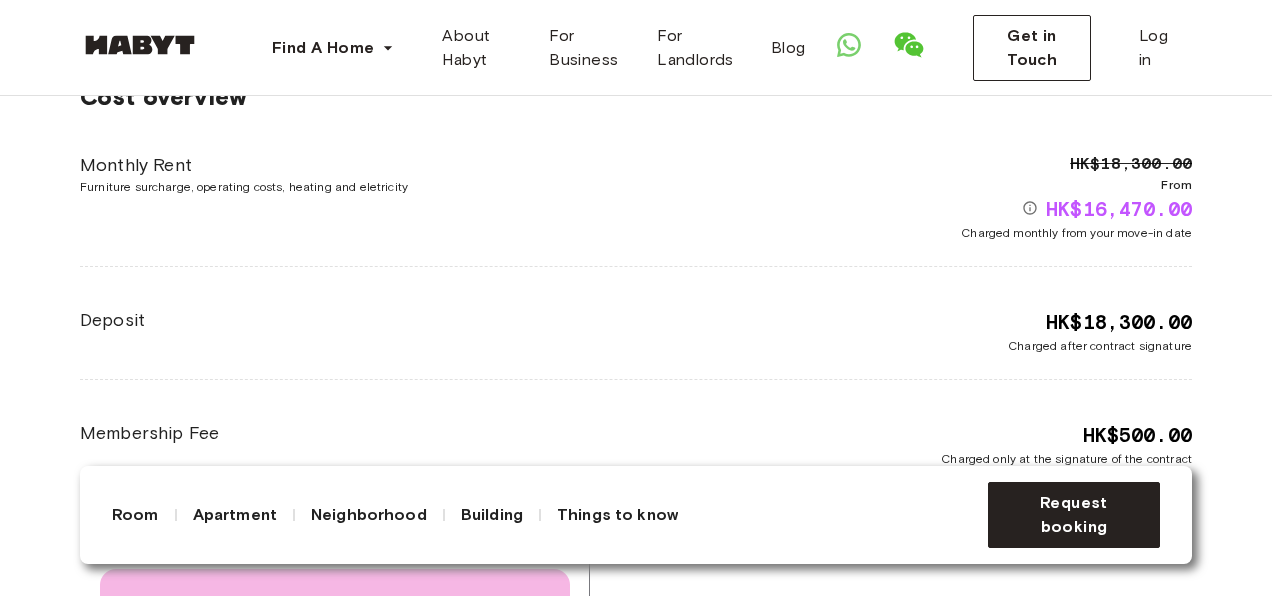 scroll, scrollTop: 2917, scrollLeft: 0, axis: vertical 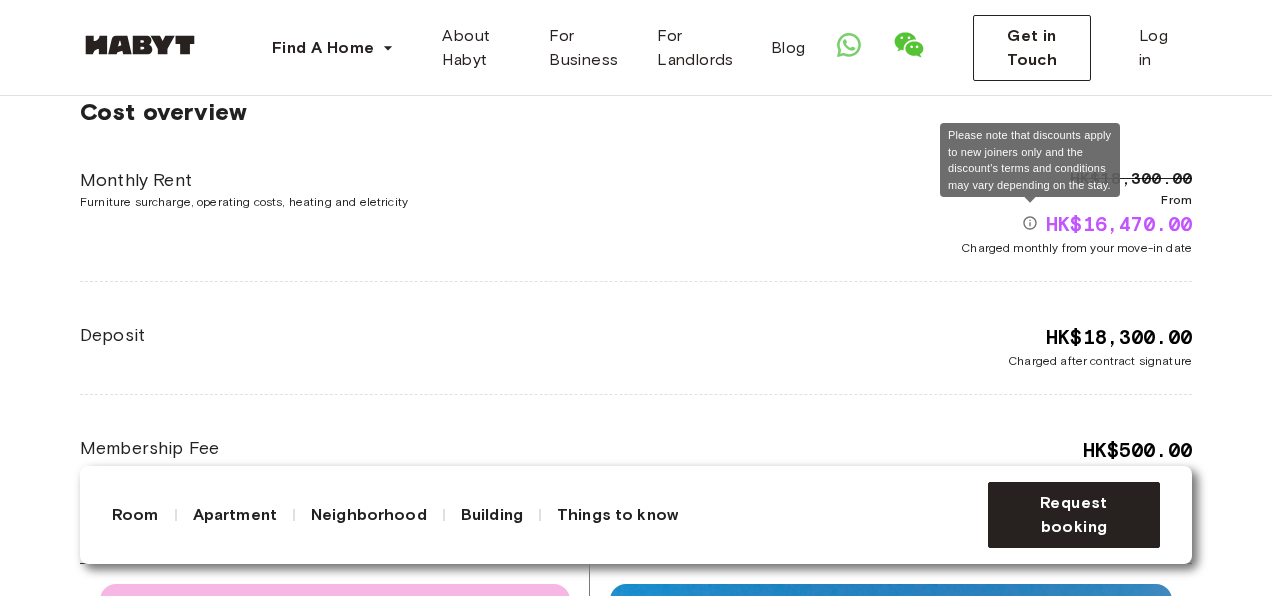 click 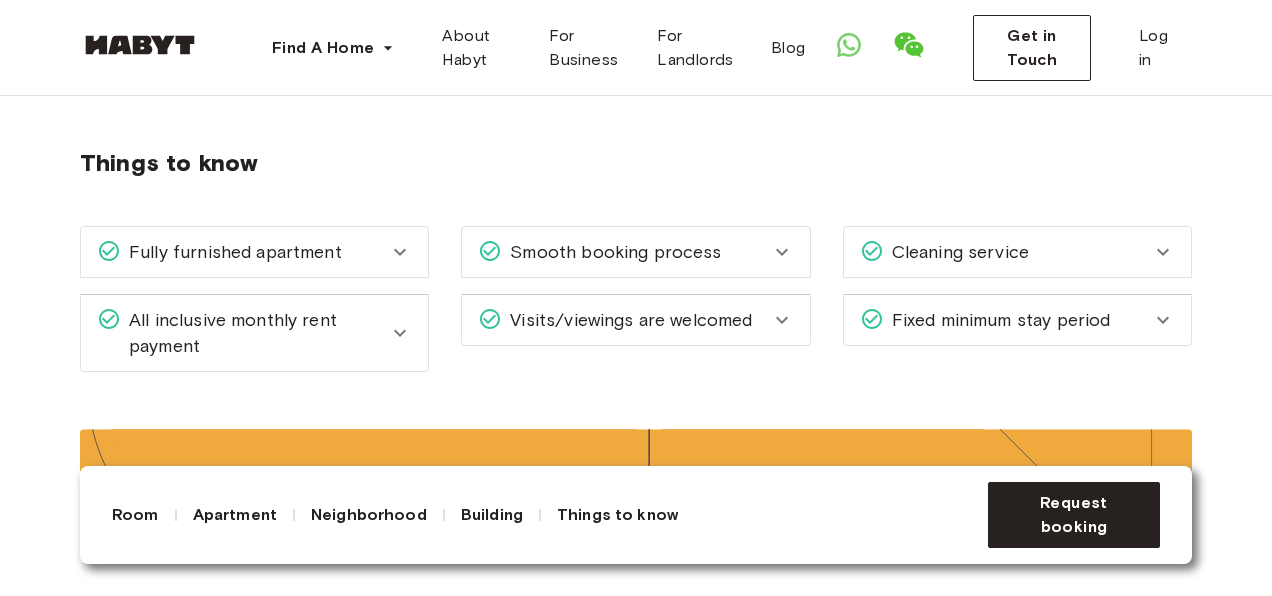 scroll, scrollTop: 2300, scrollLeft: 0, axis: vertical 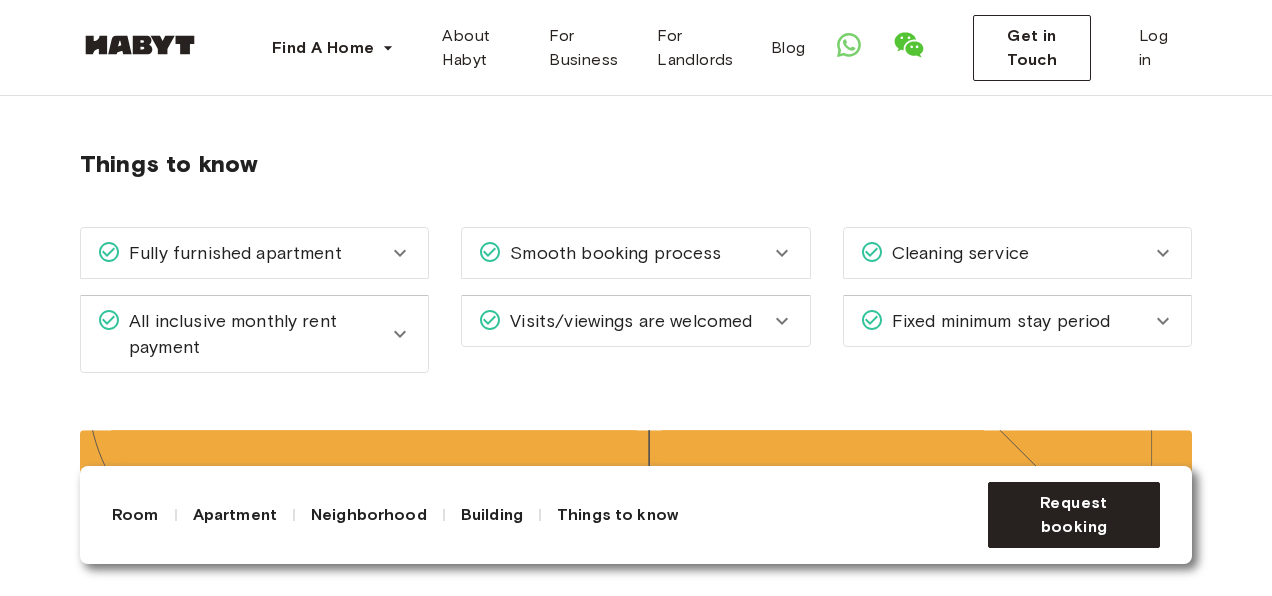 click 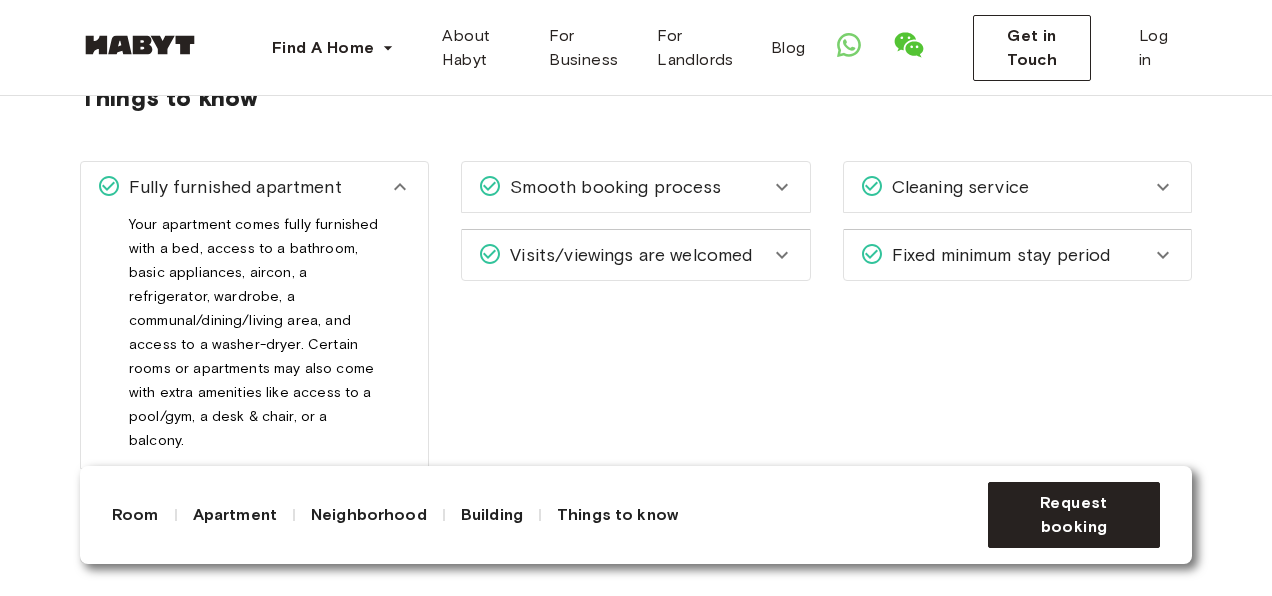 scroll, scrollTop: 2367, scrollLeft: 0, axis: vertical 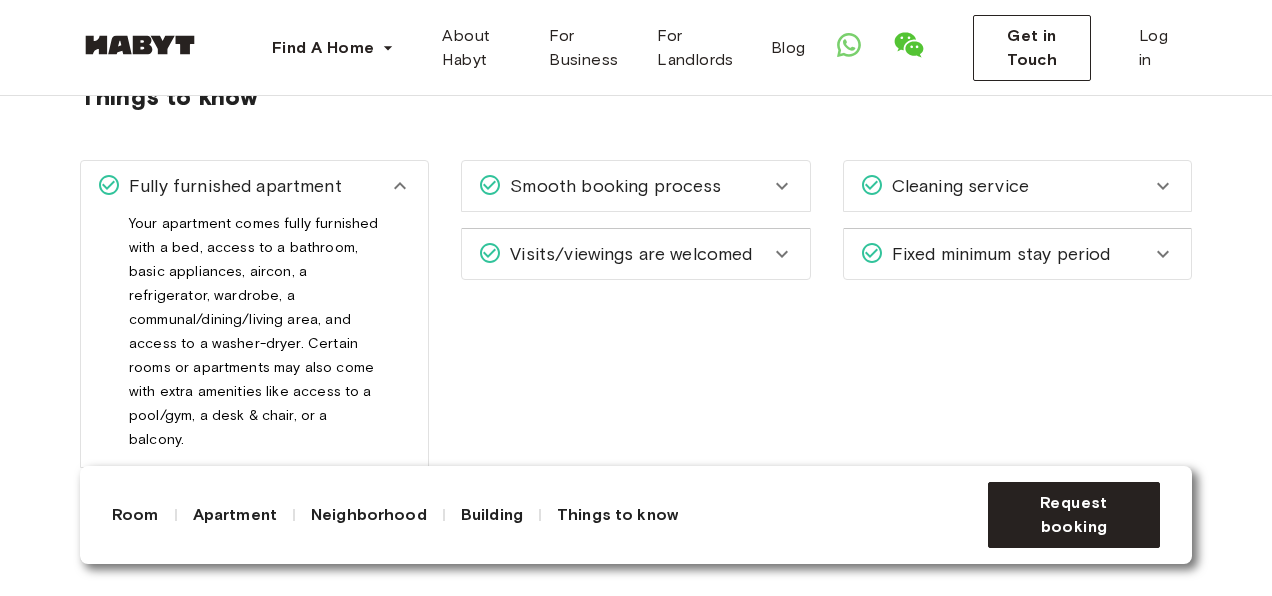 click on "Smooth booking process" at bounding box center (635, 186) 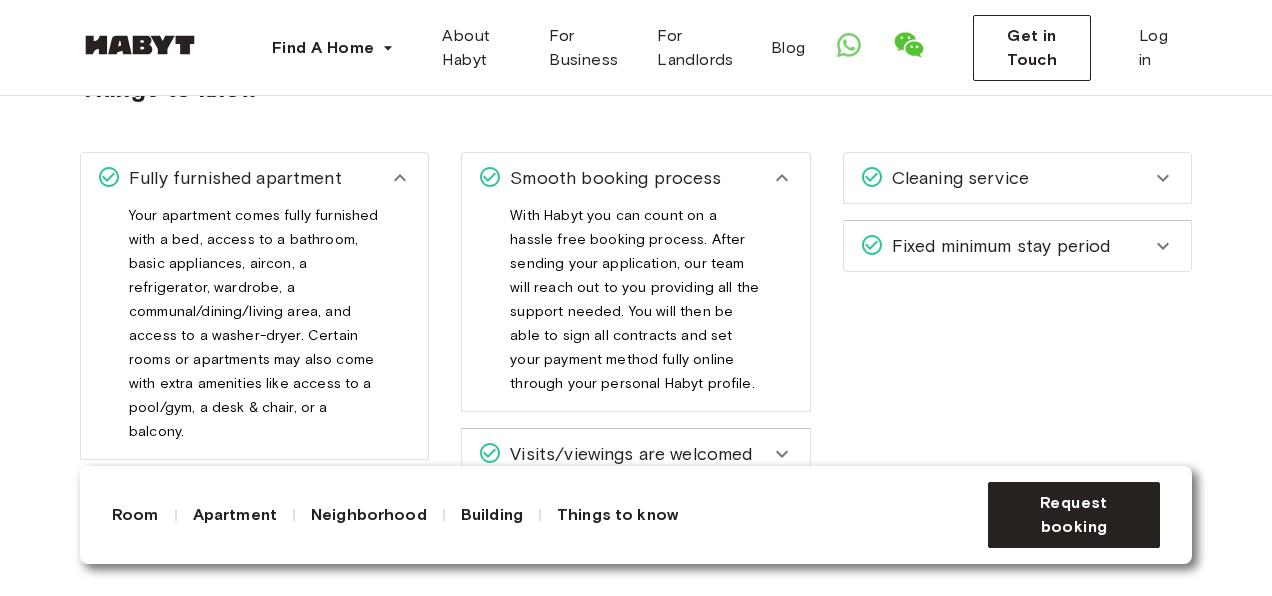 scroll, scrollTop: 2407, scrollLeft: 0, axis: vertical 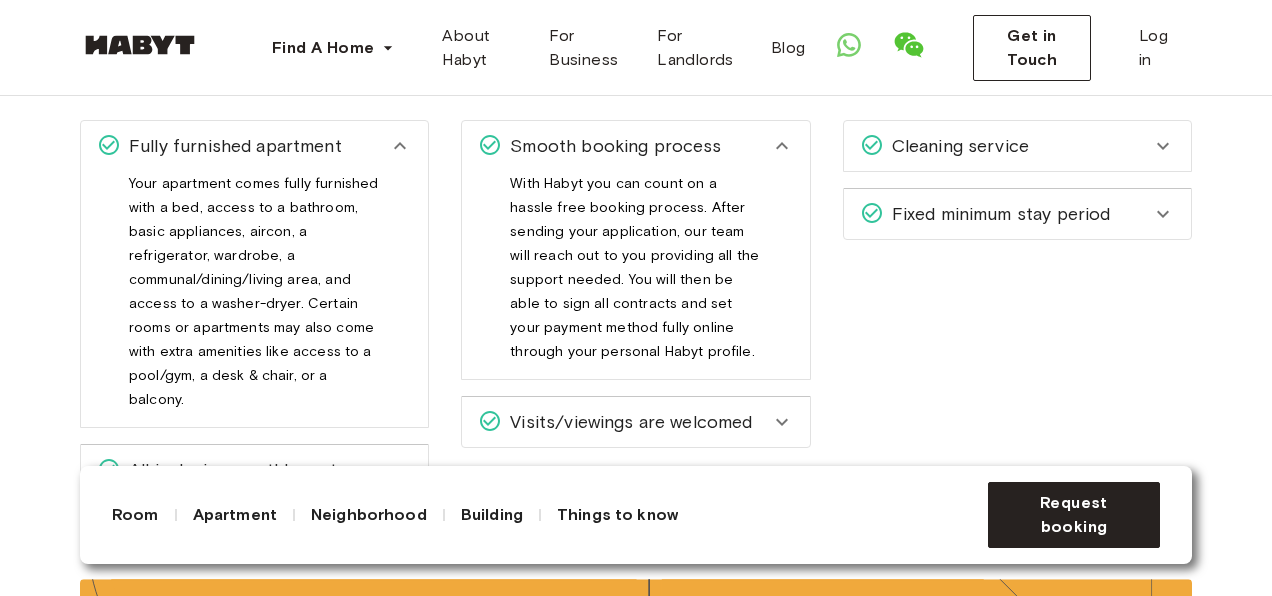 click on "Visits/viewings are welcomed" at bounding box center [627, 422] 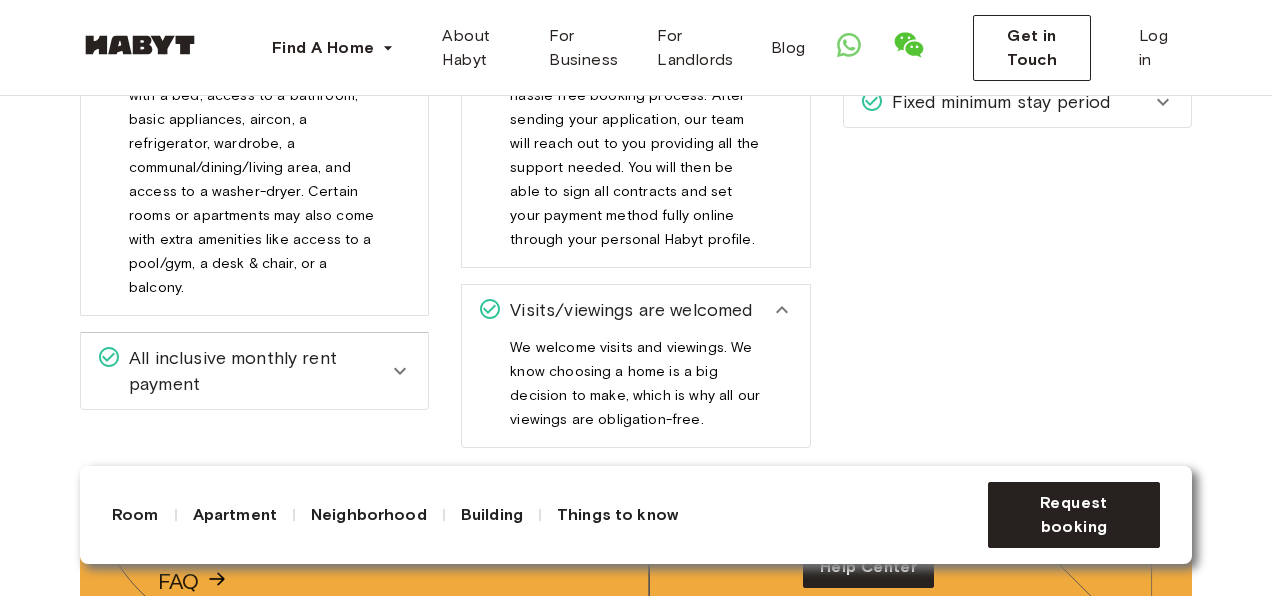 scroll, scrollTop: 2520, scrollLeft: 0, axis: vertical 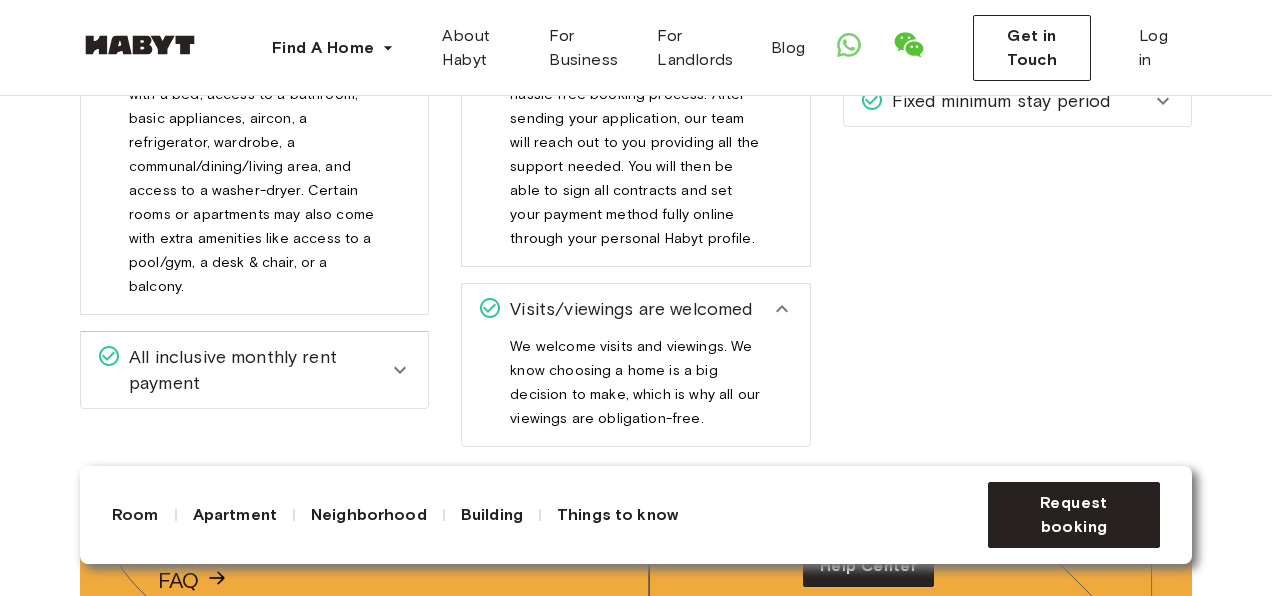 click on "All inclusive monthly rent payment" at bounding box center (254, 370) 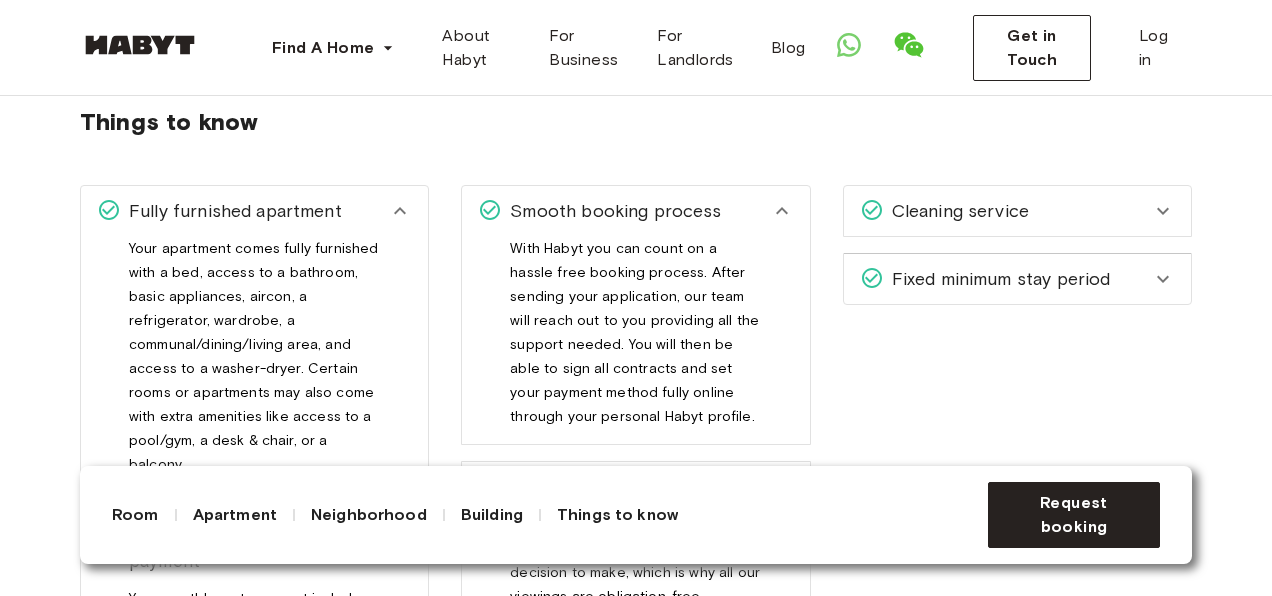 scroll, scrollTop: 2341, scrollLeft: 0, axis: vertical 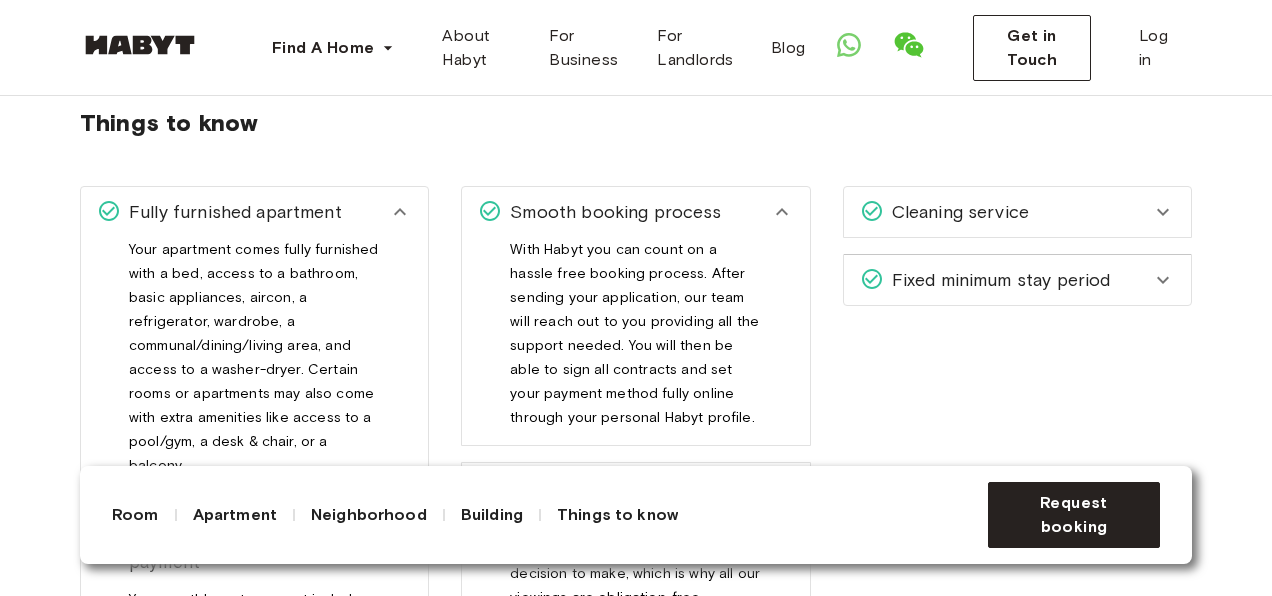 click on "Cleaning service" at bounding box center [956, 212] 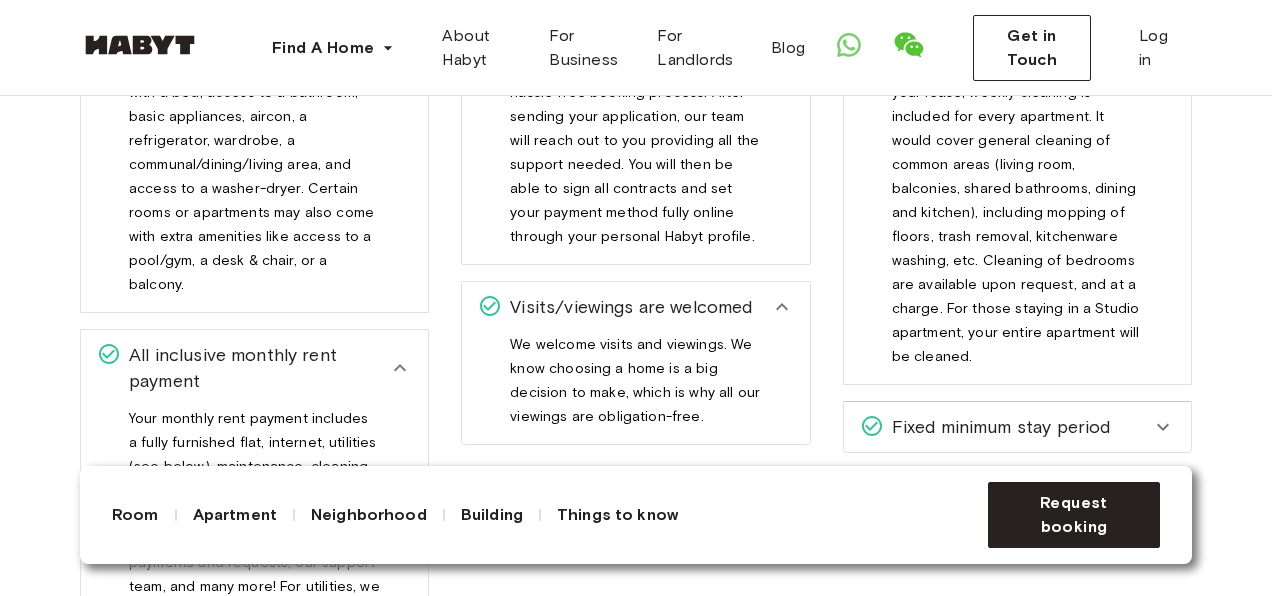 scroll, scrollTop: 2529, scrollLeft: 0, axis: vertical 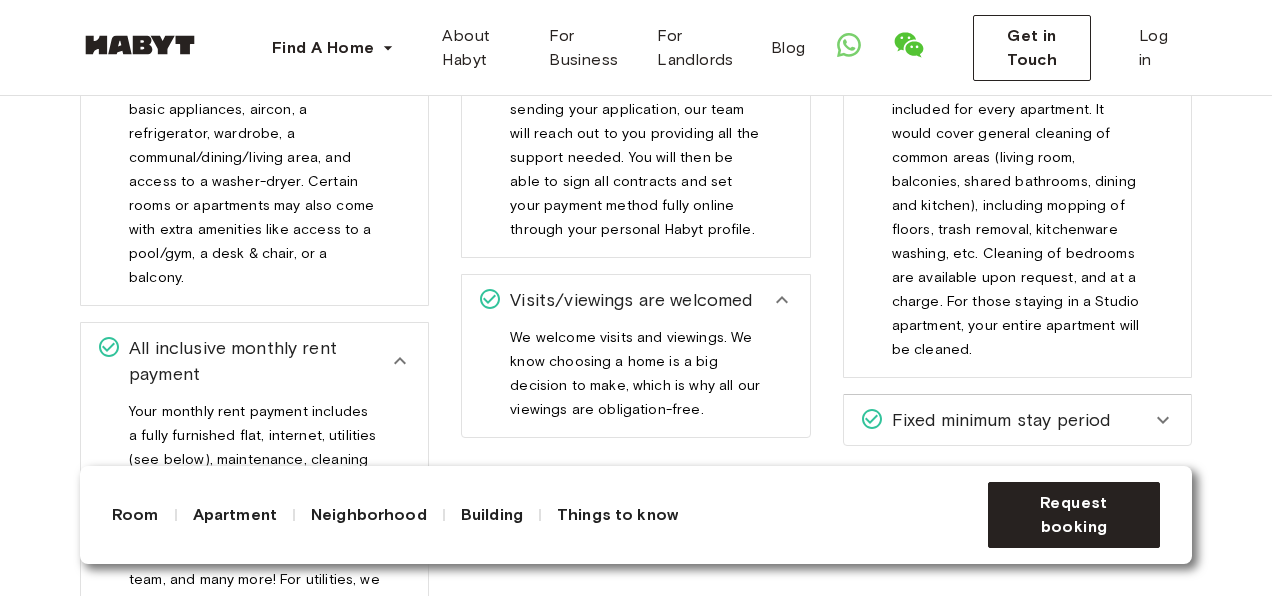 click 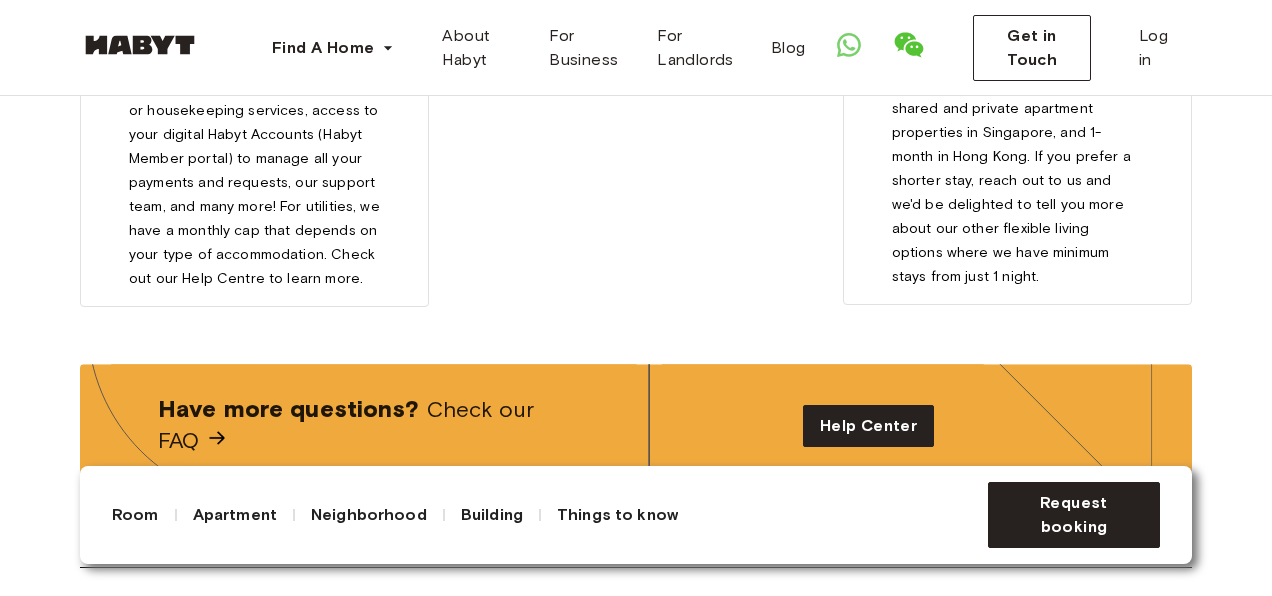 scroll, scrollTop: 2903, scrollLeft: 0, axis: vertical 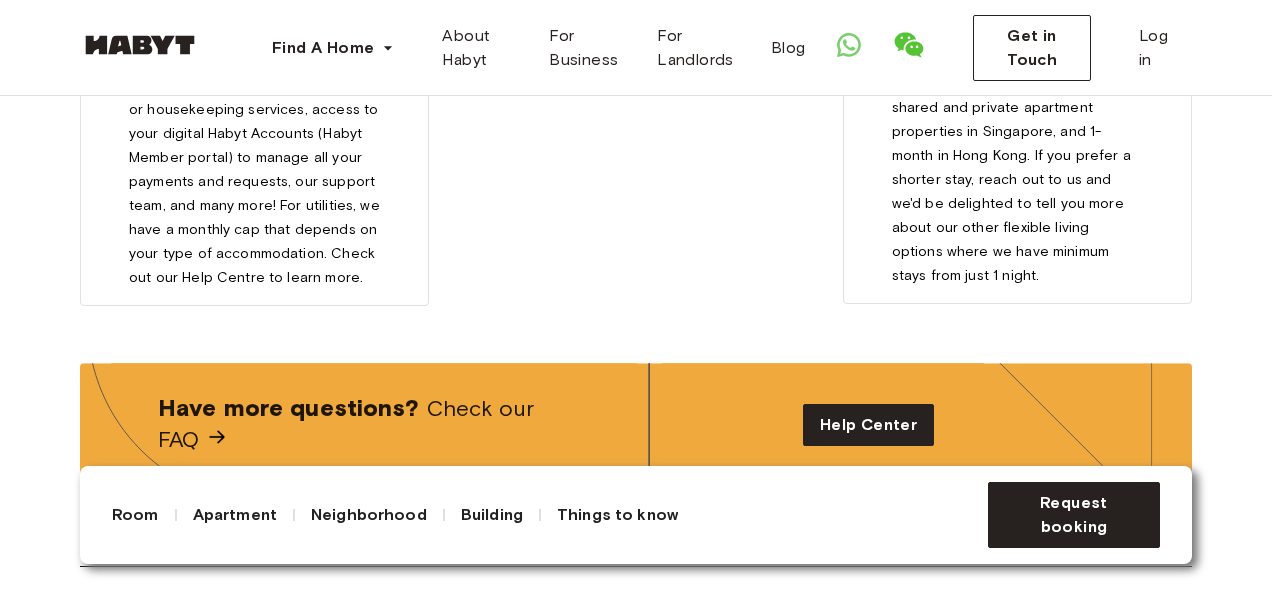 drag, startPoint x: 383, startPoint y: 533, endPoint x: 330, endPoint y: 524, distance: 53.75872 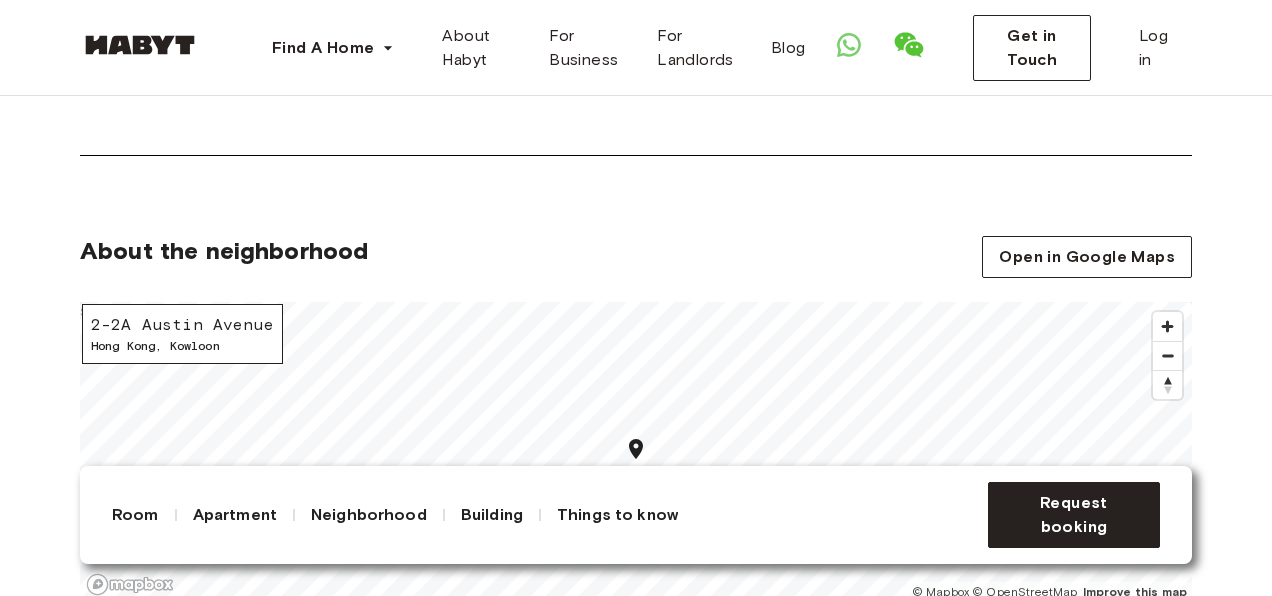 scroll, scrollTop: 1796, scrollLeft: 0, axis: vertical 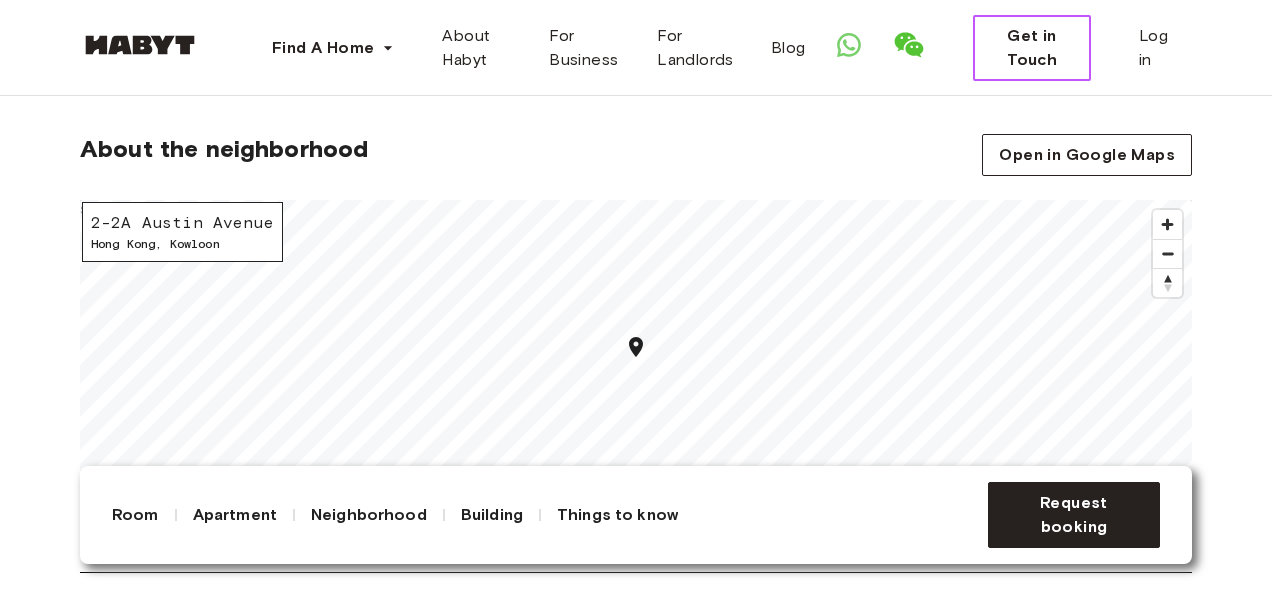 click on "Get in Touch" at bounding box center (1031, 48) 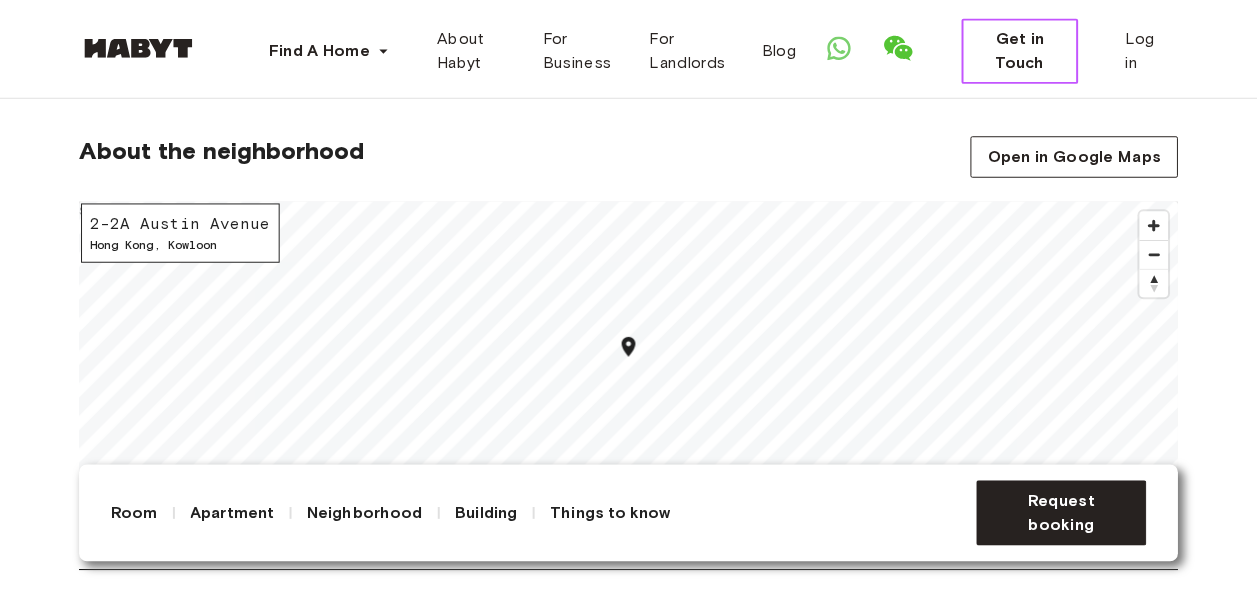 scroll, scrollTop: 0, scrollLeft: 0, axis: both 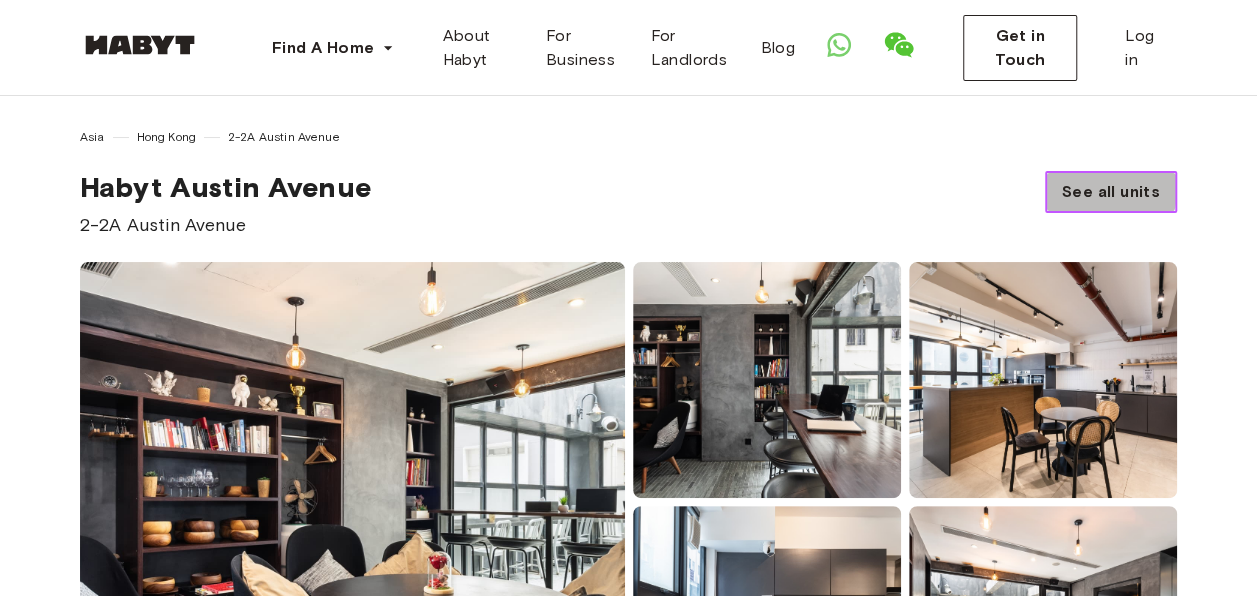 click on "See all units" at bounding box center [1111, 192] 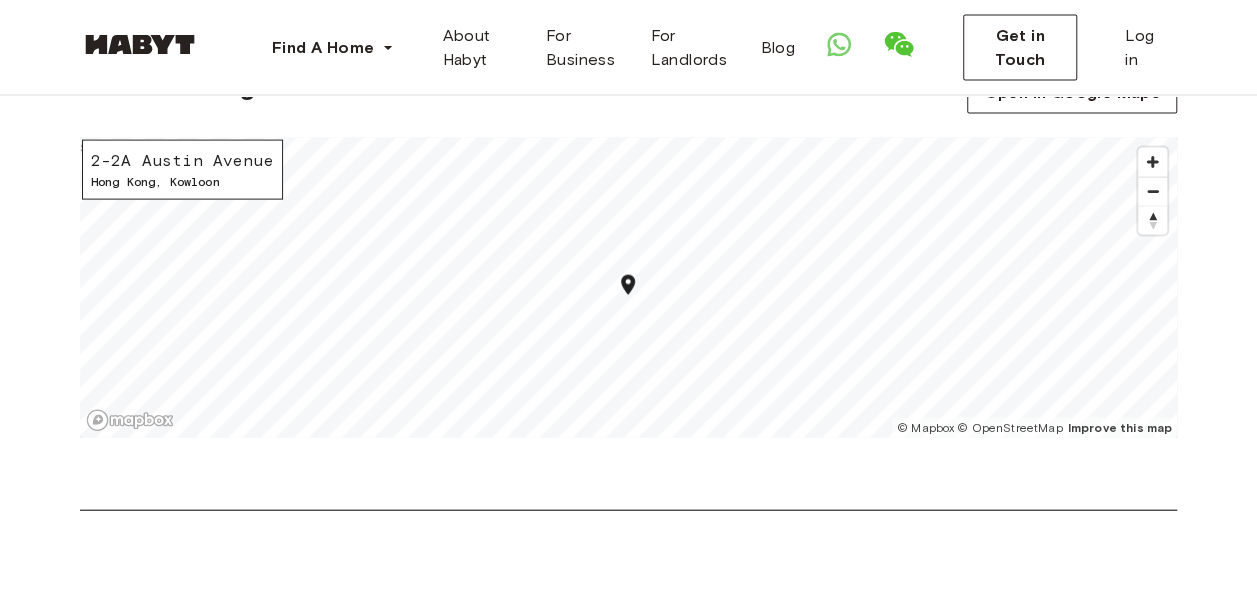 scroll, scrollTop: 2081, scrollLeft: 0, axis: vertical 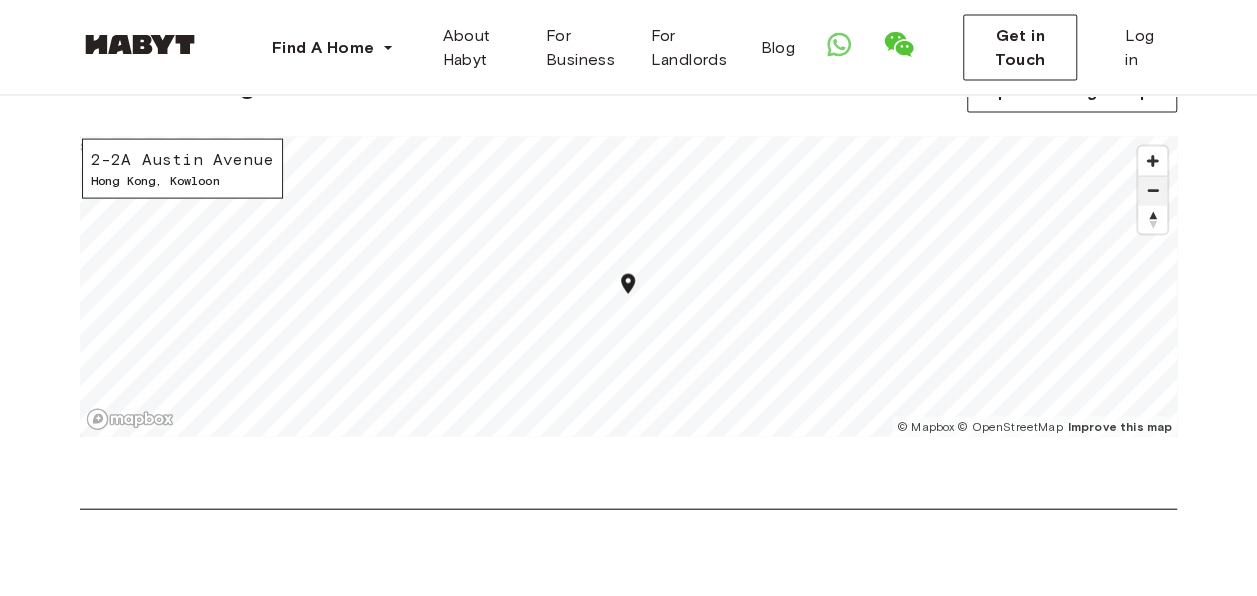 click at bounding box center (1152, 191) 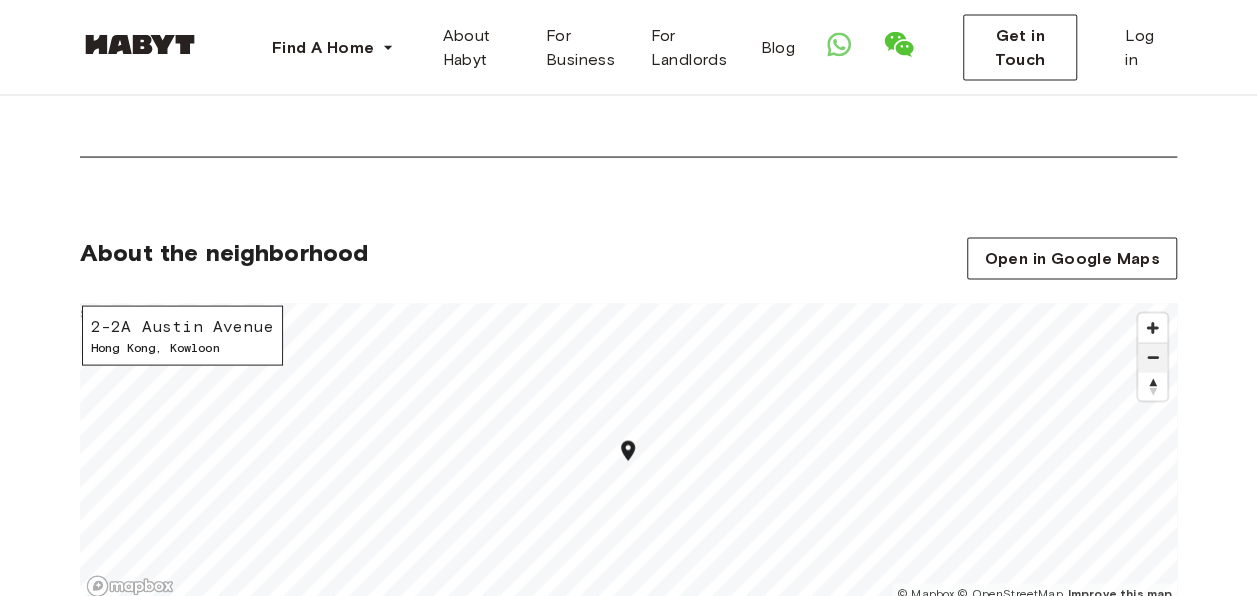 scroll, scrollTop: 1992, scrollLeft: 0, axis: vertical 